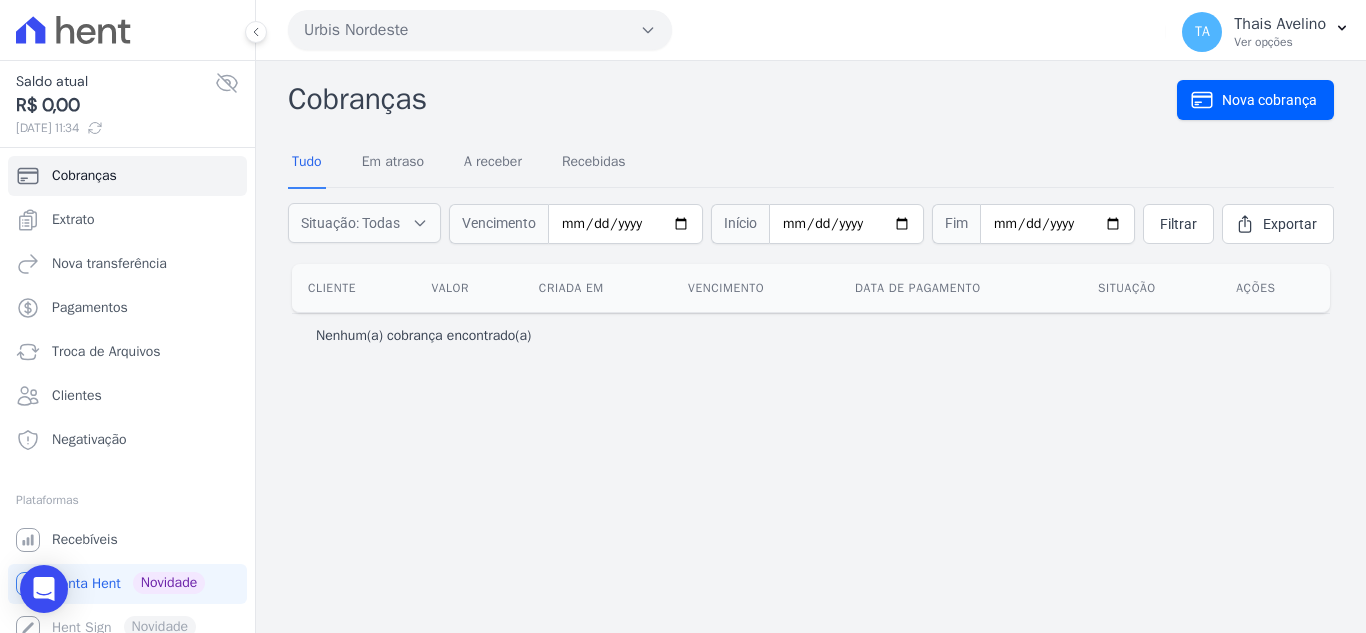 scroll, scrollTop: 0, scrollLeft: 0, axis: both 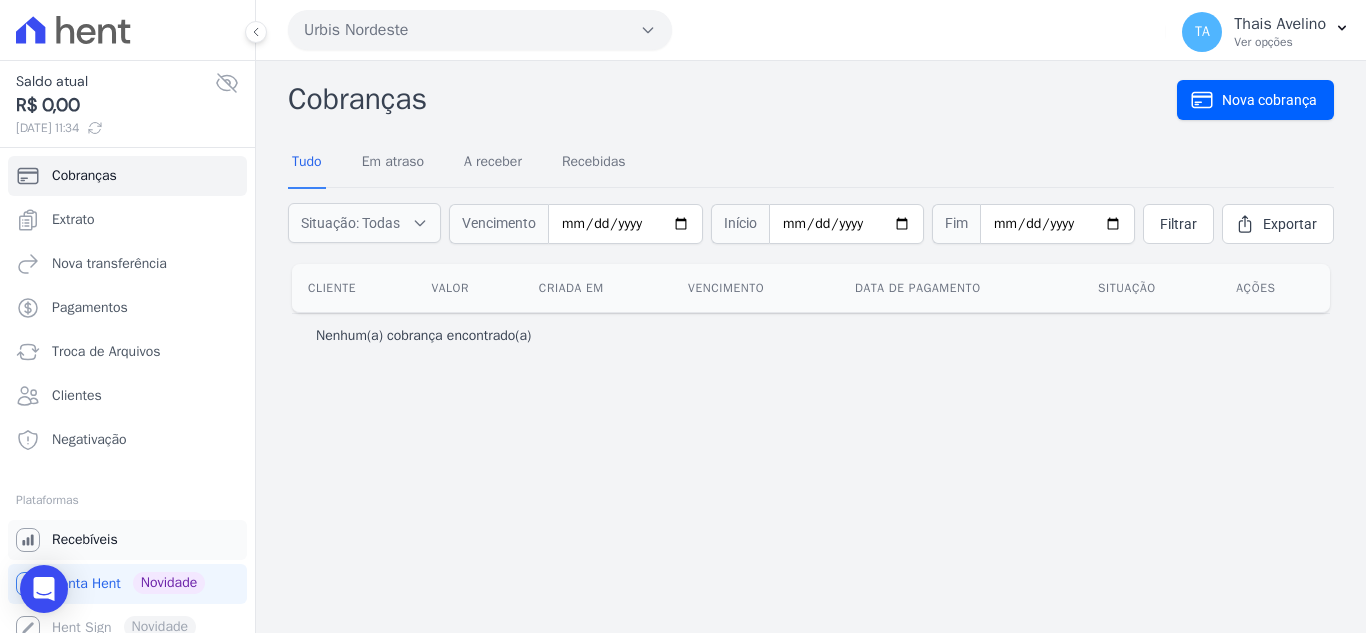 click on "Recebíveis" at bounding box center [127, 540] 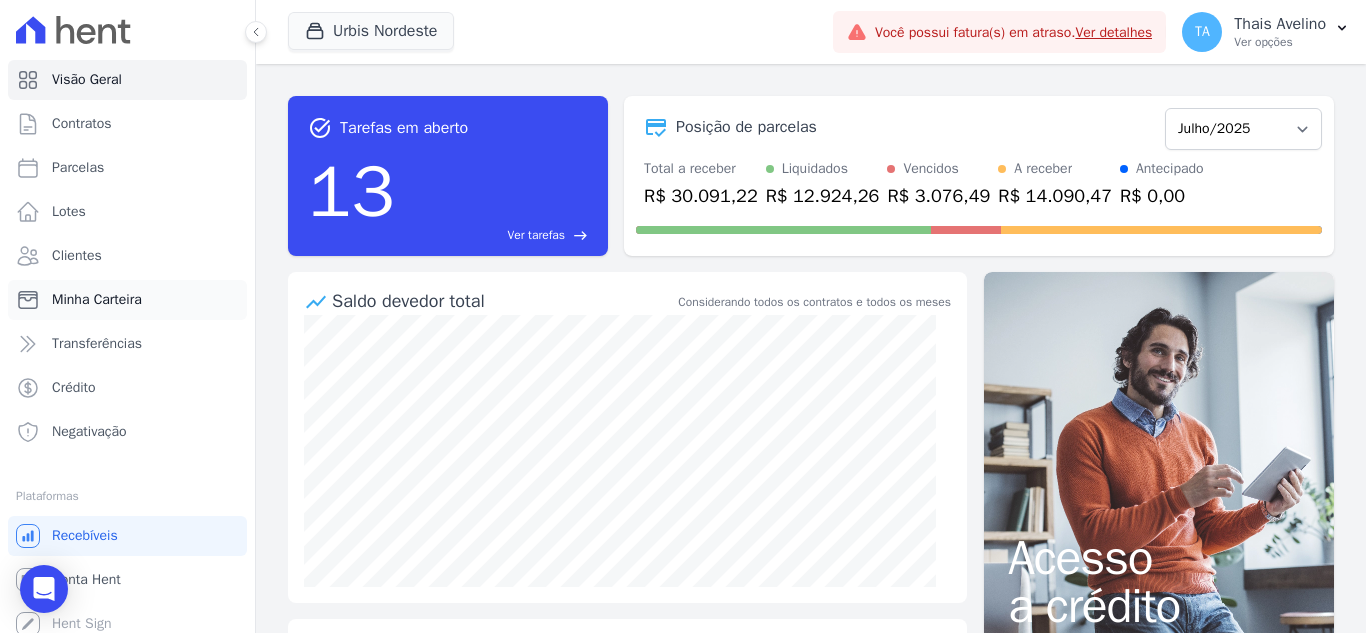 click on "Minha Carteira" at bounding box center (97, 300) 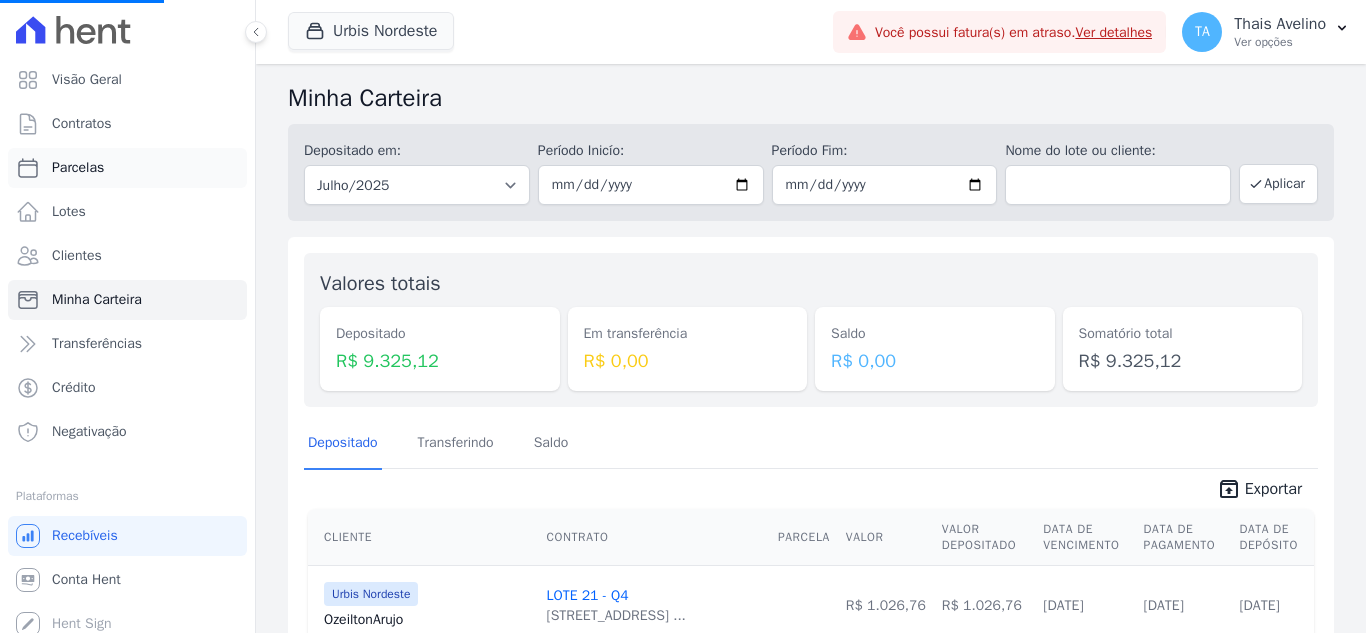 click on "Parcelas" at bounding box center (78, 168) 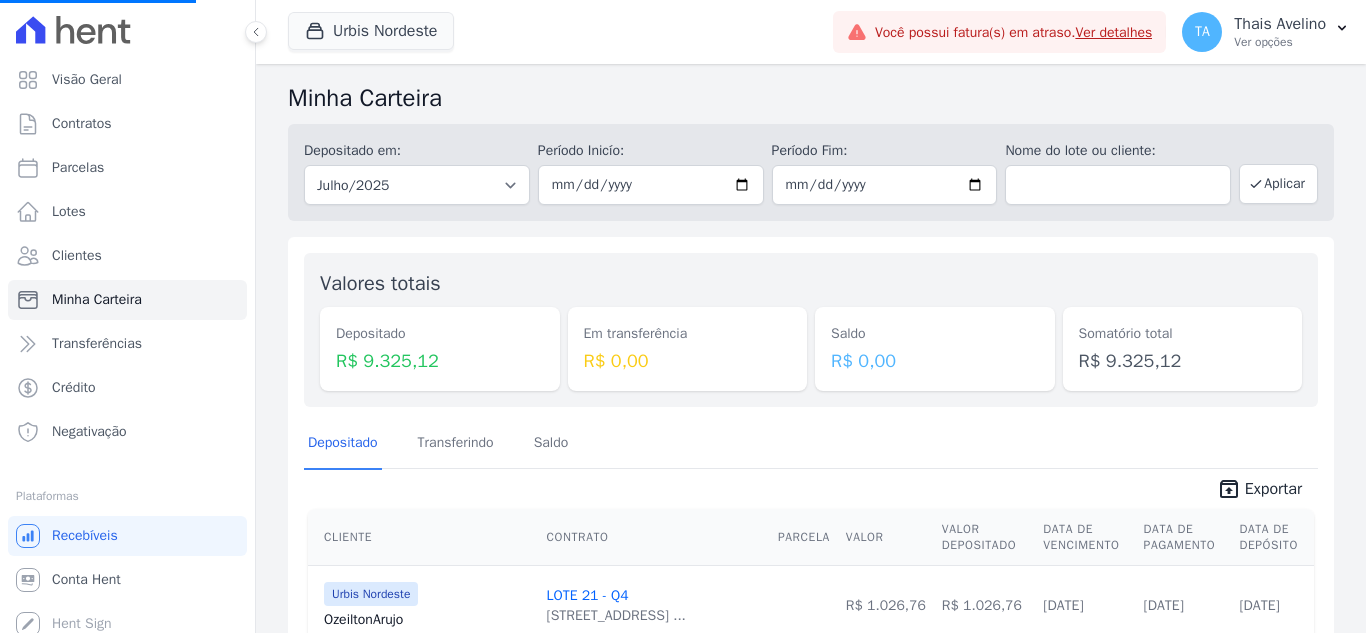 select 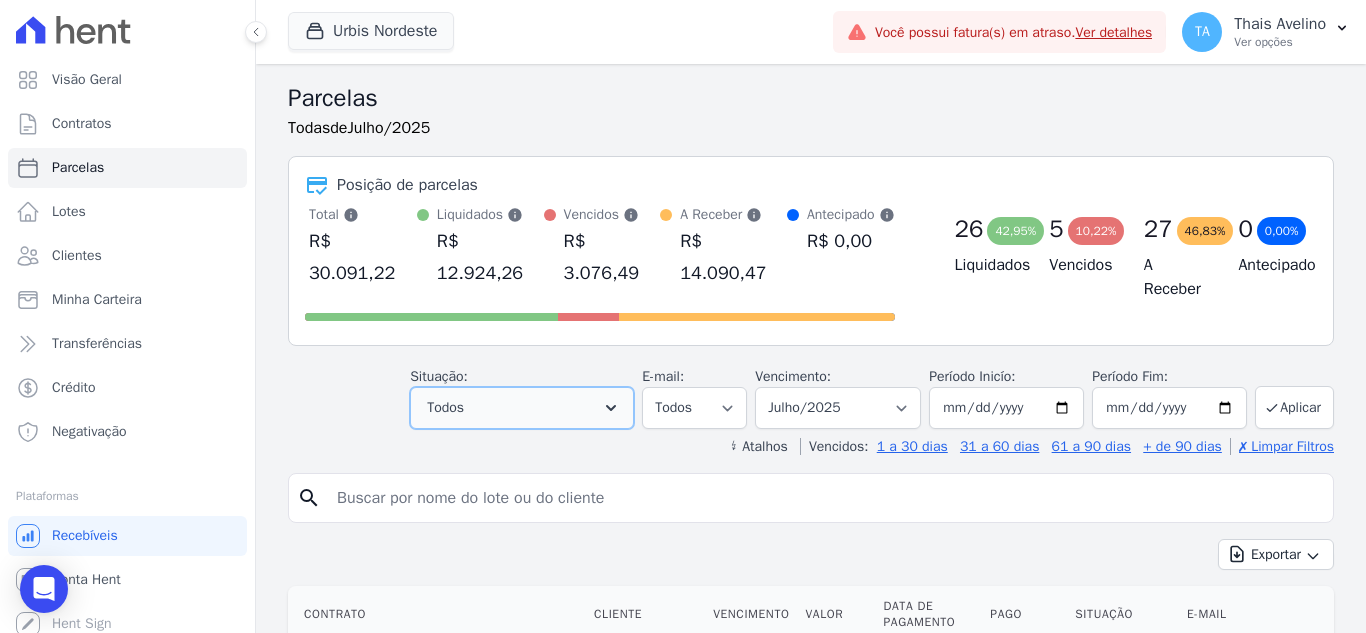 click on "Todos" at bounding box center (522, 408) 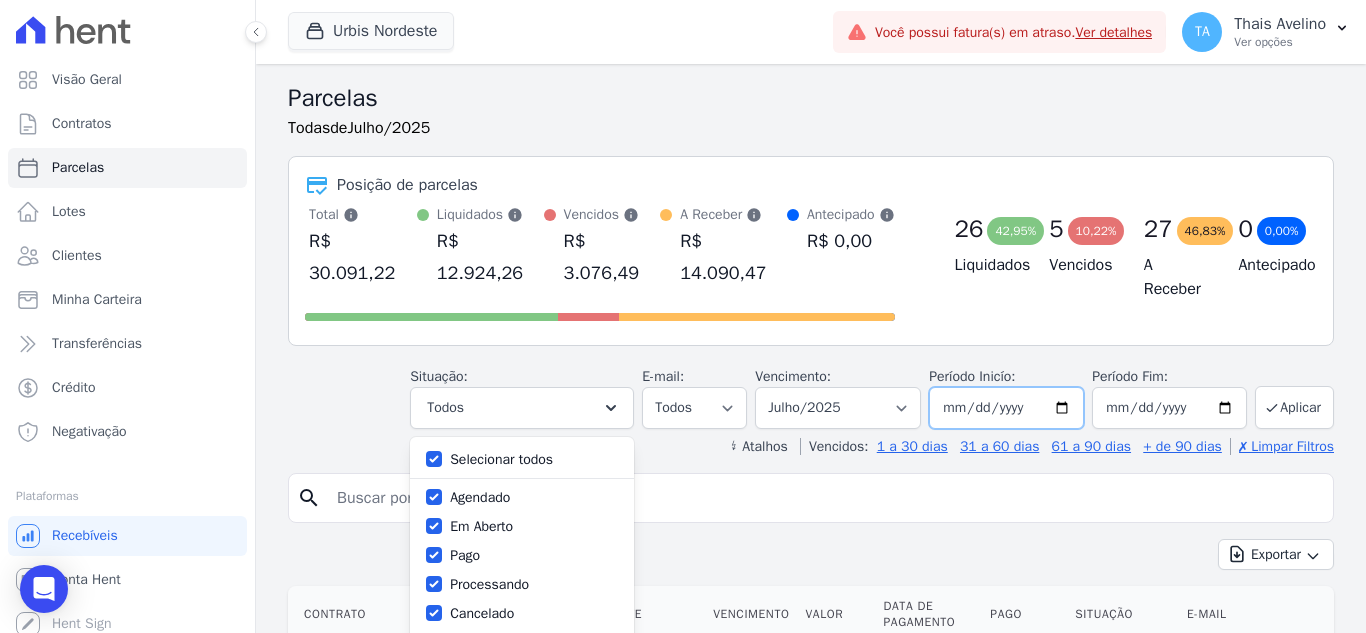 click on "2025-07-01" at bounding box center (1006, 408) 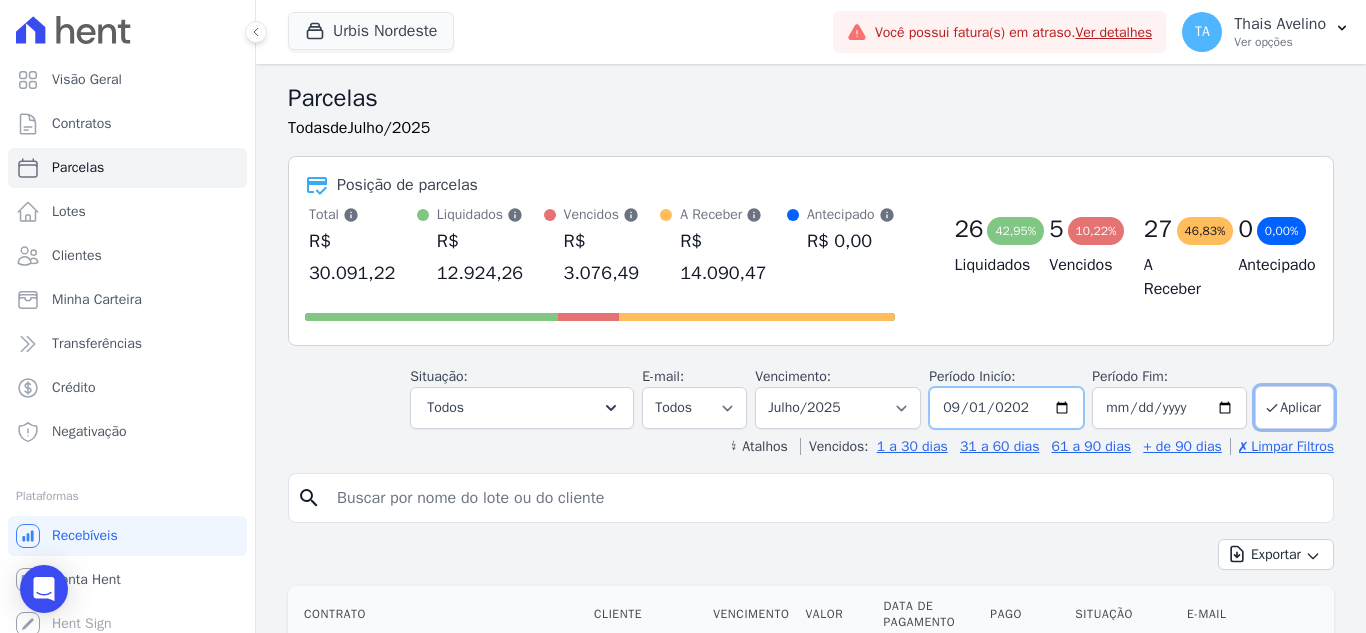 type on "[DATE]" 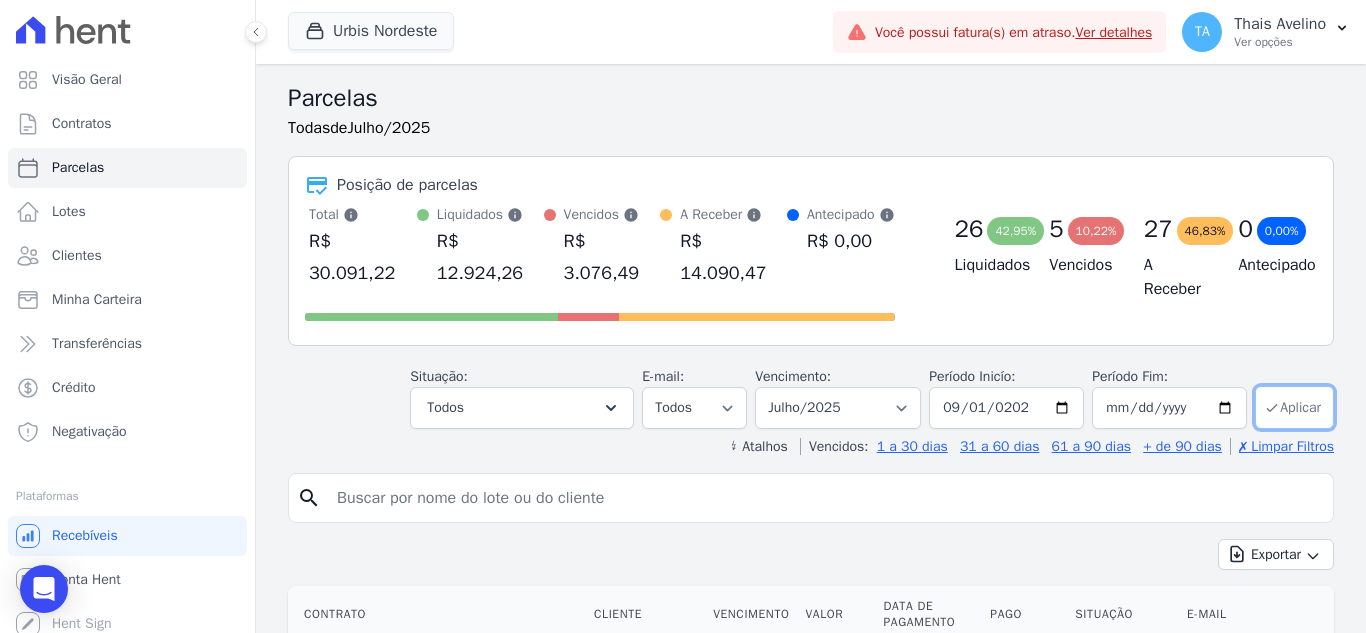 click on "Aplicar" at bounding box center [1294, 407] 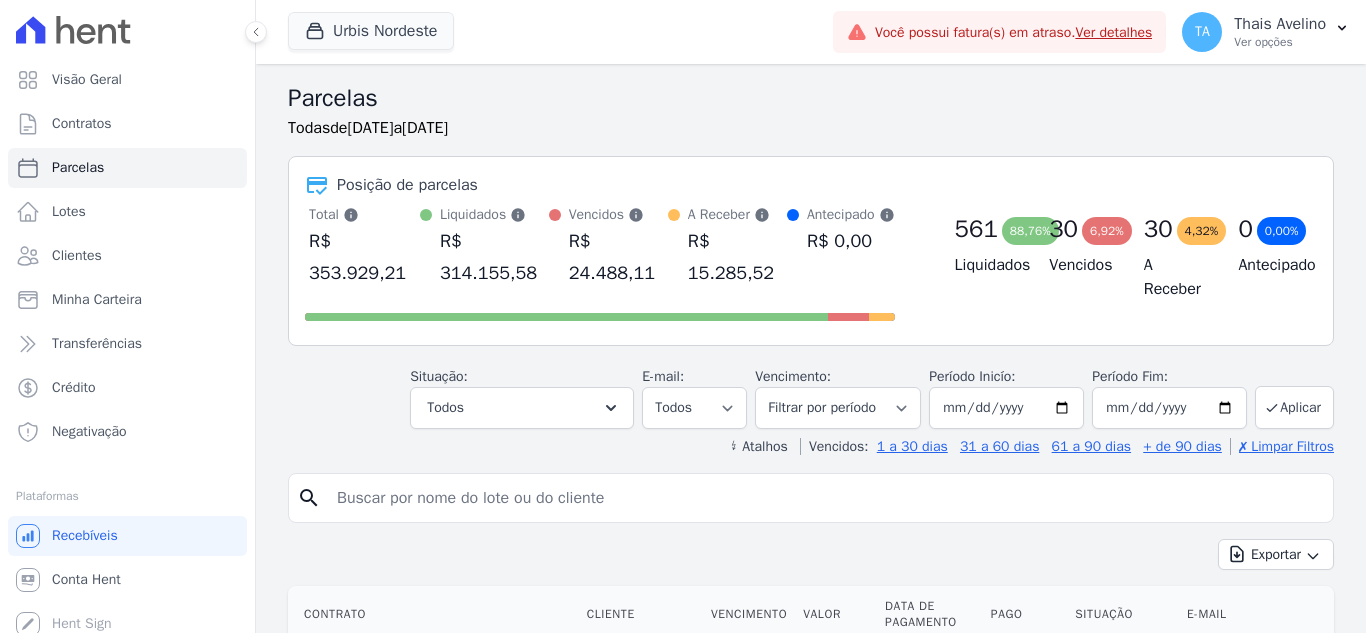 select 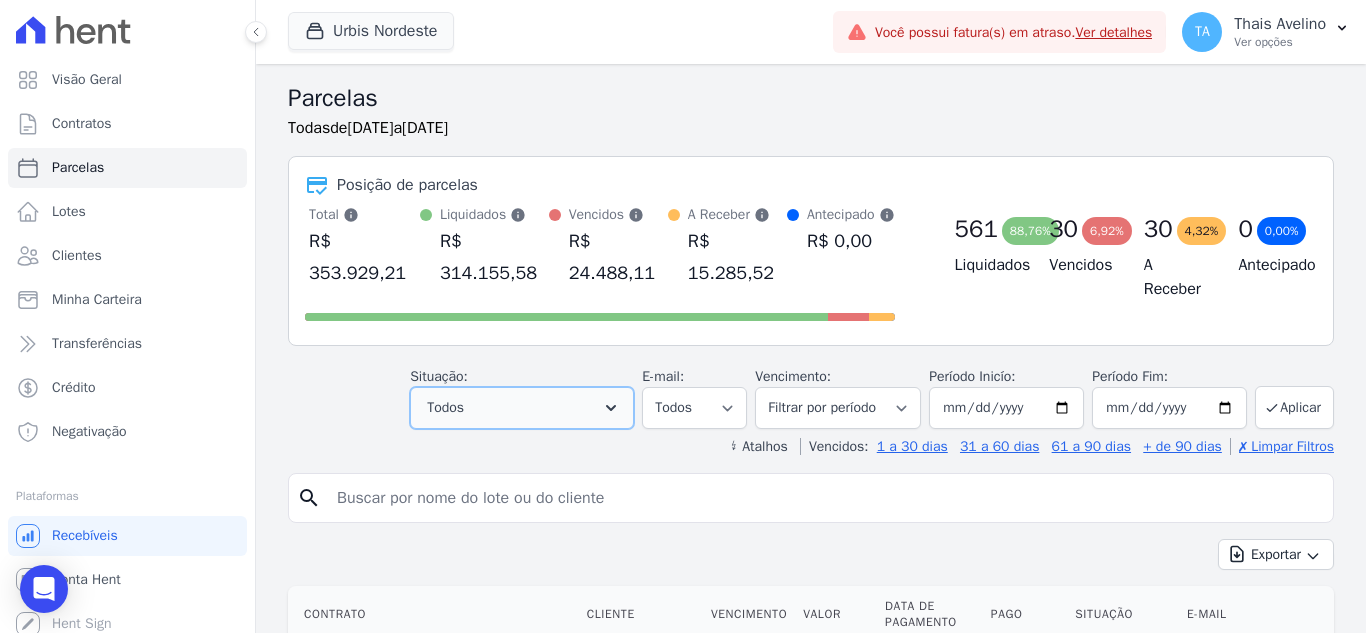 drag, startPoint x: 569, startPoint y: 410, endPoint x: 559, endPoint y: 415, distance: 11.18034 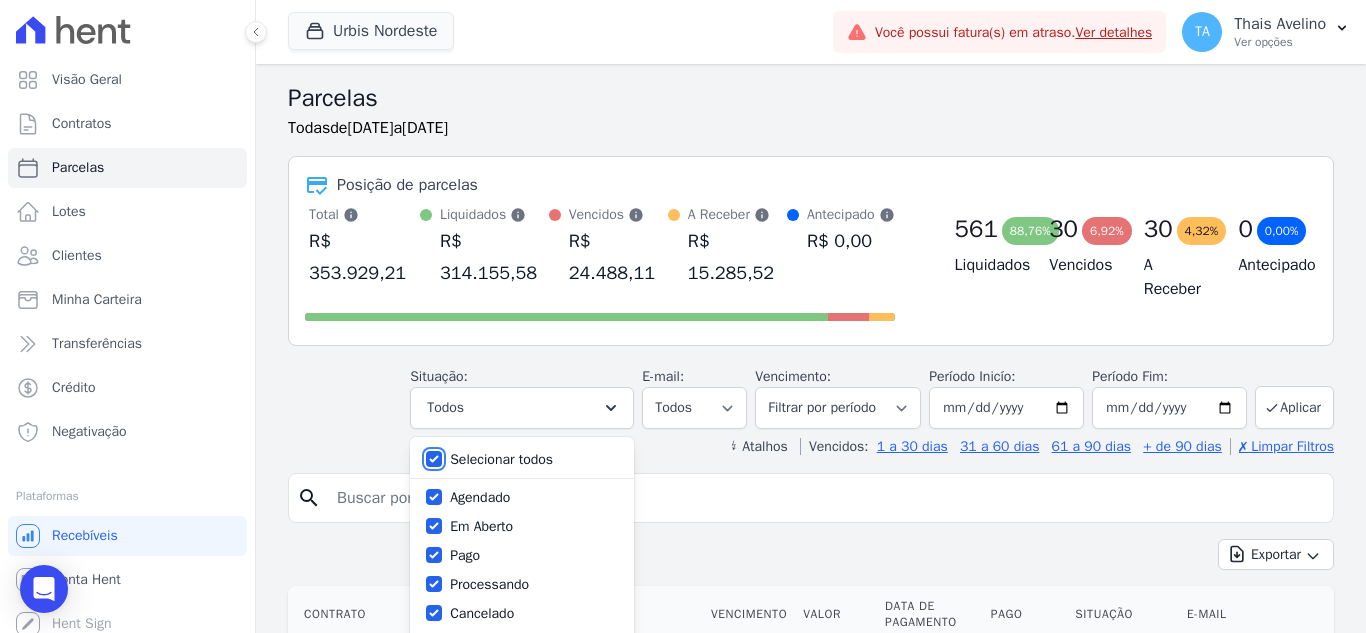 click on "Selecionar todos" at bounding box center [434, 459] 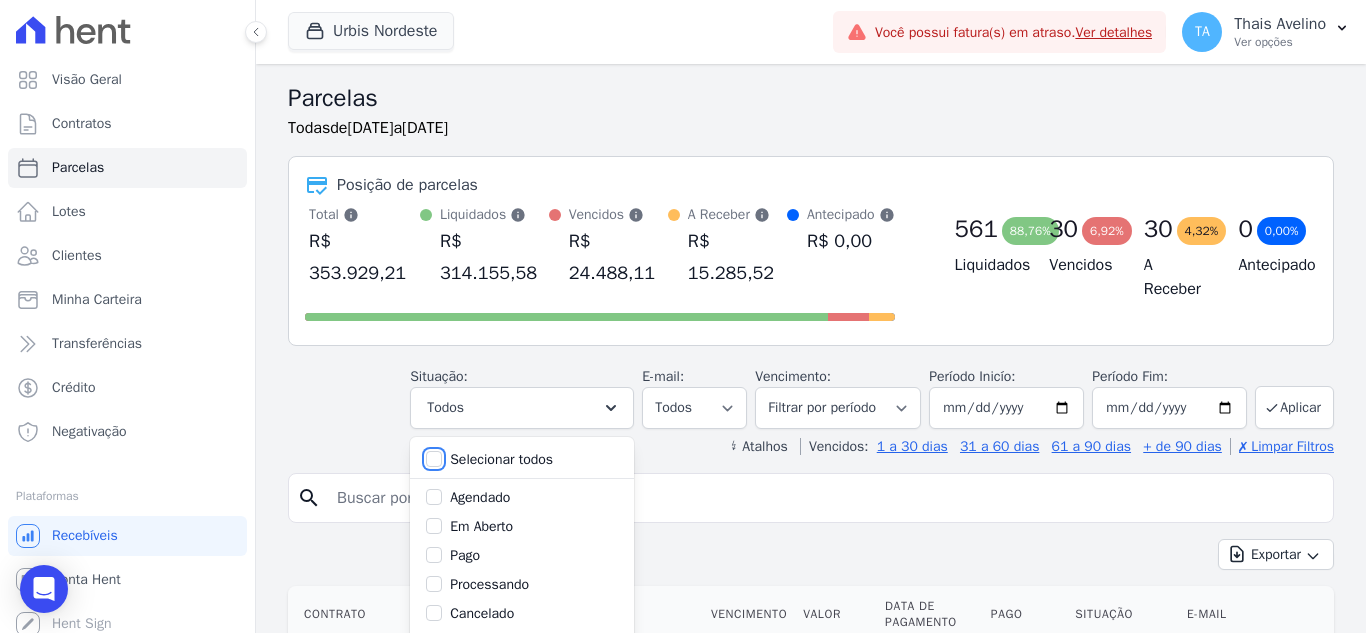checkbox on "false" 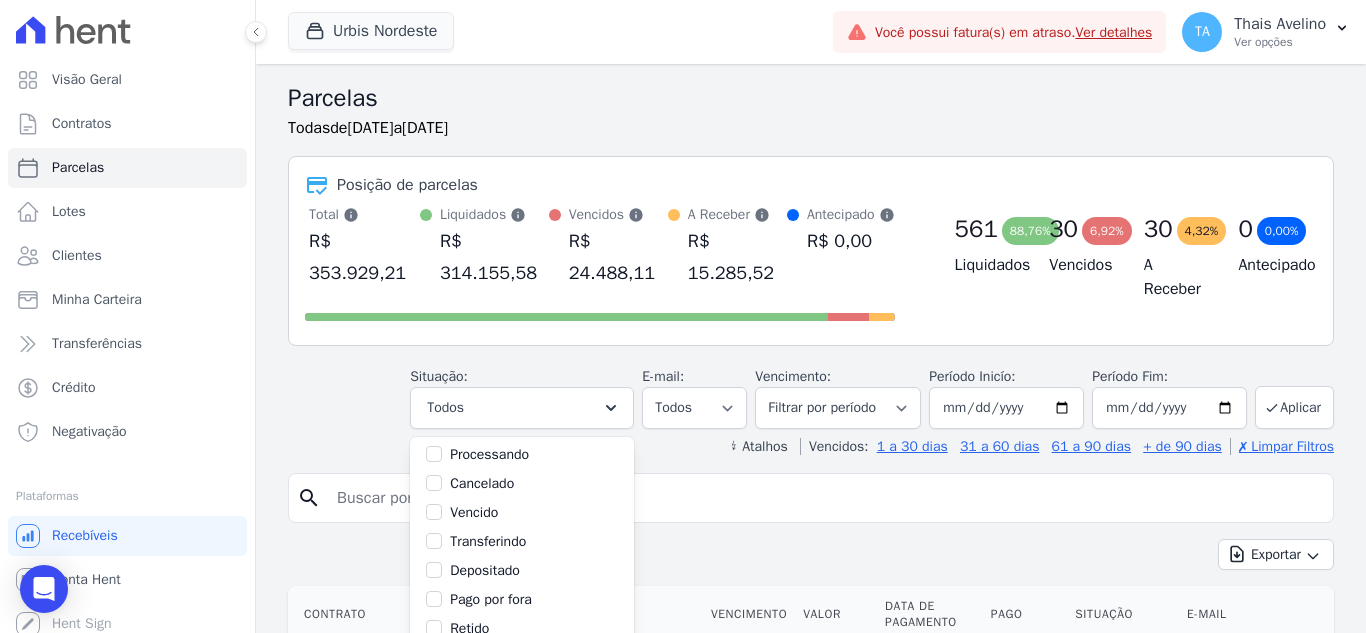 scroll, scrollTop: 134, scrollLeft: 0, axis: vertical 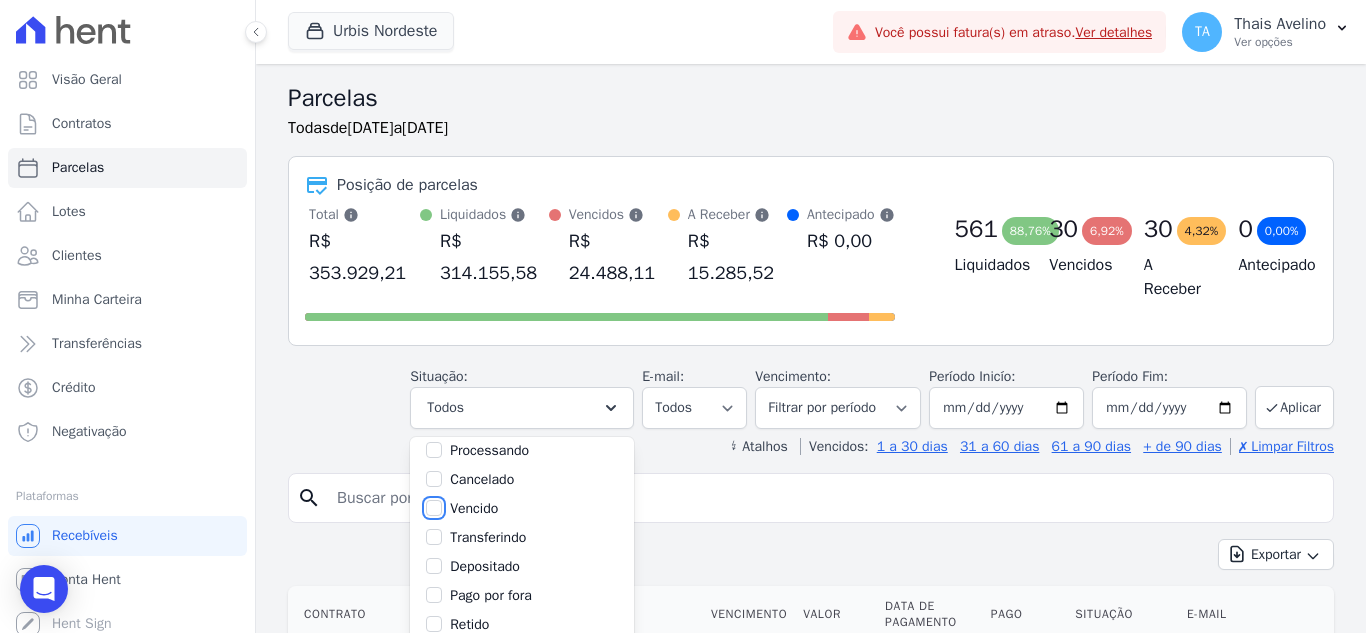 drag, startPoint x: 415, startPoint y: 512, endPoint x: 484, endPoint y: 507, distance: 69.18092 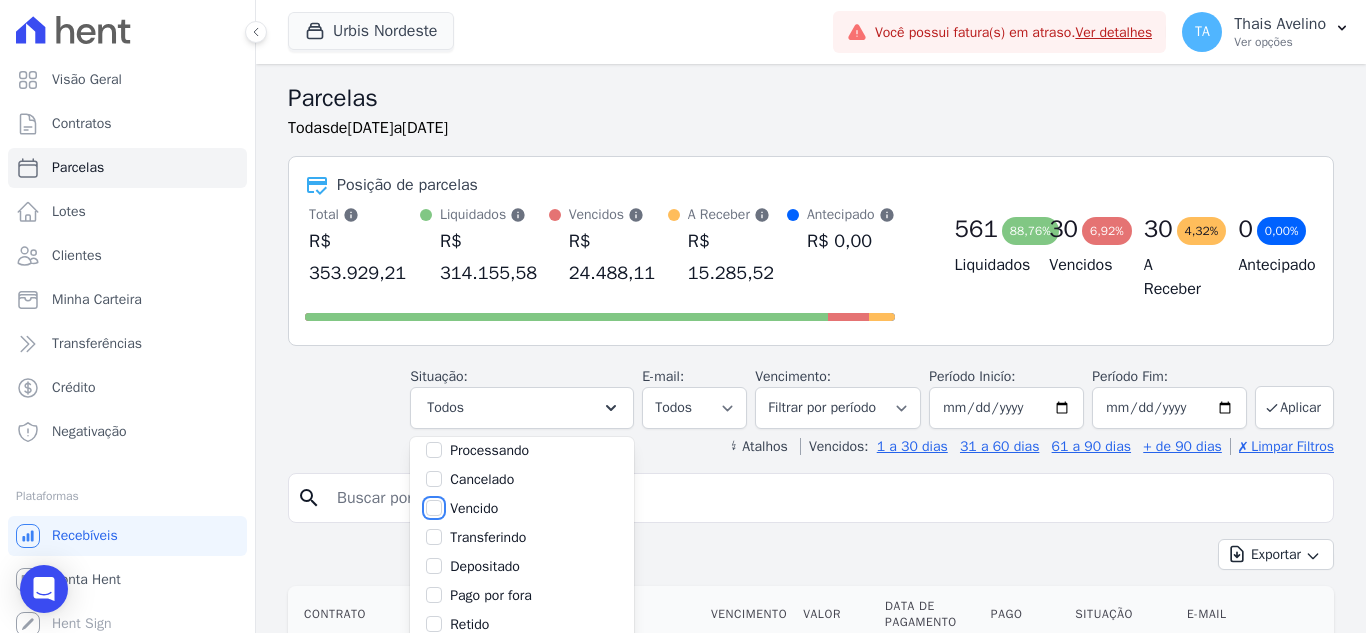 click on "Vencido" at bounding box center (434, 508) 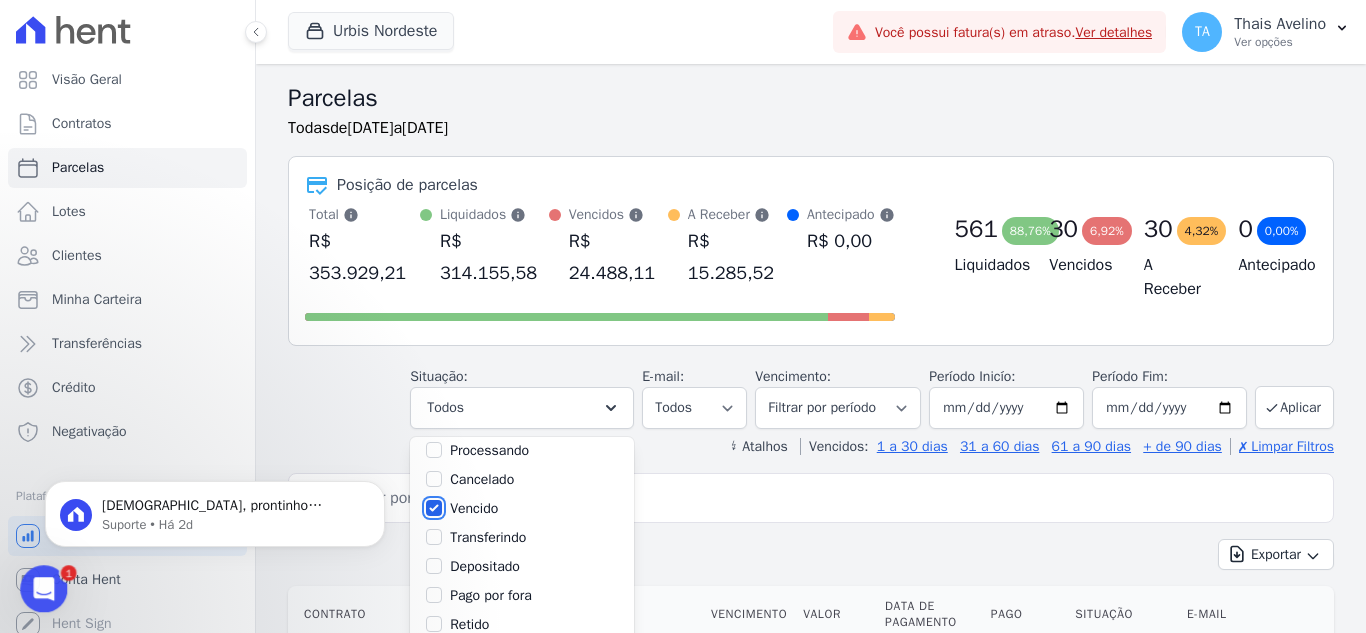 scroll, scrollTop: 0, scrollLeft: 0, axis: both 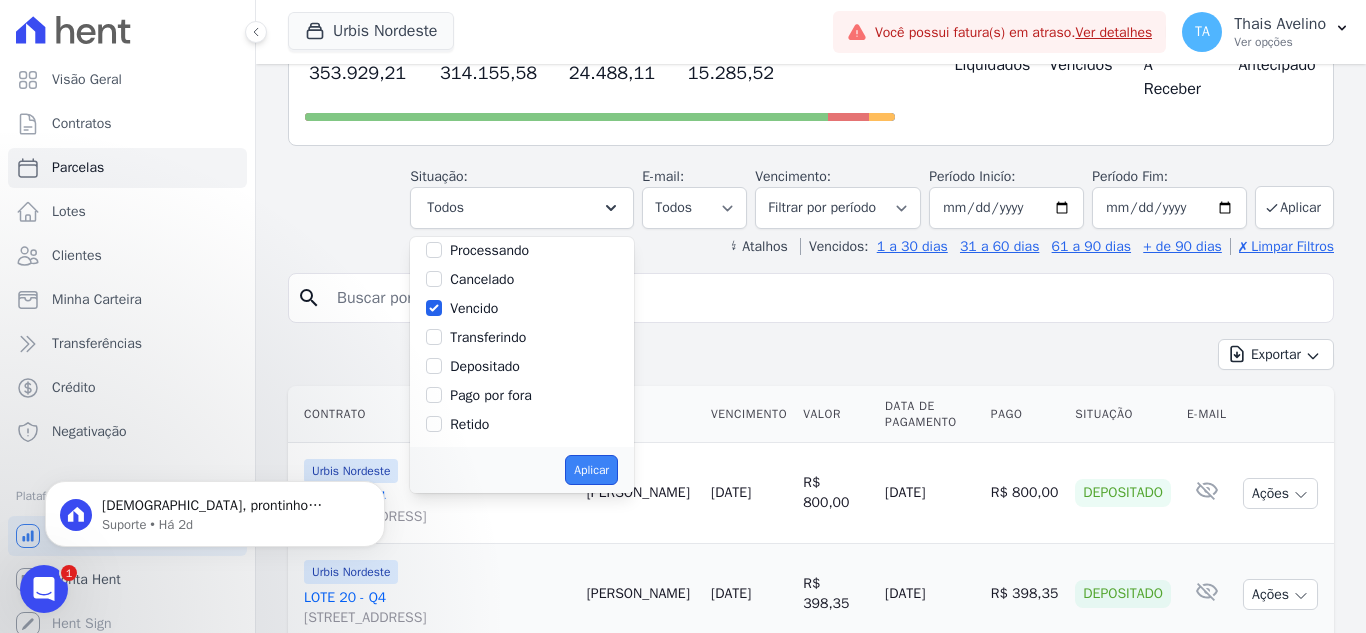 click on "Aplicar" at bounding box center (591, 470) 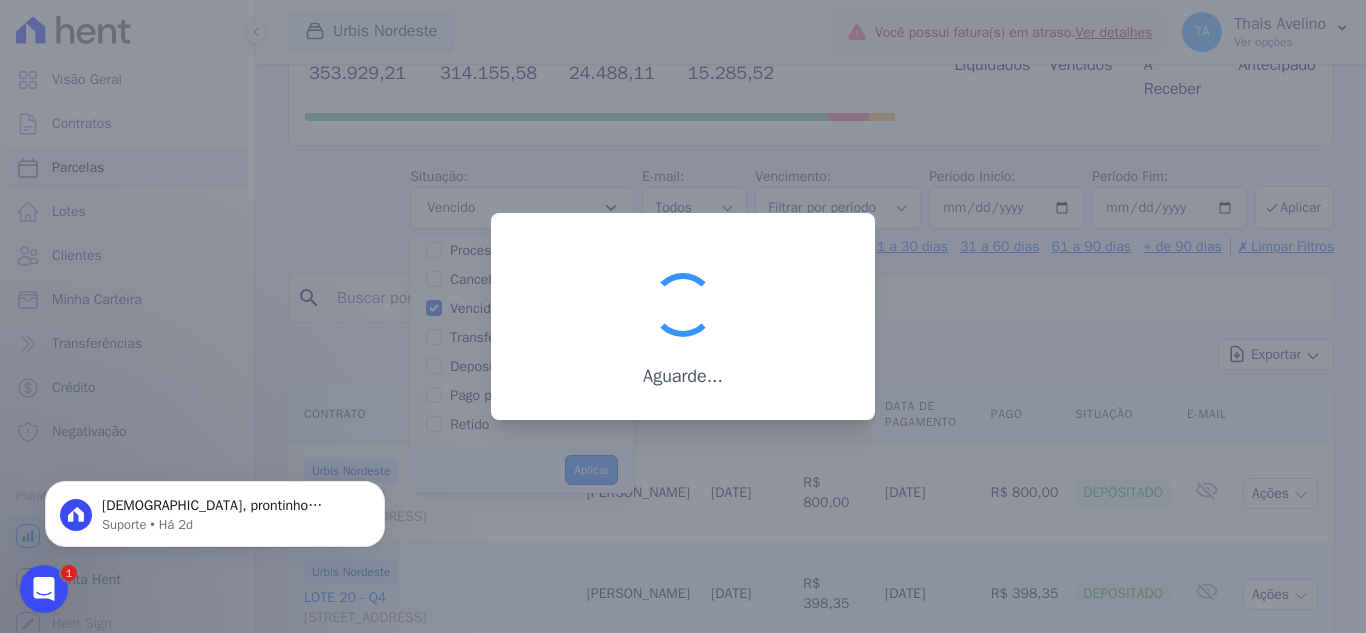 scroll, scrollTop: 36, scrollLeft: 0, axis: vertical 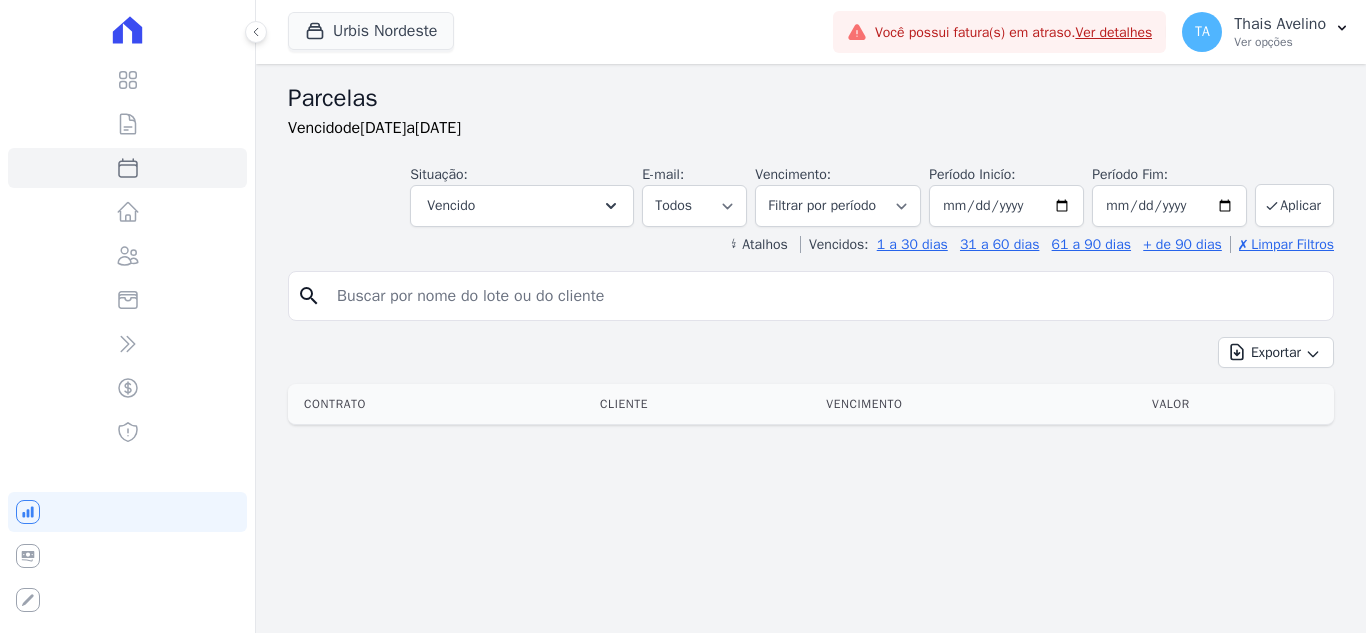 select 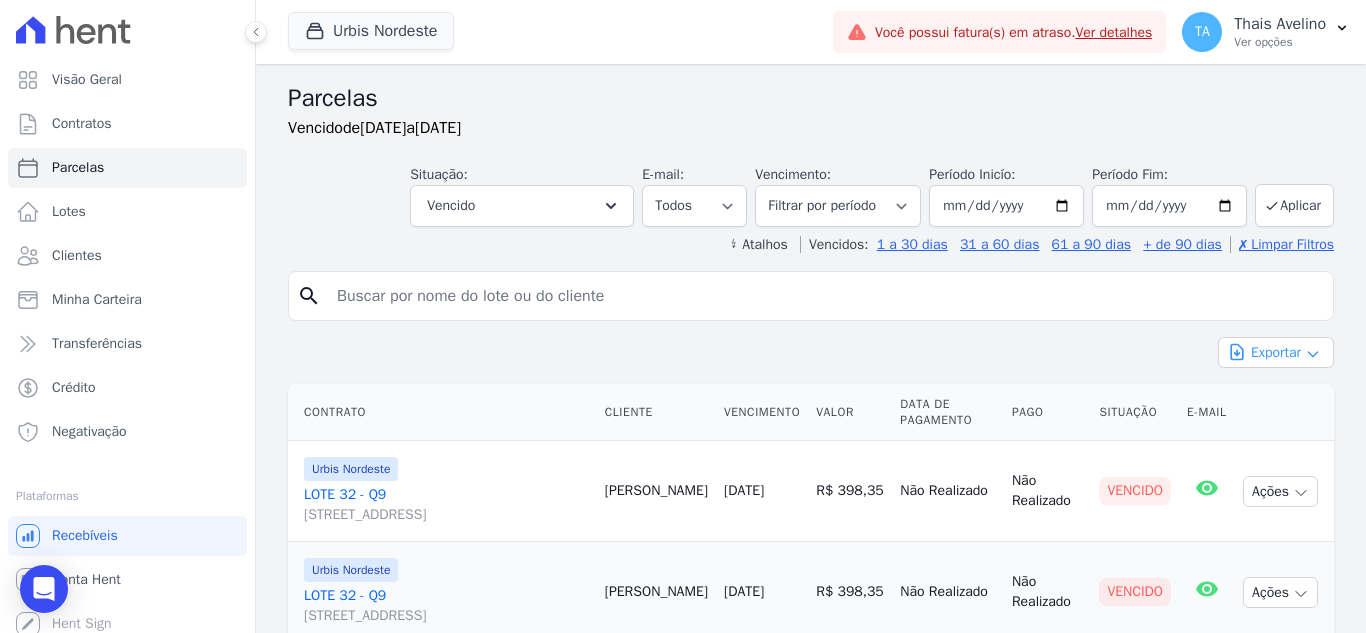 click on "Exportar" at bounding box center [1276, 352] 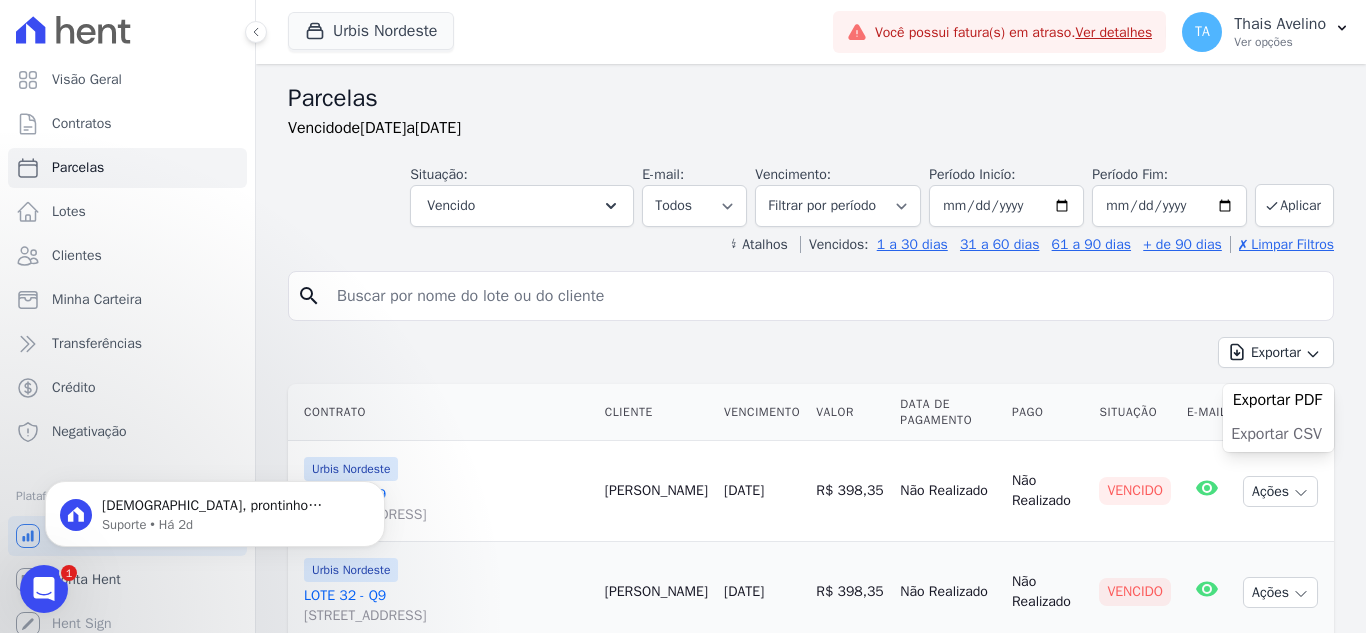 scroll, scrollTop: 0, scrollLeft: 0, axis: both 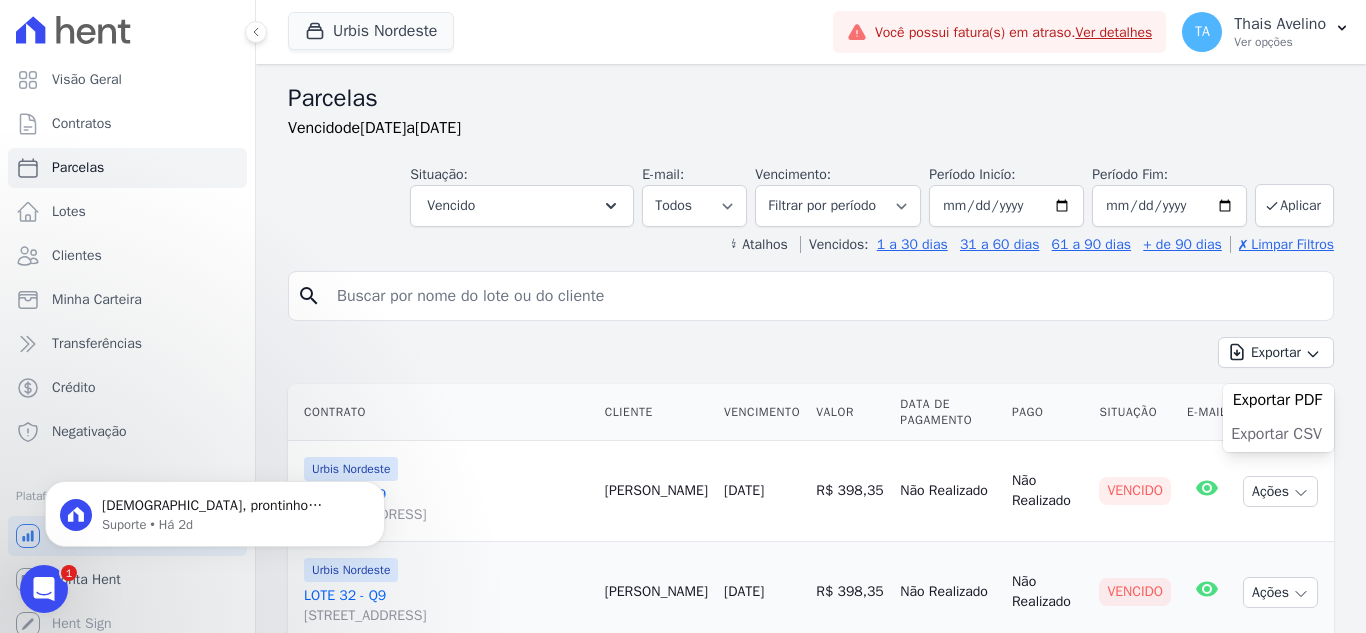 click on "Exportar CSV" at bounding box center (1276, 434) 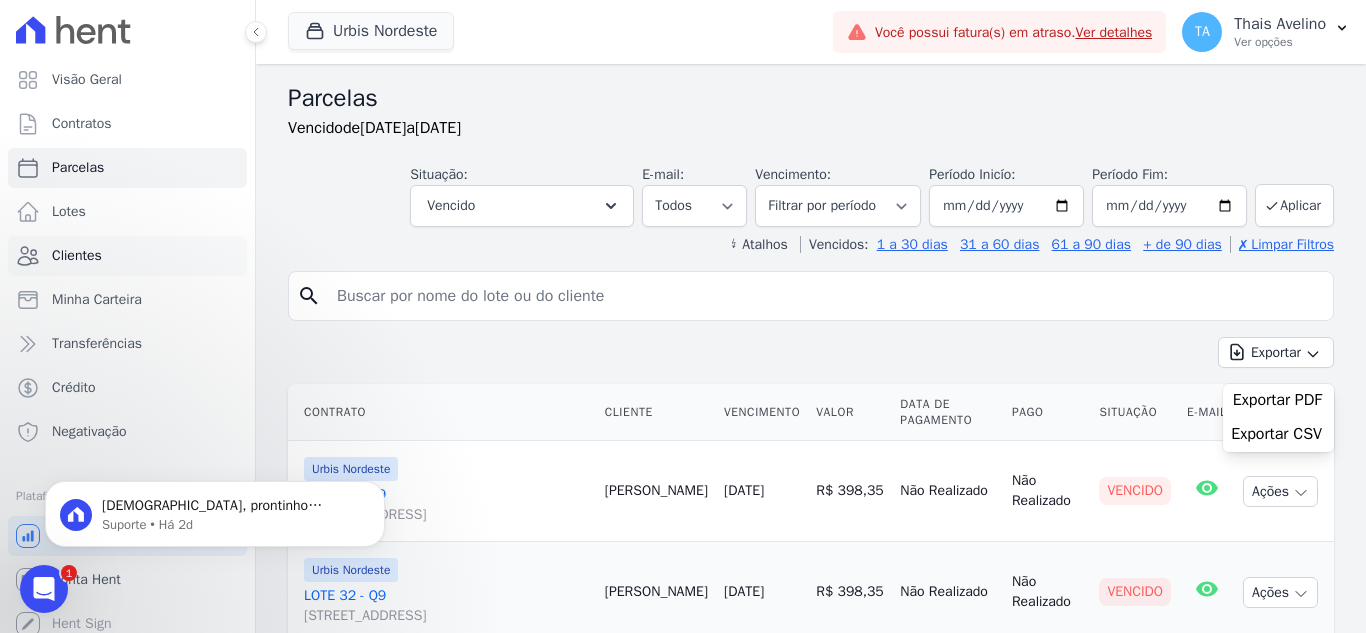 click on "Clientes" at bounding box center (127, 256) 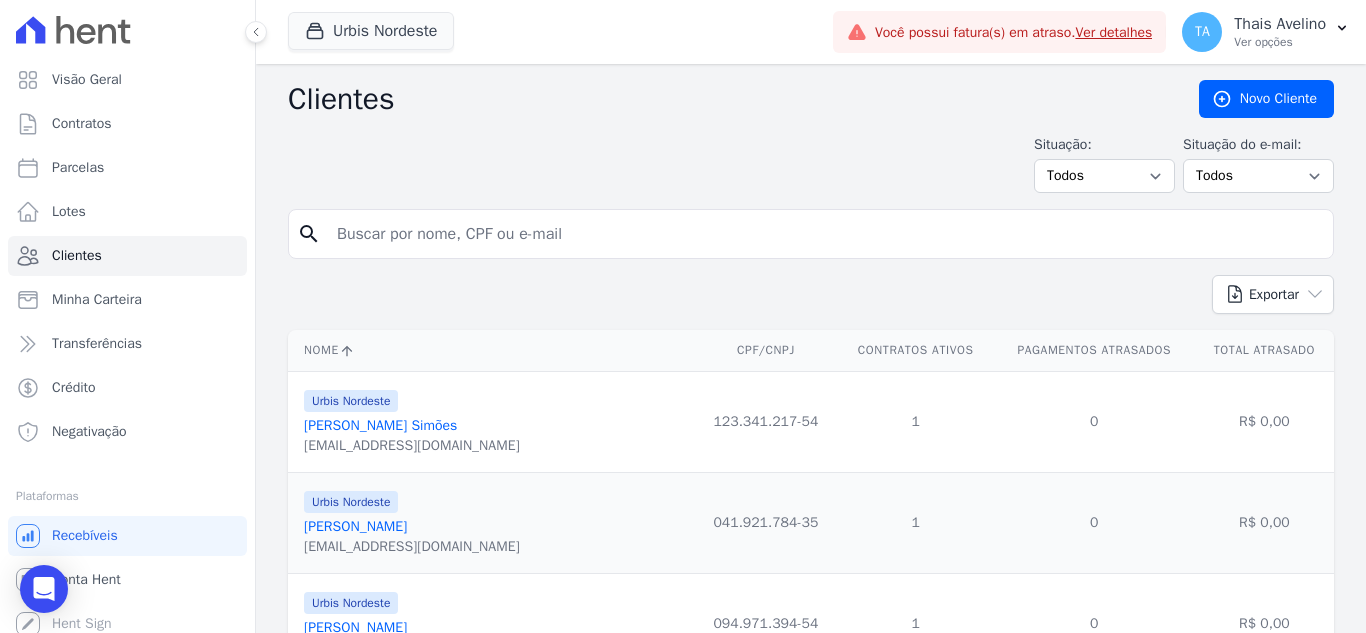 click at bounding box center [825, 234] 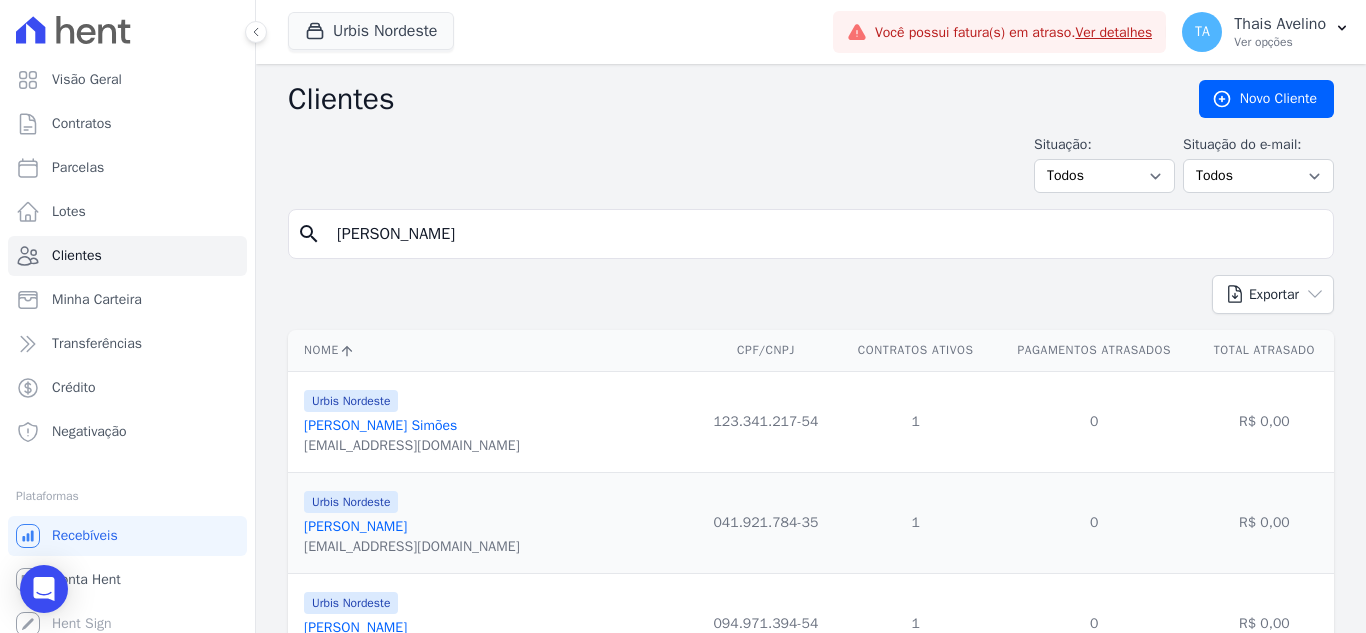 type on "[PERSON_NAME]" 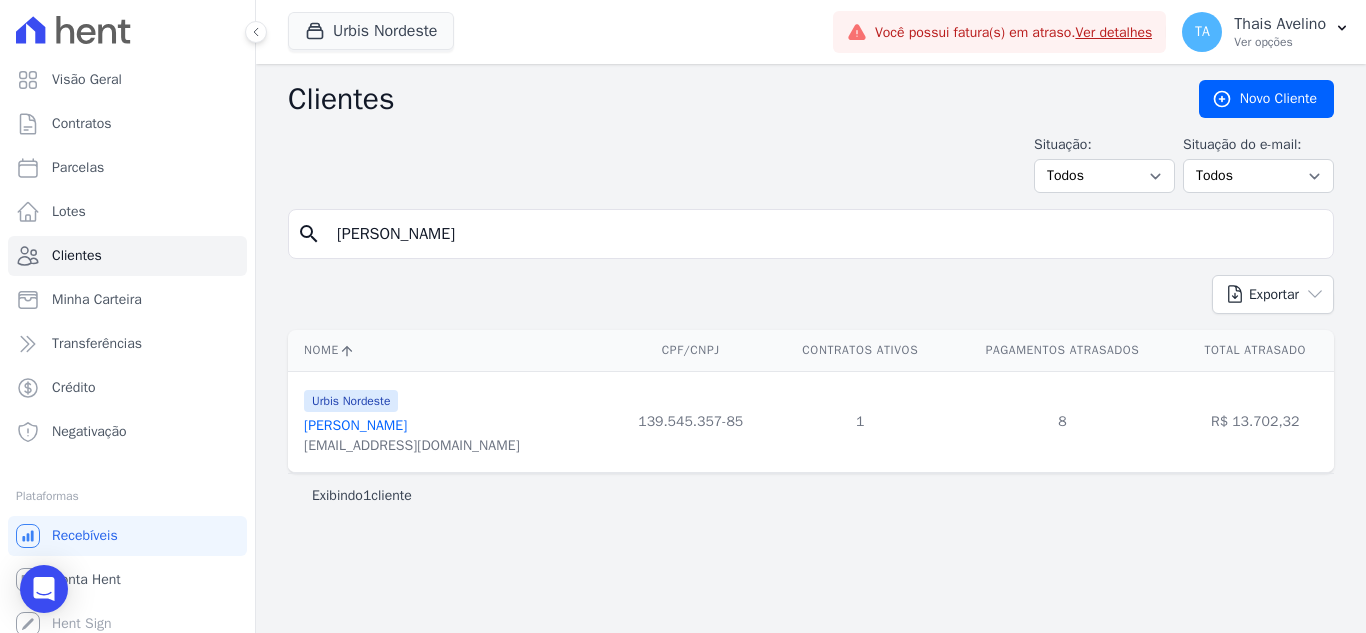click on "[PERSON_NAME]" at bounding box center (355, 425) 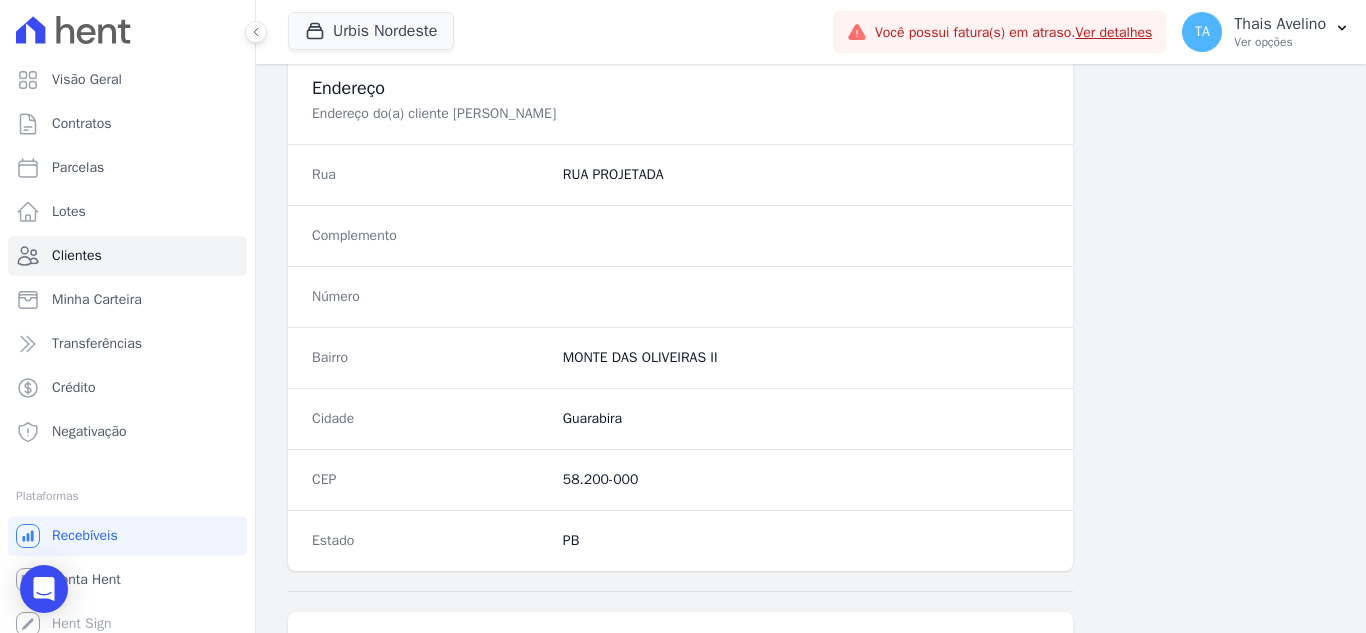 scroll, scrollTop: 1238, scrollLeft: 0, axis: vertical 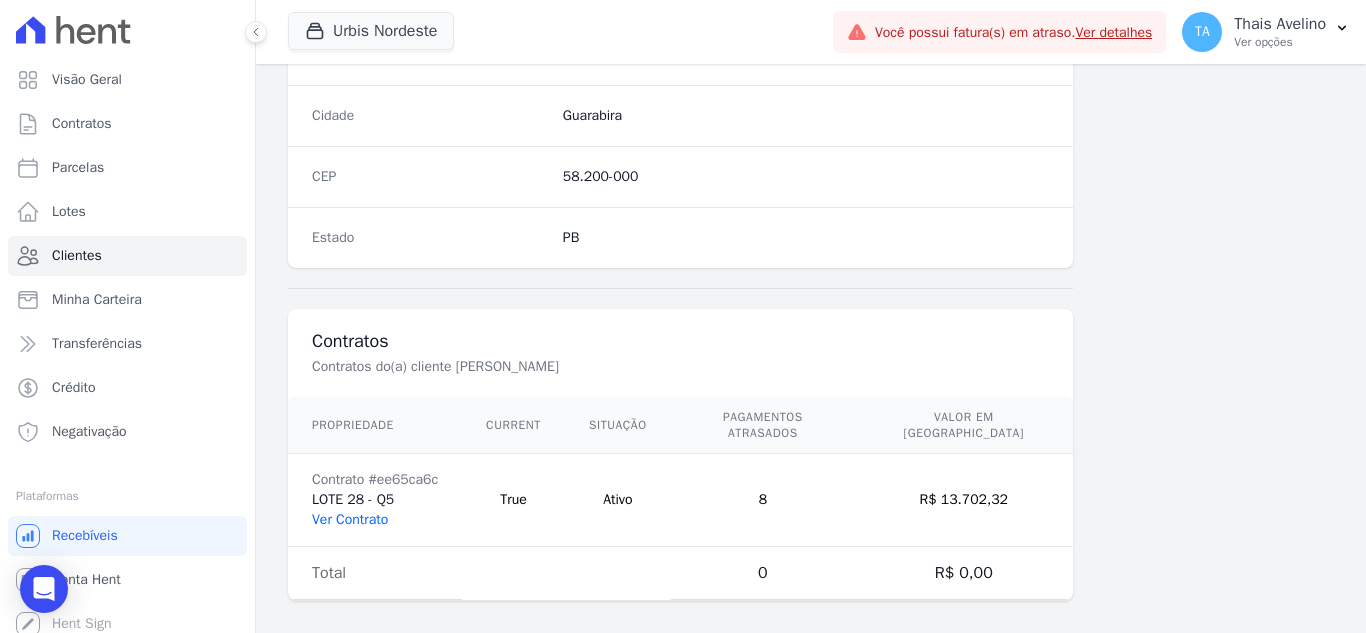 click on "Ver Contrato" at bounding box center (350, 519) 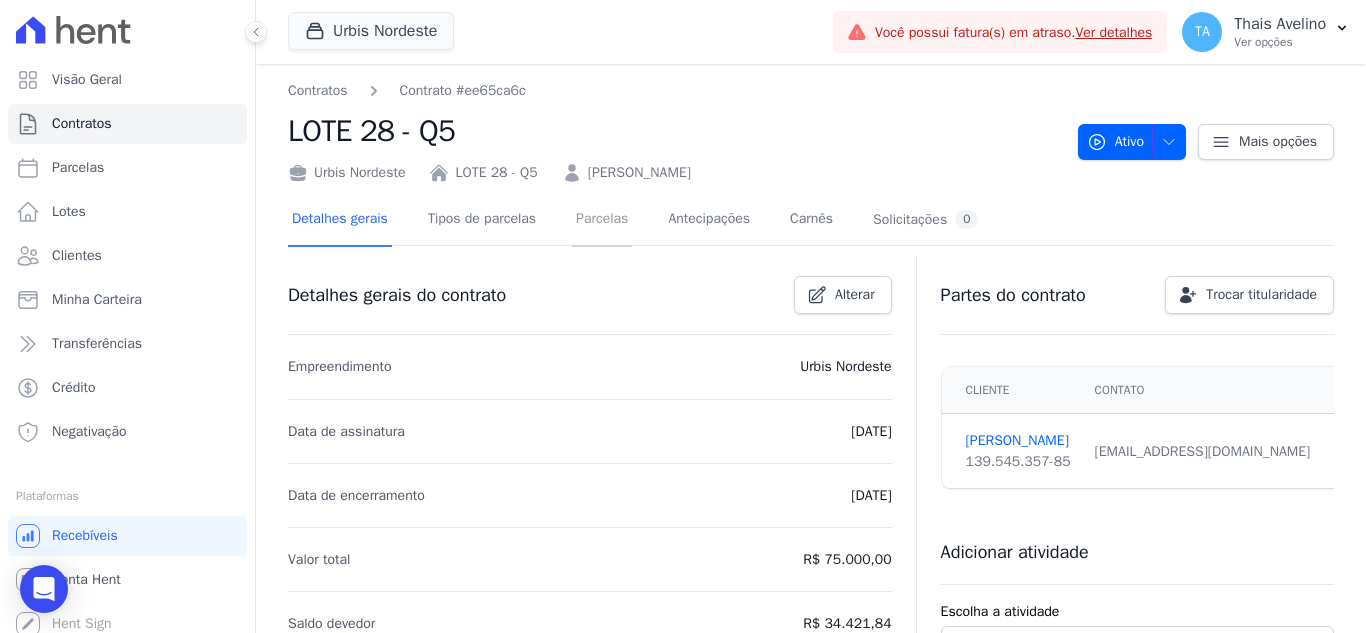 click on "Parcelas" at bounding box center [602, 220] 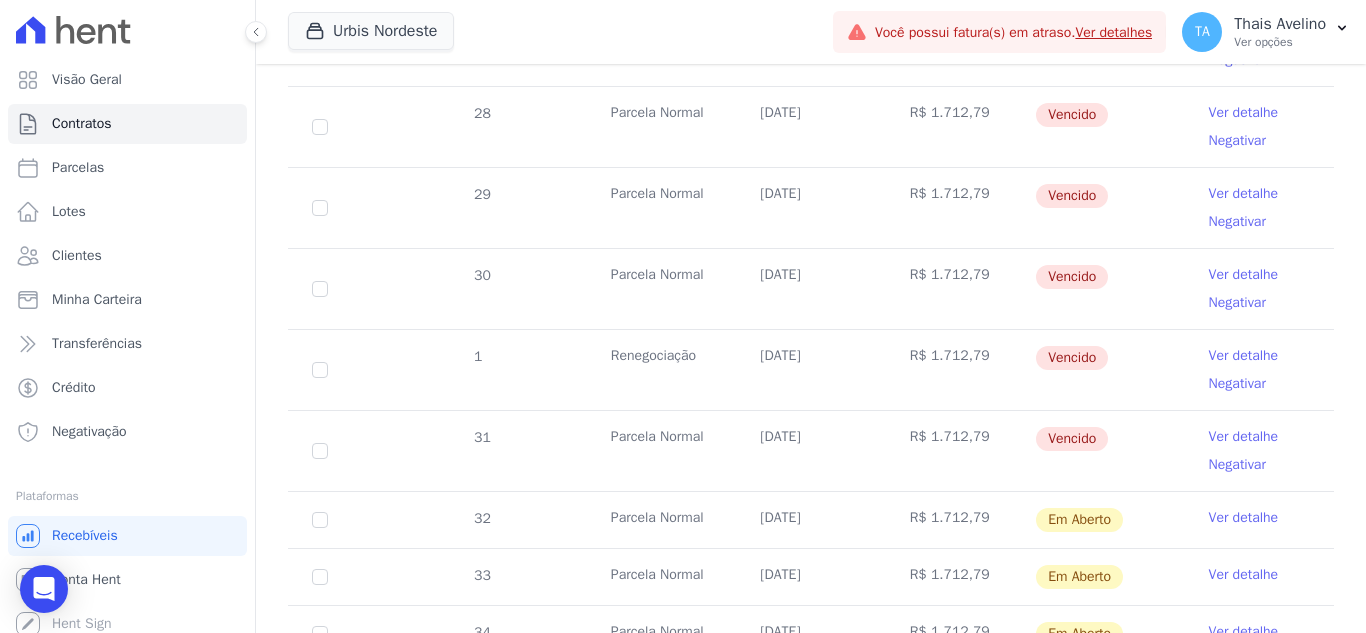 scroll, scrollTop: 700, scrollLeft: 0, axis: vertical 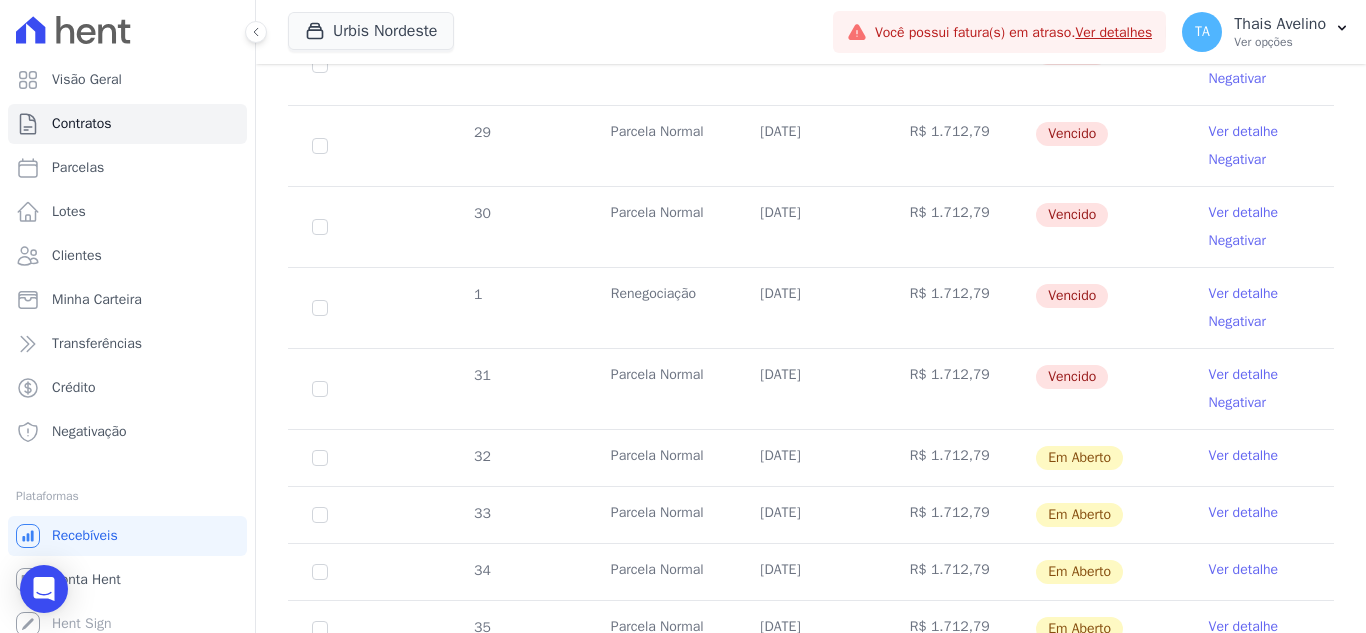 click on "Ver detalhe" at bounding box center [1244, 456] 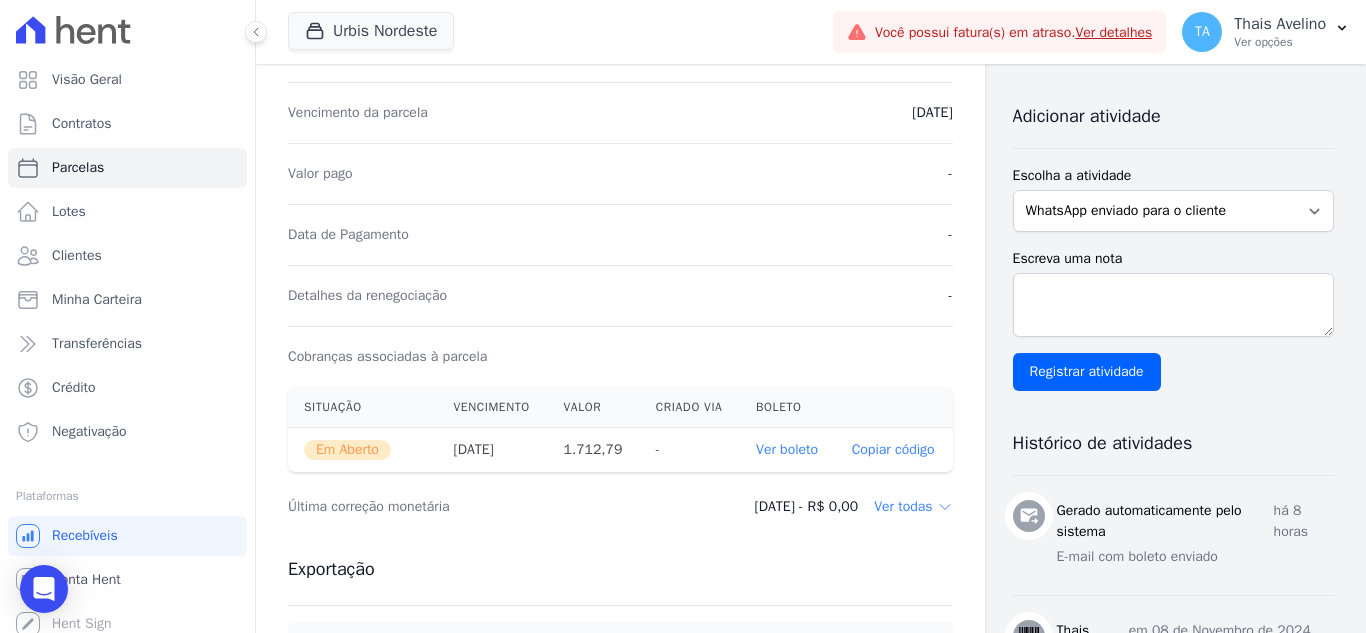 scroll, scrollTop: 400, scrollLeft: 0, axis: vertical 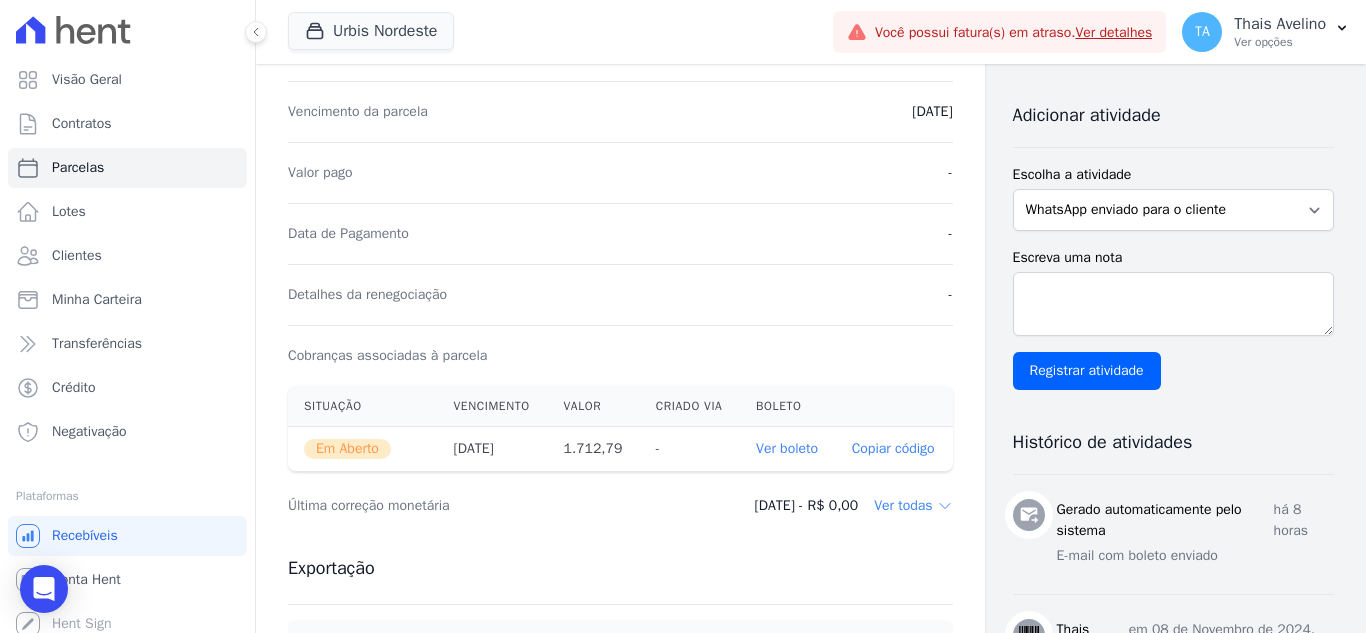 click on "Ver boleto" at bounding box center (787, 448) 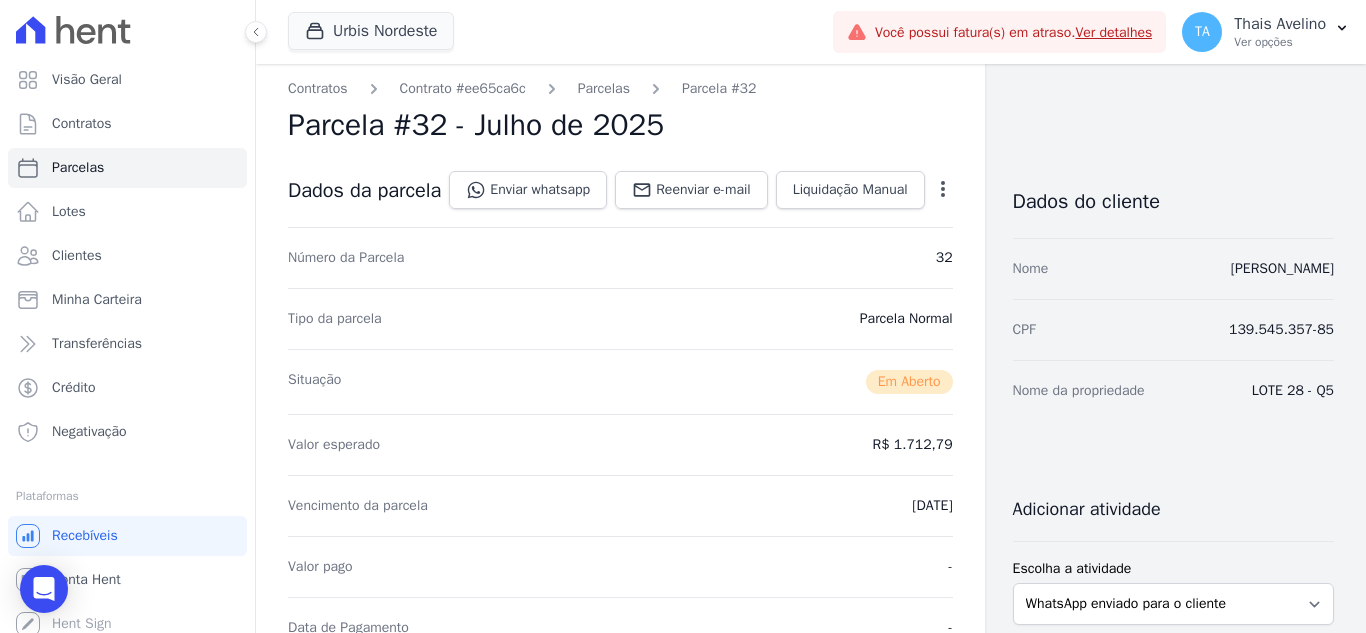 scroll, scrollTop: 0, scrollLeft: 0, axis: both 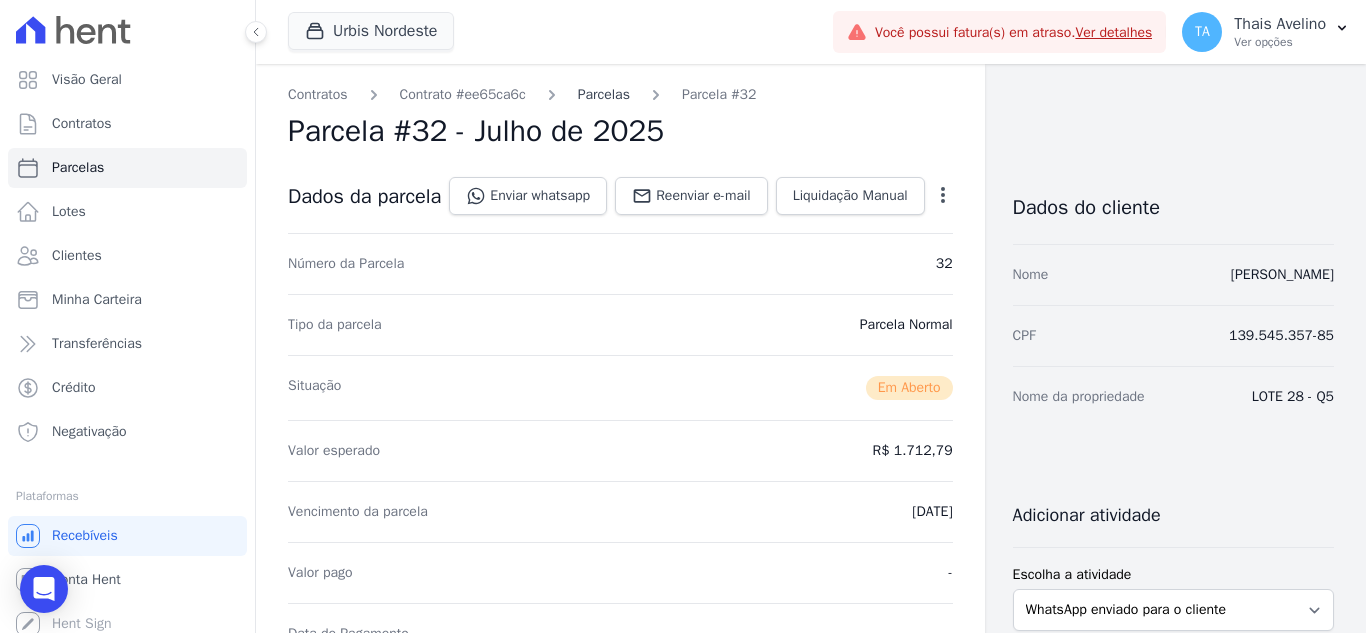 click on "Parcelas" at bounding box center [604, 94] 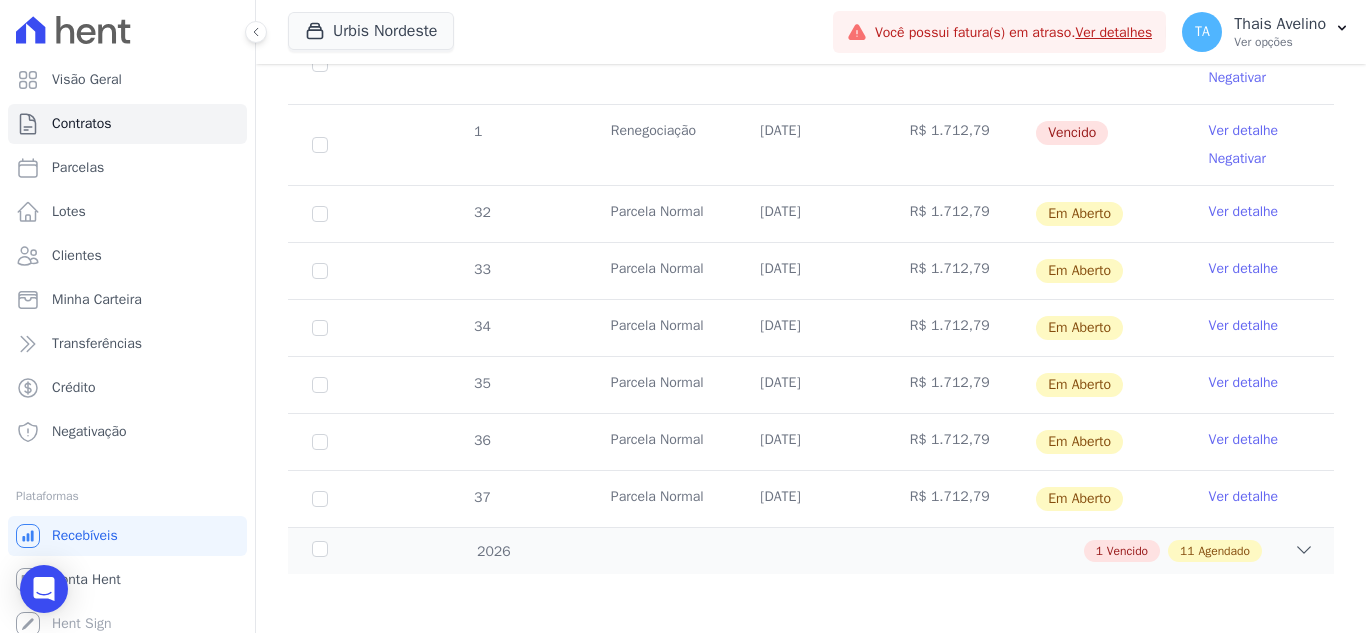 scroll, scrollTop: 945, scrollLeft: 0, axis: vertical 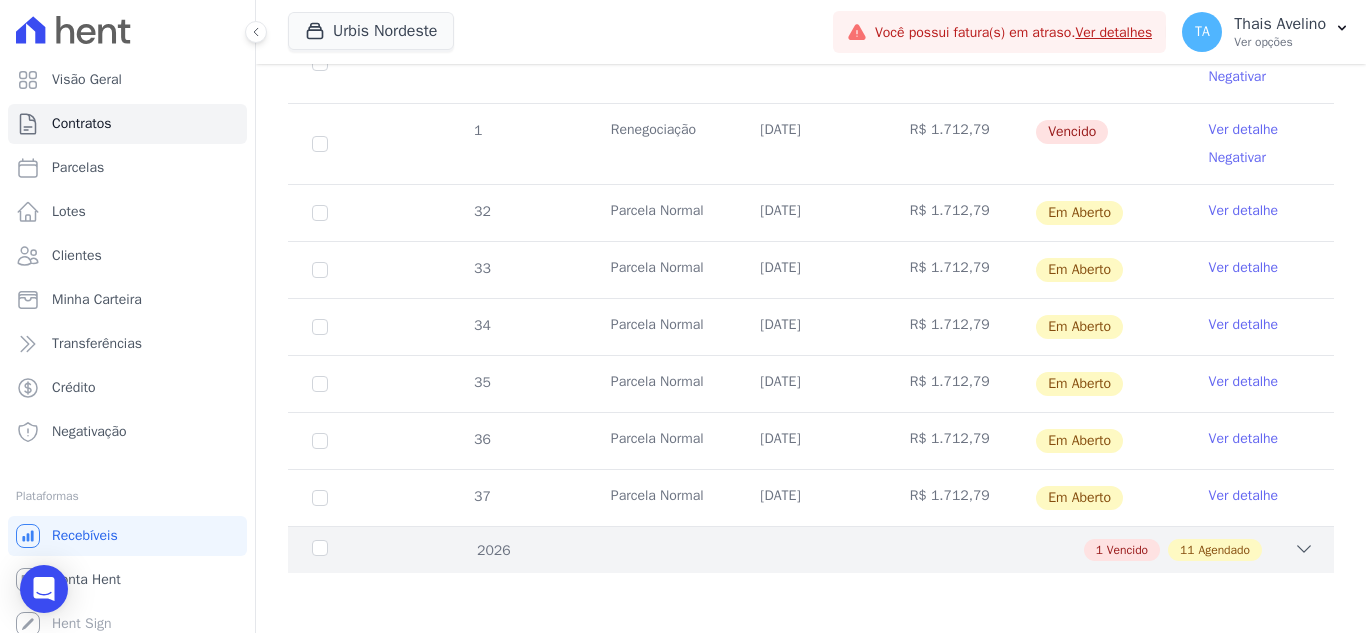 click on "1
Vencido
11
Agendado" at bounding box center (862, 550) 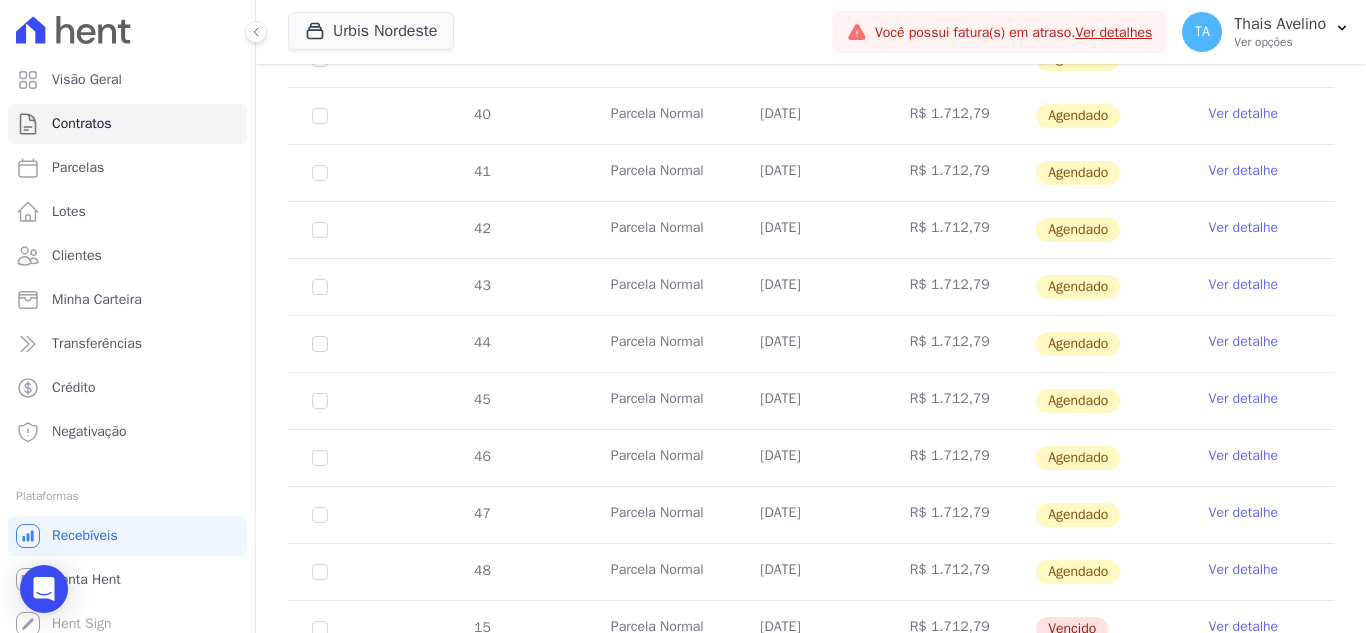 scroll, scrollTop: 1629, scrollLeft: 0, axis: vertical 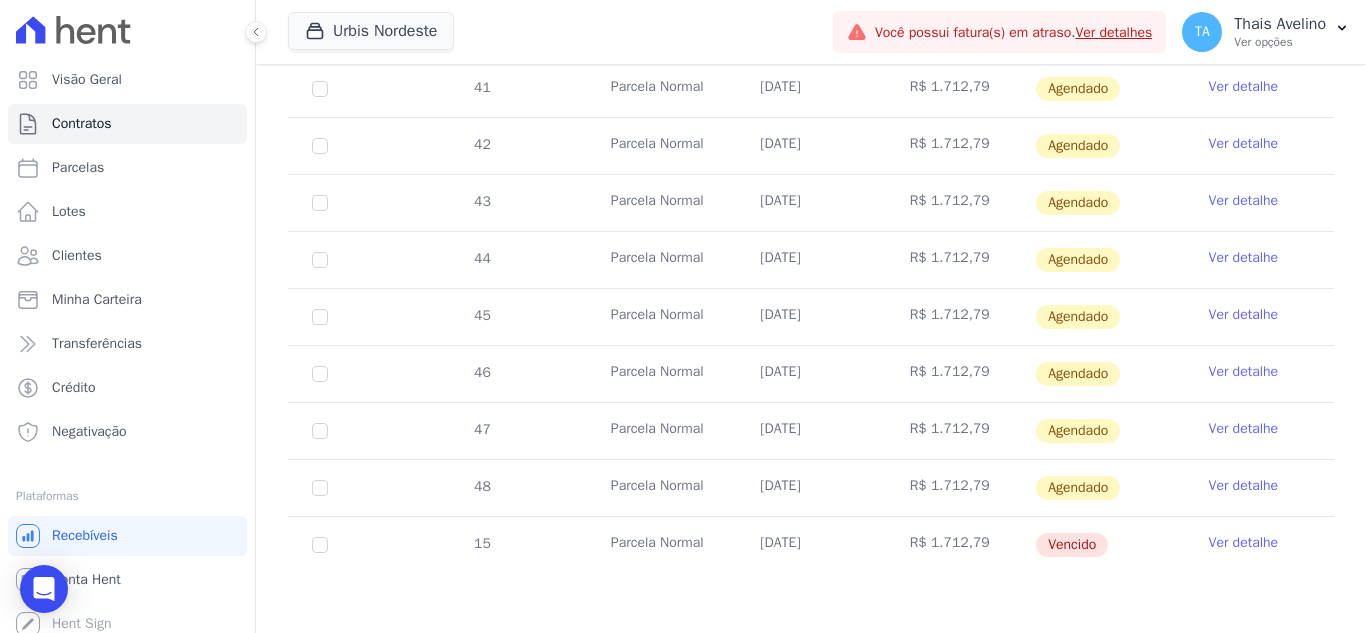 click on "Ver detalhe" at bounding box center [1244, 543] 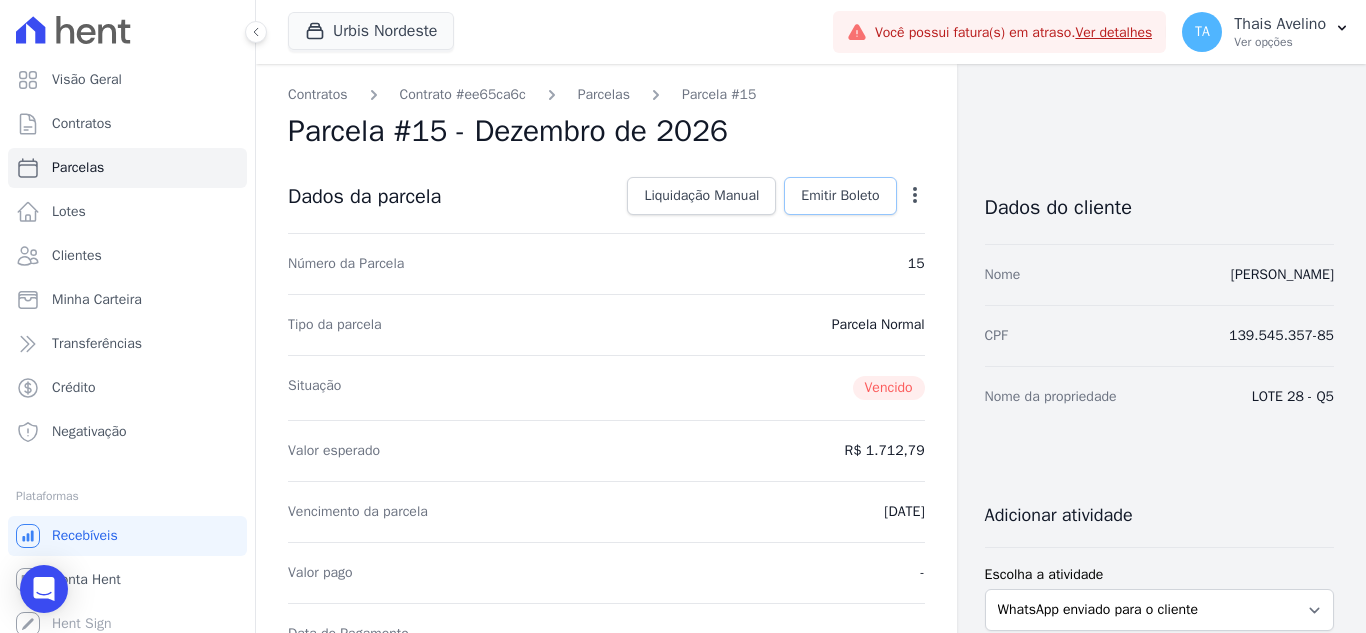 drag, startPoint x: 858, startPoint y: 199, endPoint x: 860, endPoint y: 214, distance: 15.132746 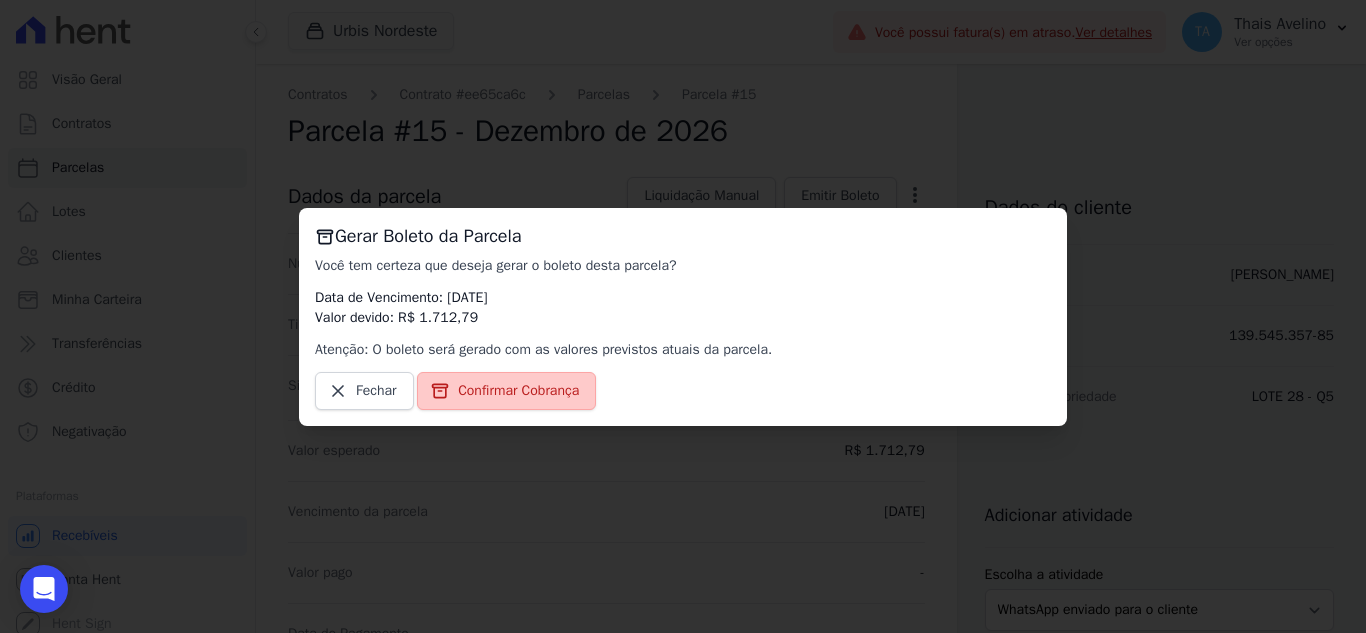 click on "Confirmar Cobrança" at bounding box center [518, 391] 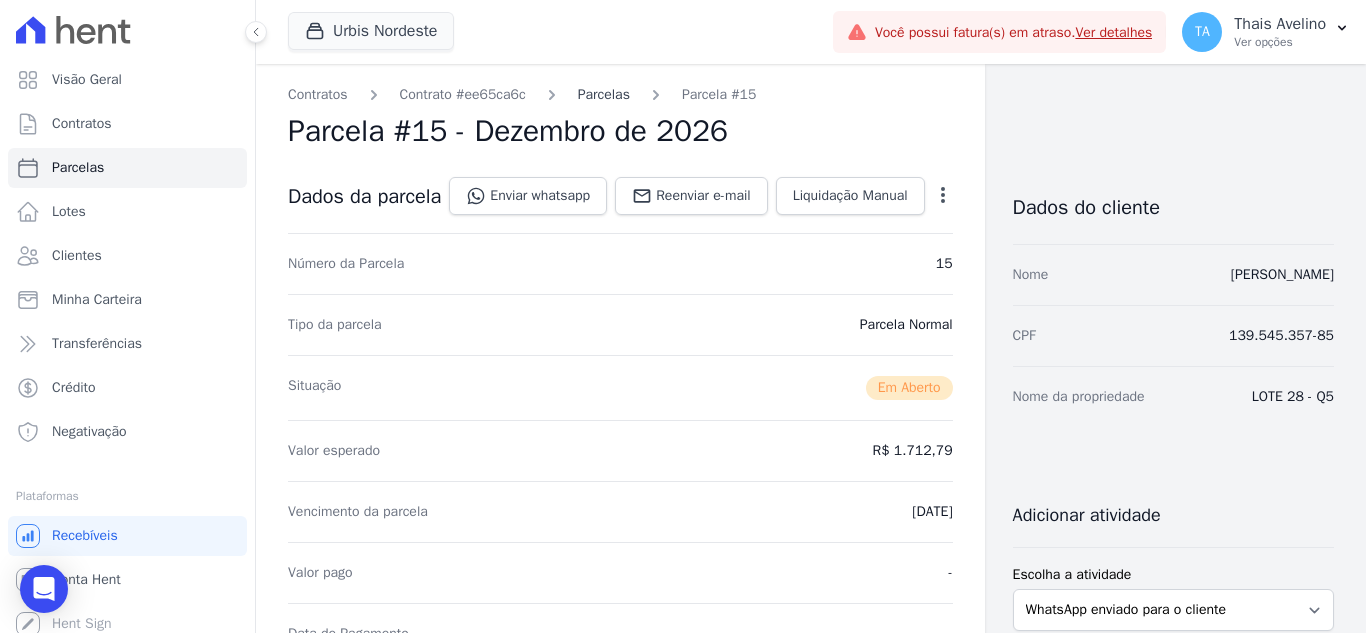click on "Parcelas" at bounding box center [604, 94] 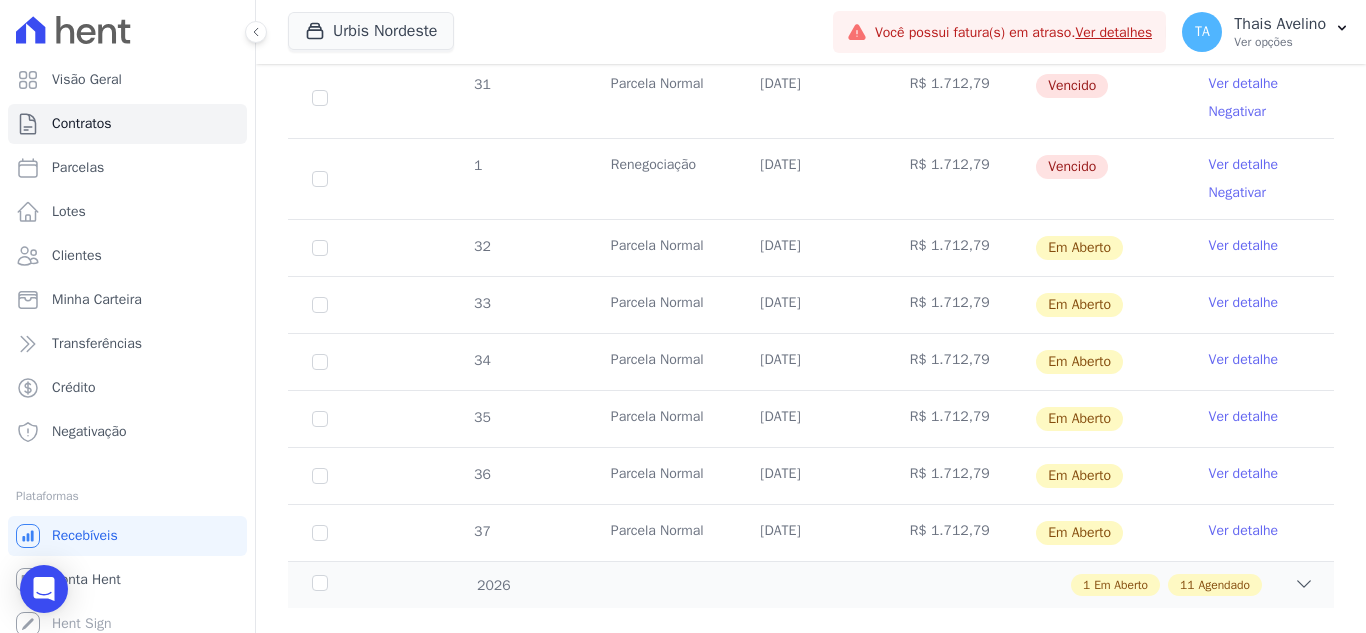 scroll, scrollTop: 945, scrollLeft: 0, axis: vertical 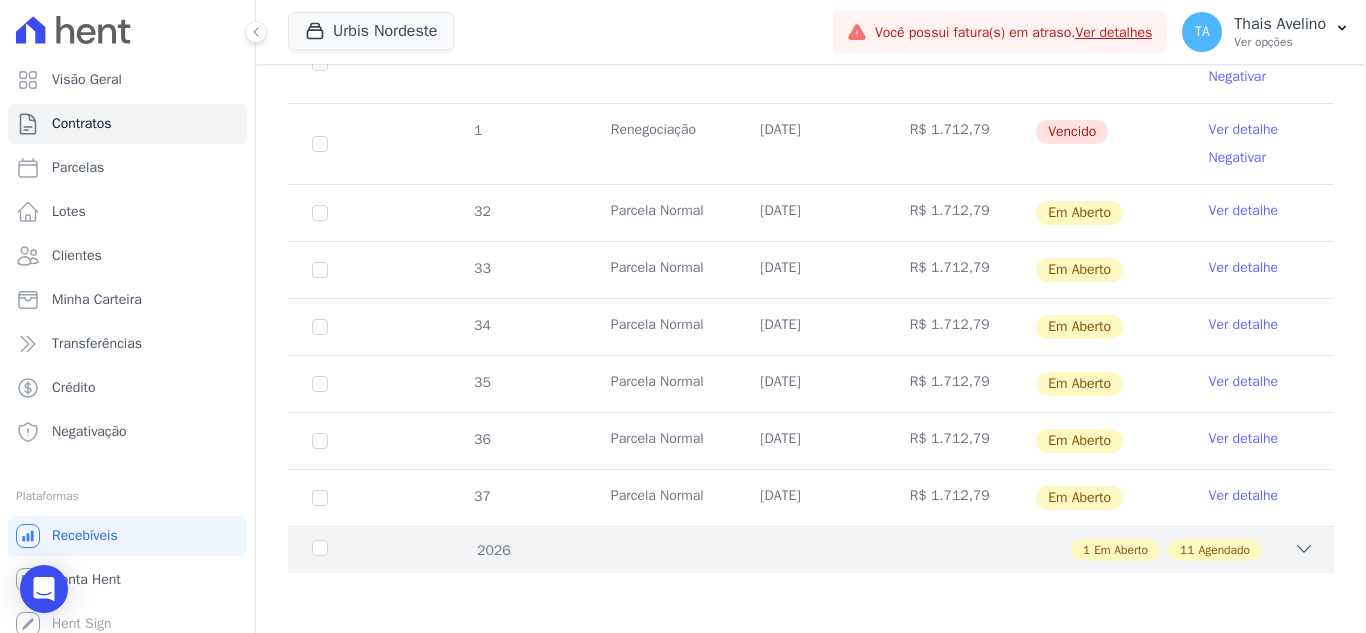 click on "1
Em Aberto
11
Agendado" at bounding box center (862, 550) 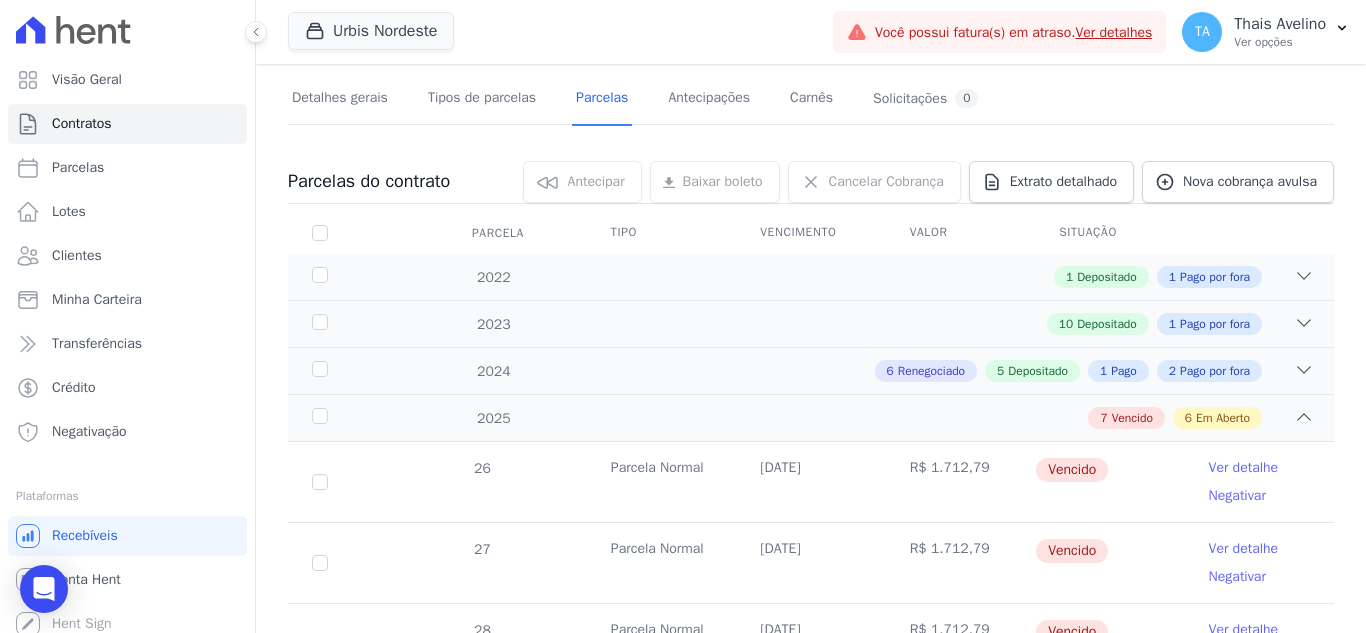 scroll, scrollTop: 229, scrollLeft: 0, axis: vertical 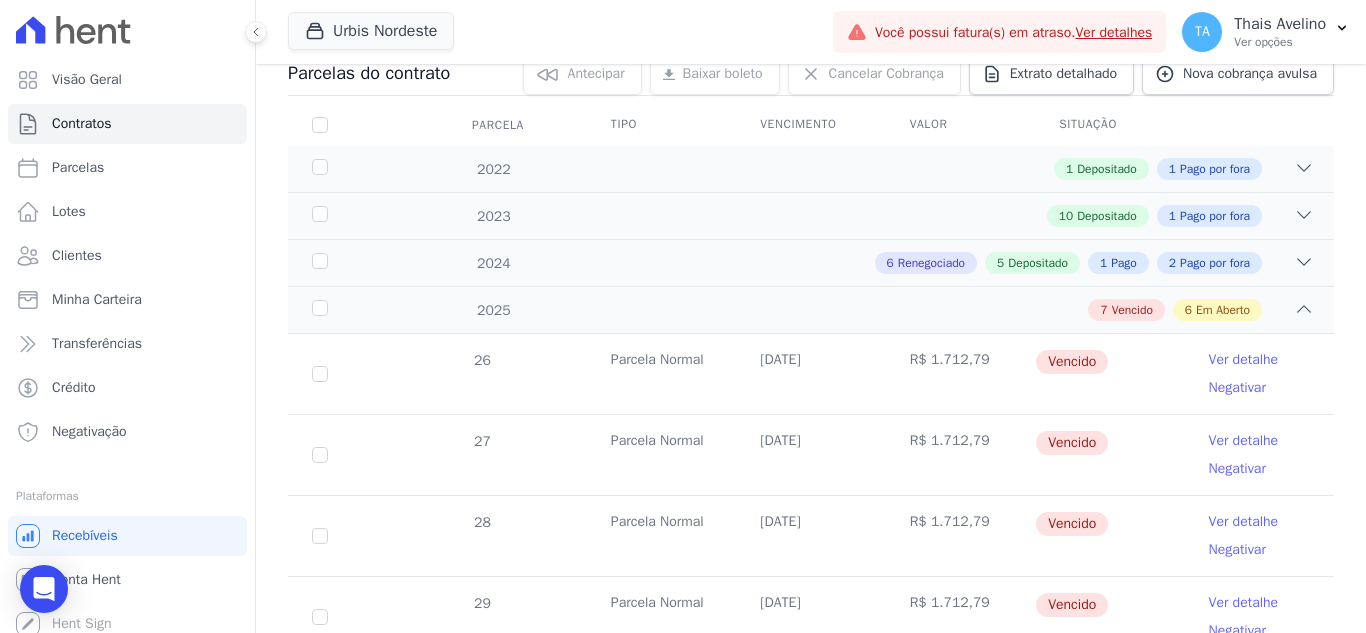 click on "Ver detalhe" at bounding box center [1244, 360] 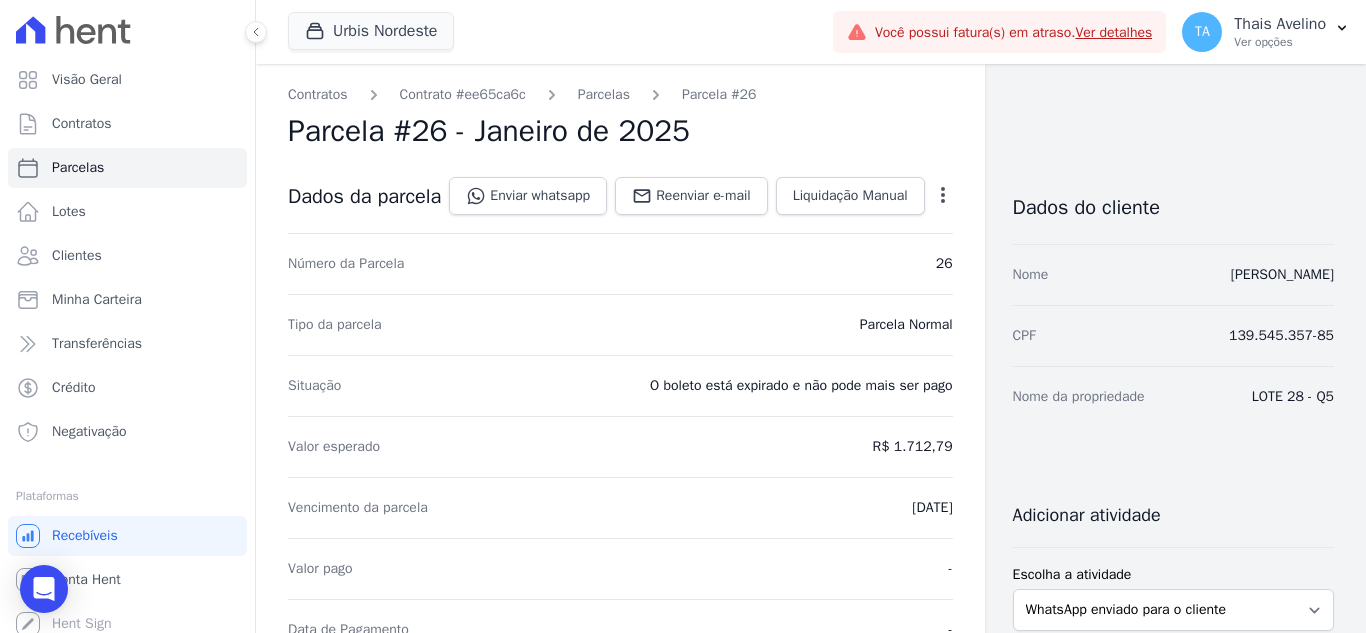 click 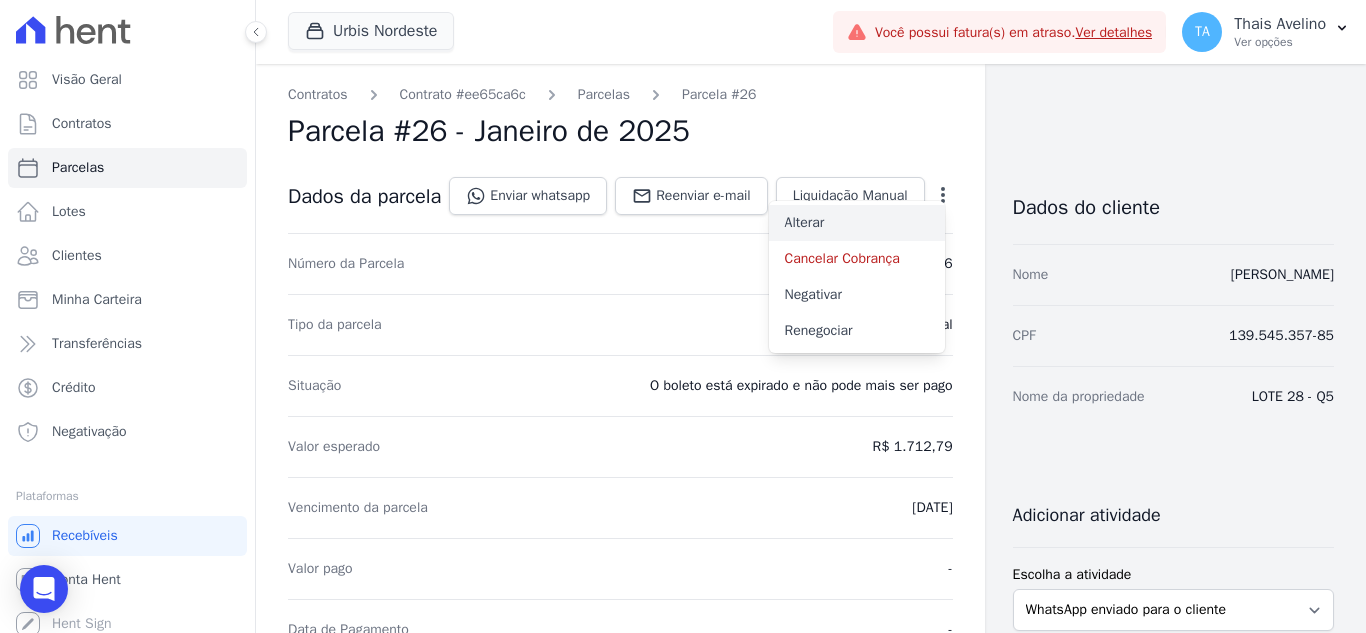 click on "Alterar" at bounding box center (857, 223) 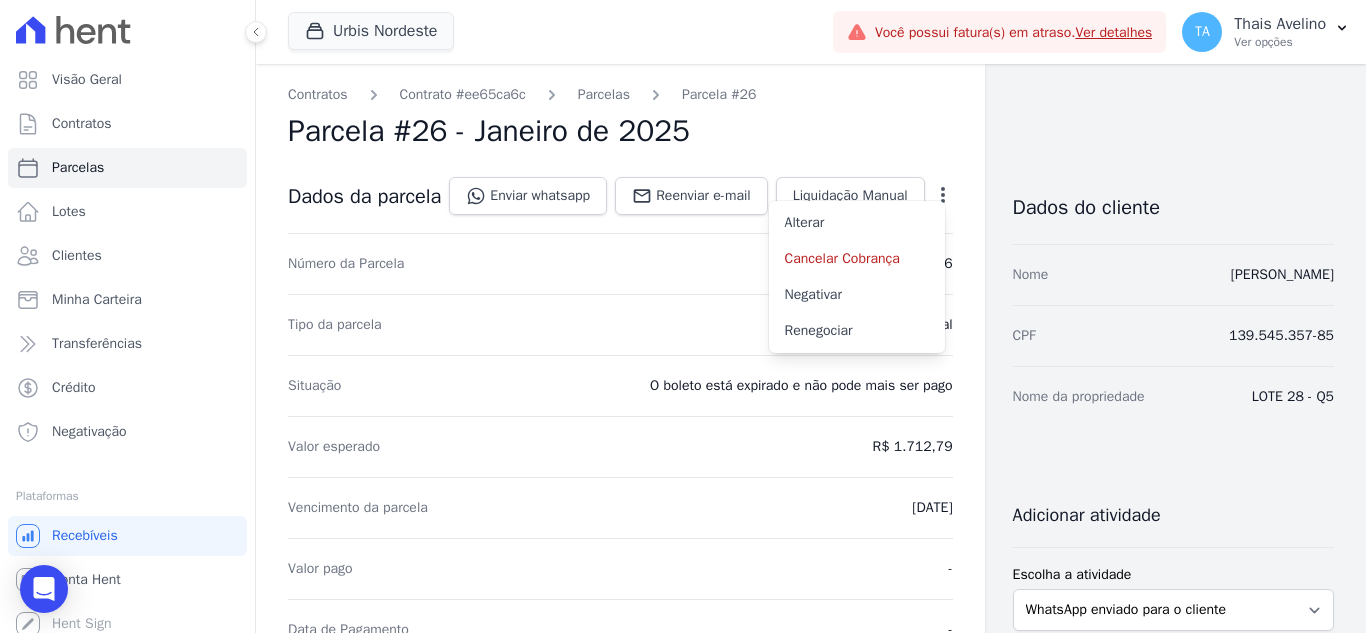 click on "Número da Parcela
26" at bounding box center [620, 263] 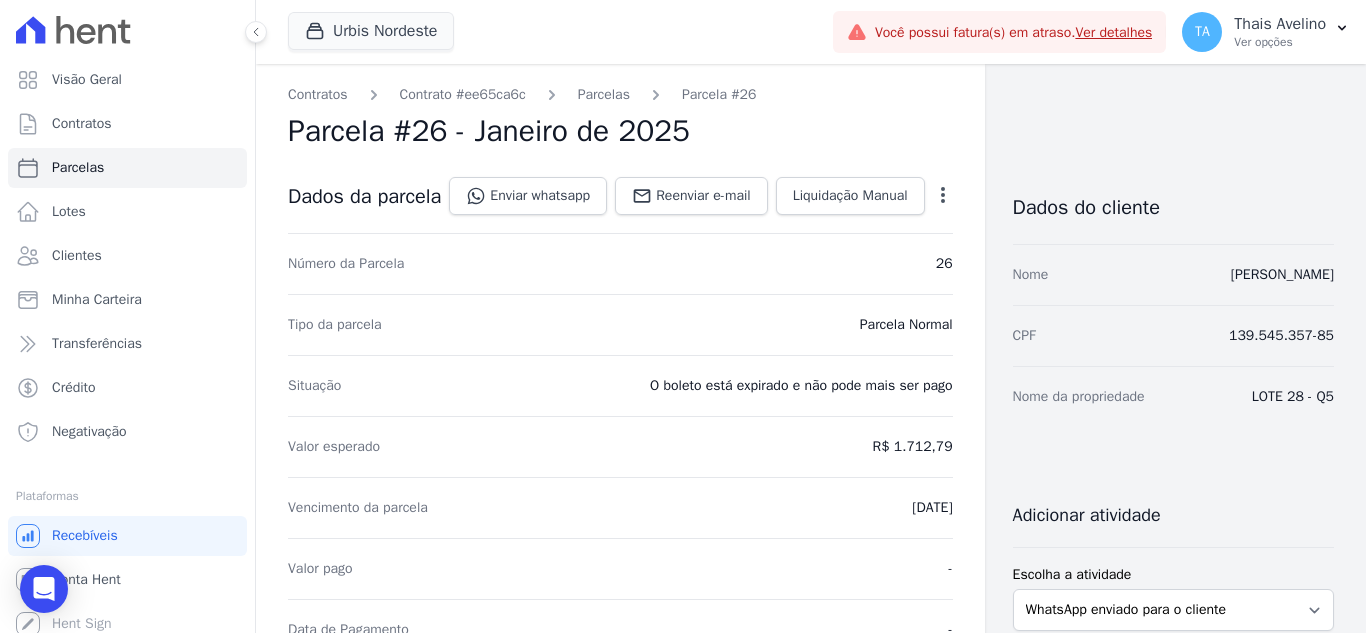 click 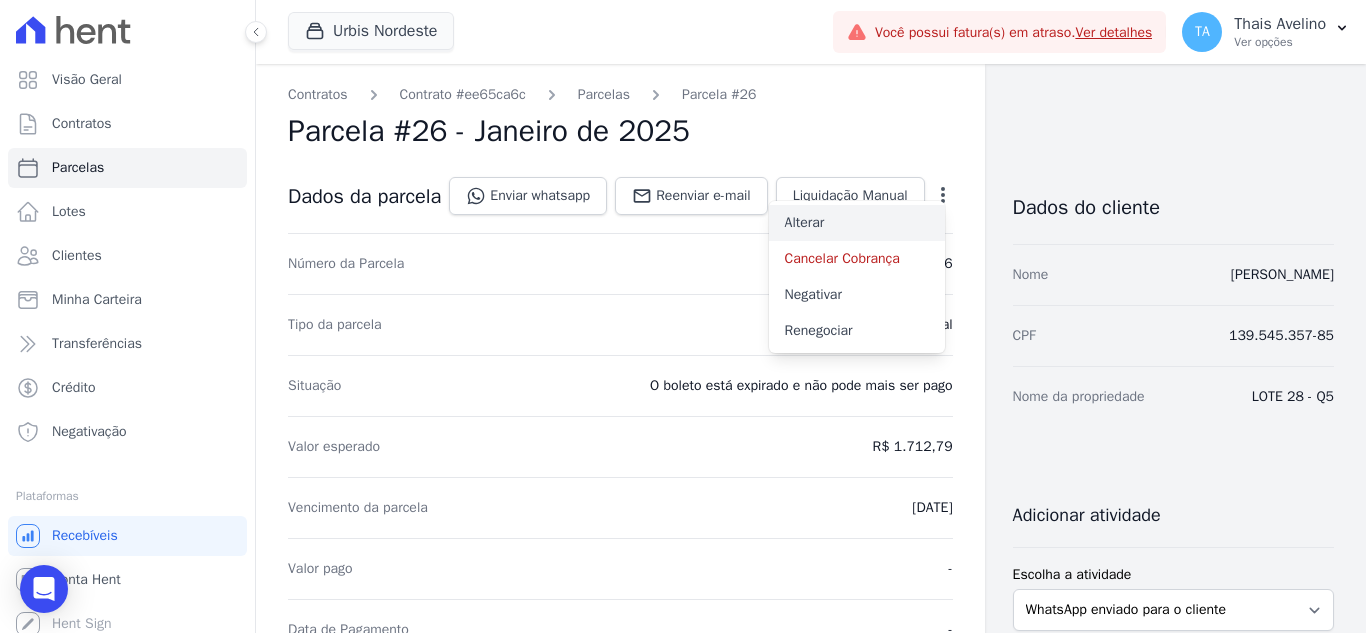 click on "Alterar" at bounding box center [857, 223] 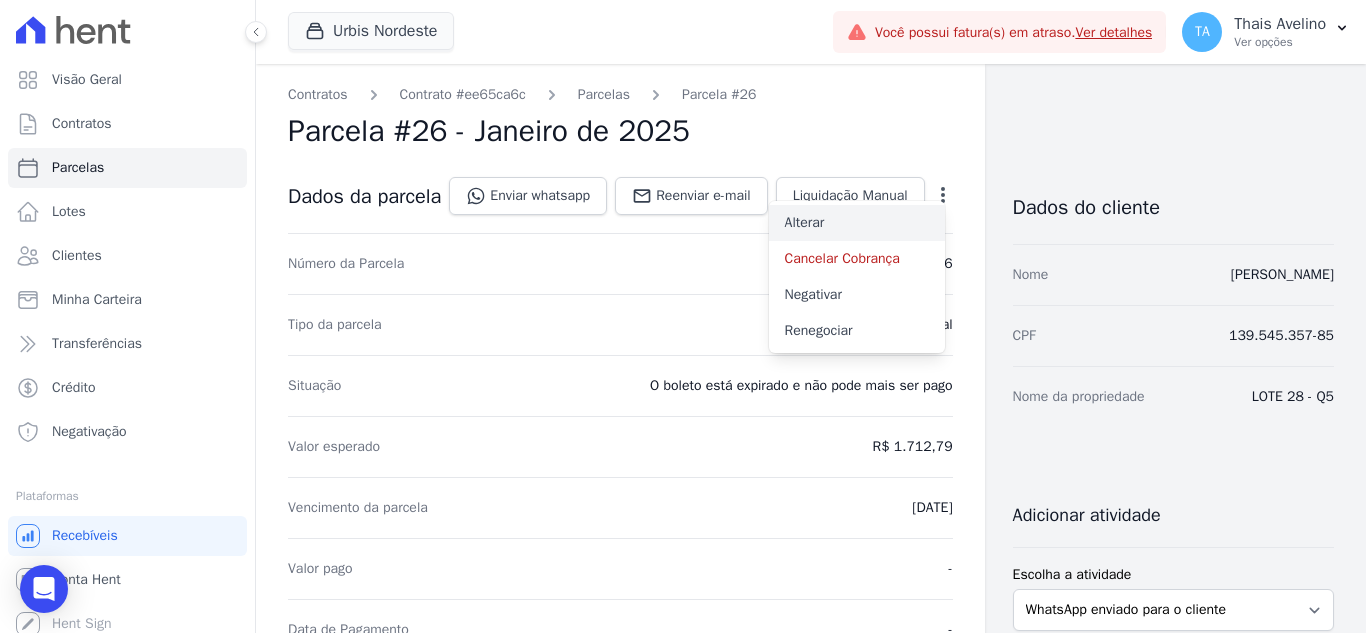 click on "Alterar" at bounding box center (857, 223) 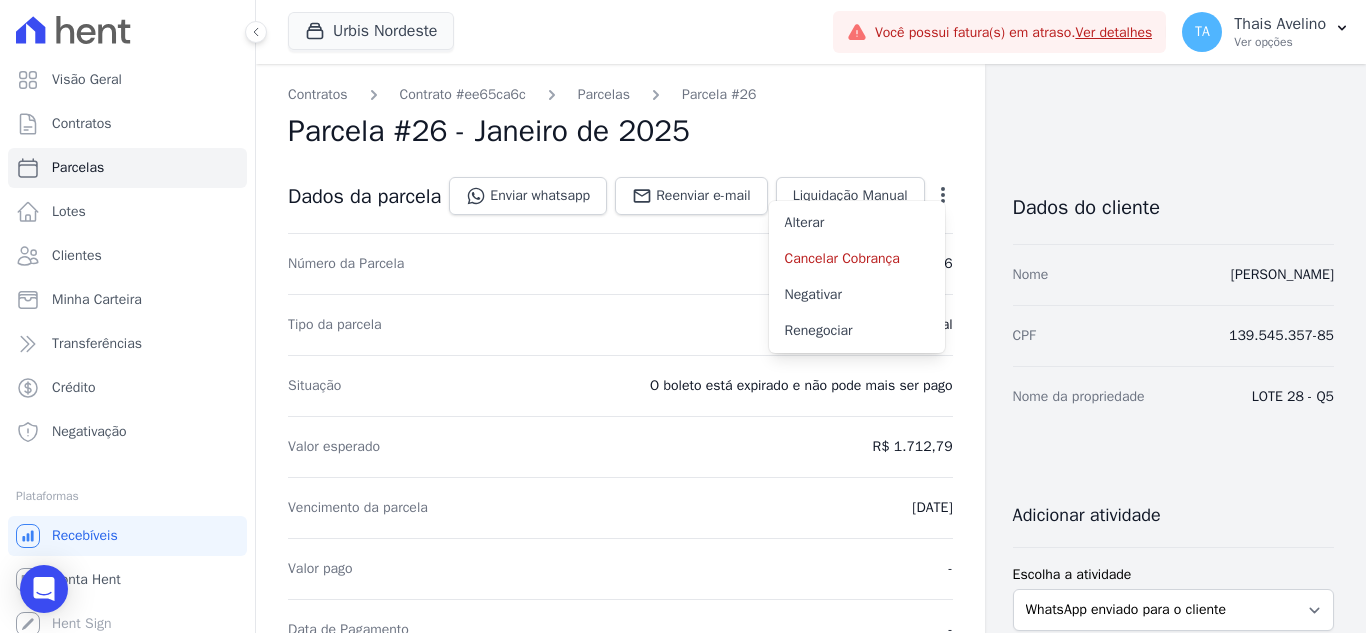 click on "Tipo da parcela
Parcela Normal" at bounding box center (620, 324) 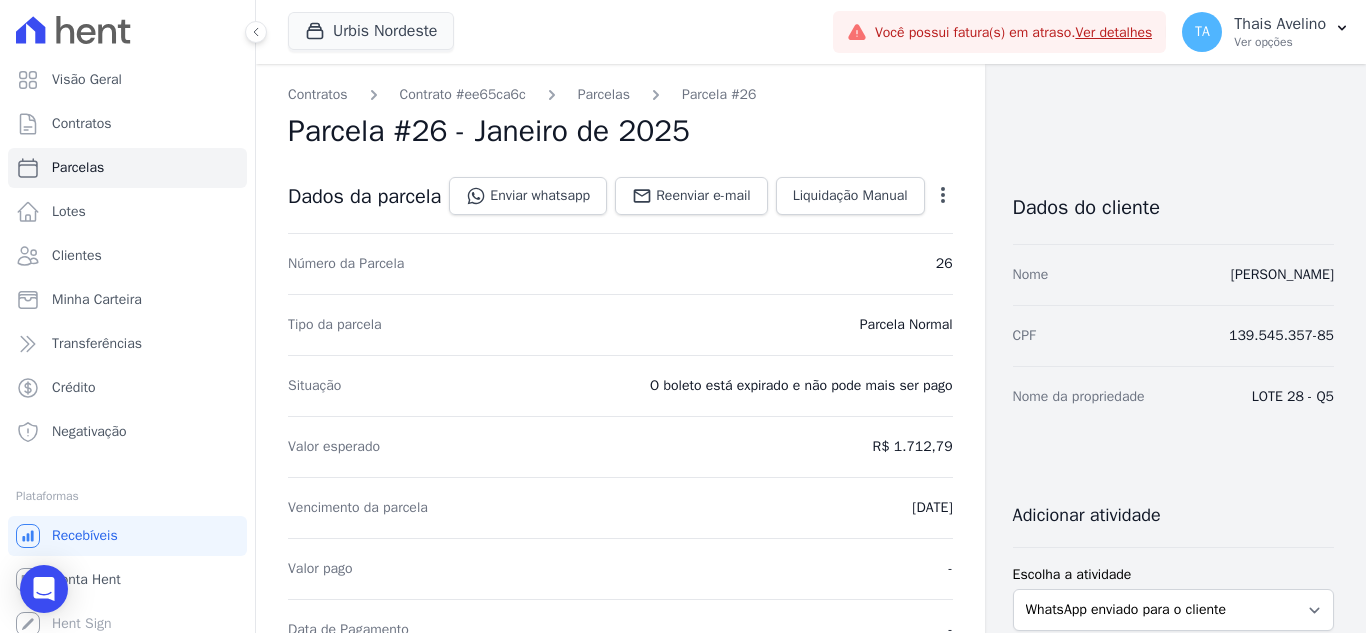 click 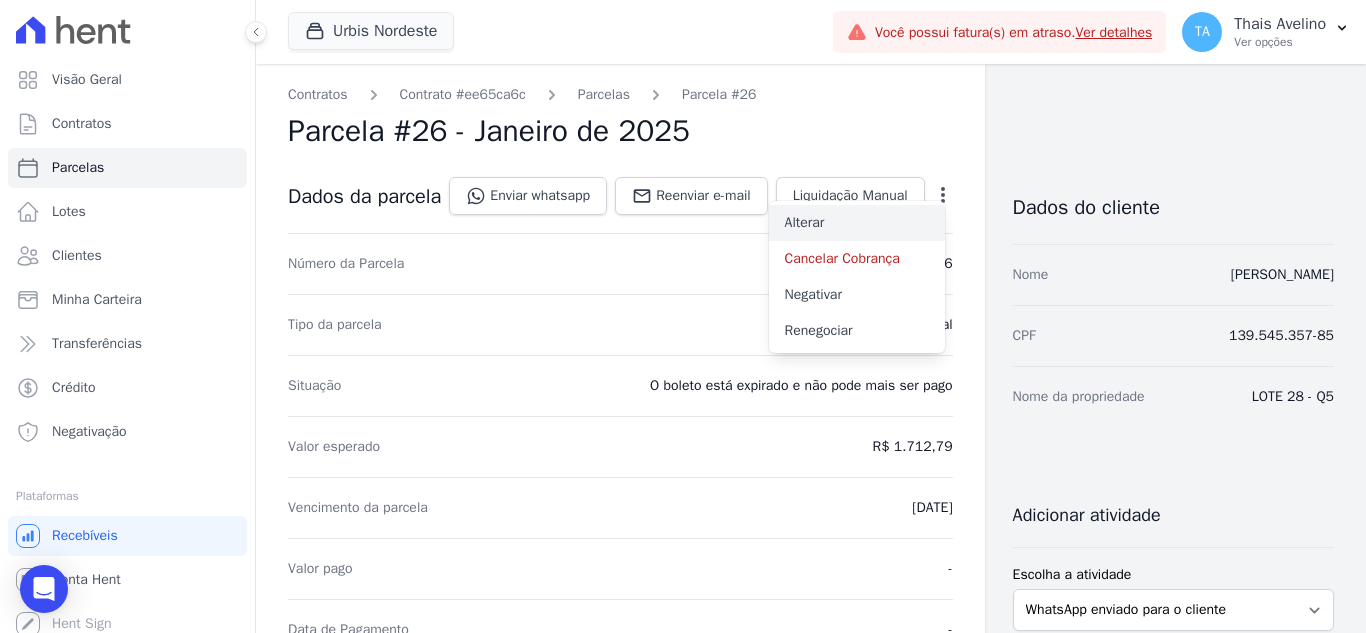 click on "Alterar" at bounding box center [857, 223] 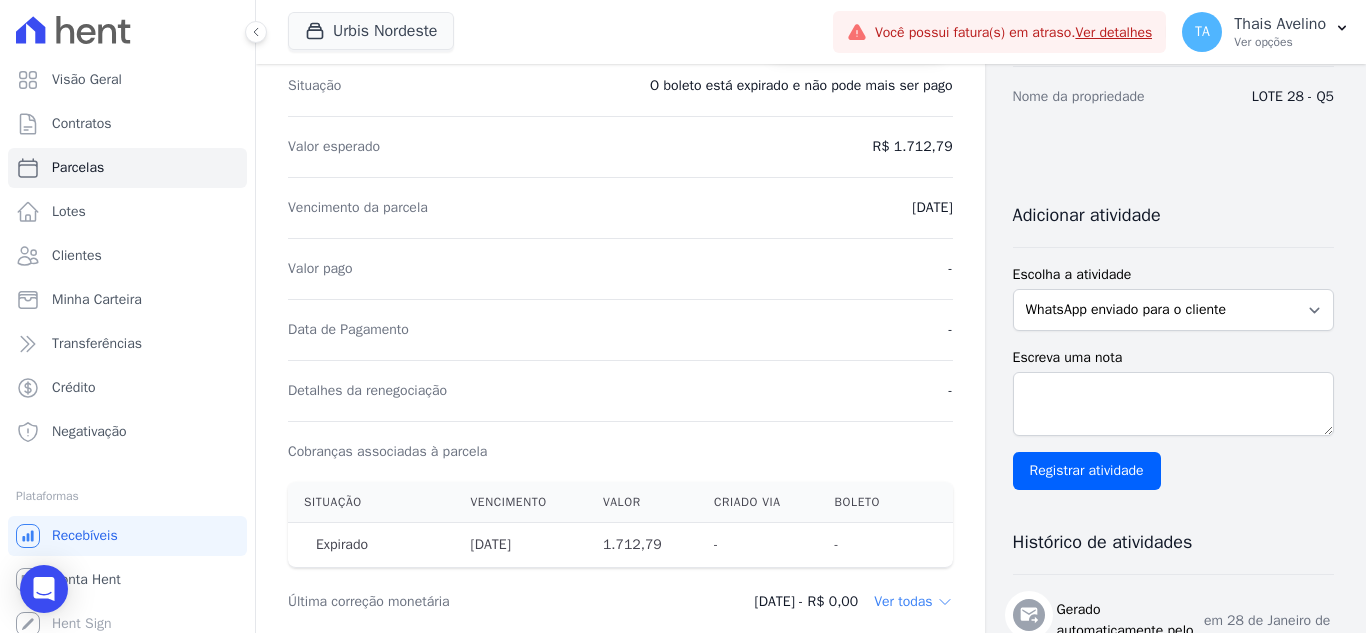 scroll, scrollTop: 0, scrollLeft: 0, axis: both 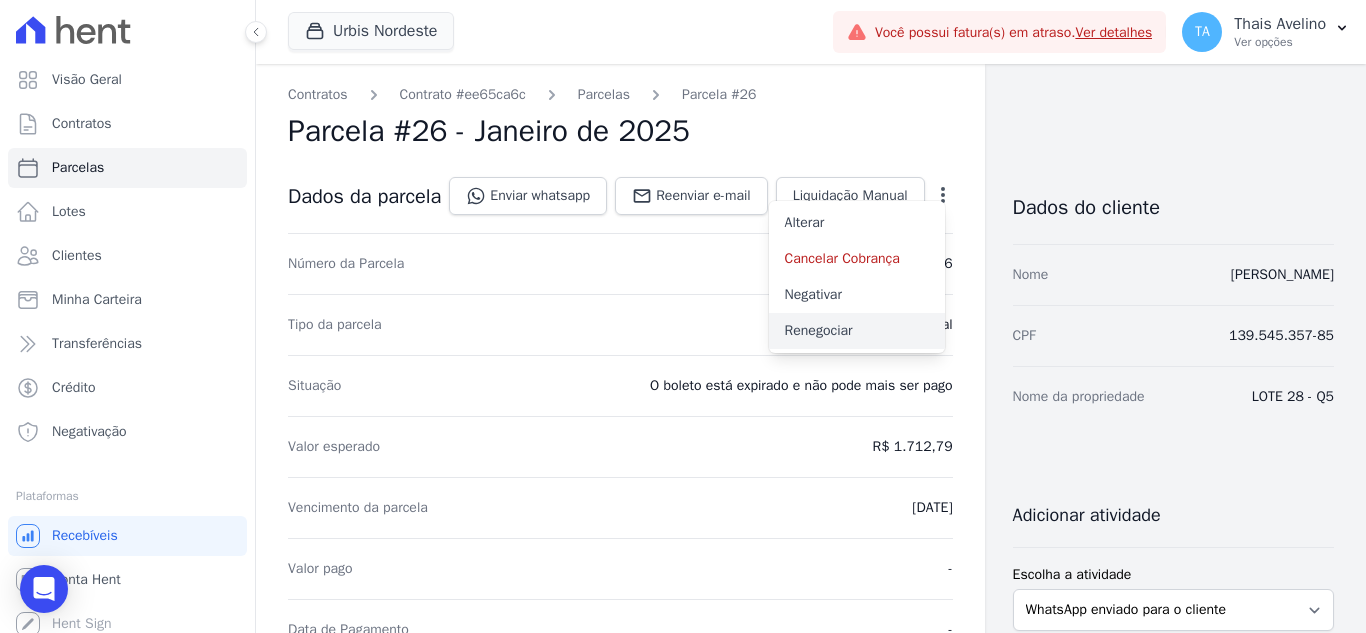 click on "Renegociar" at bounding box center (857, 331) 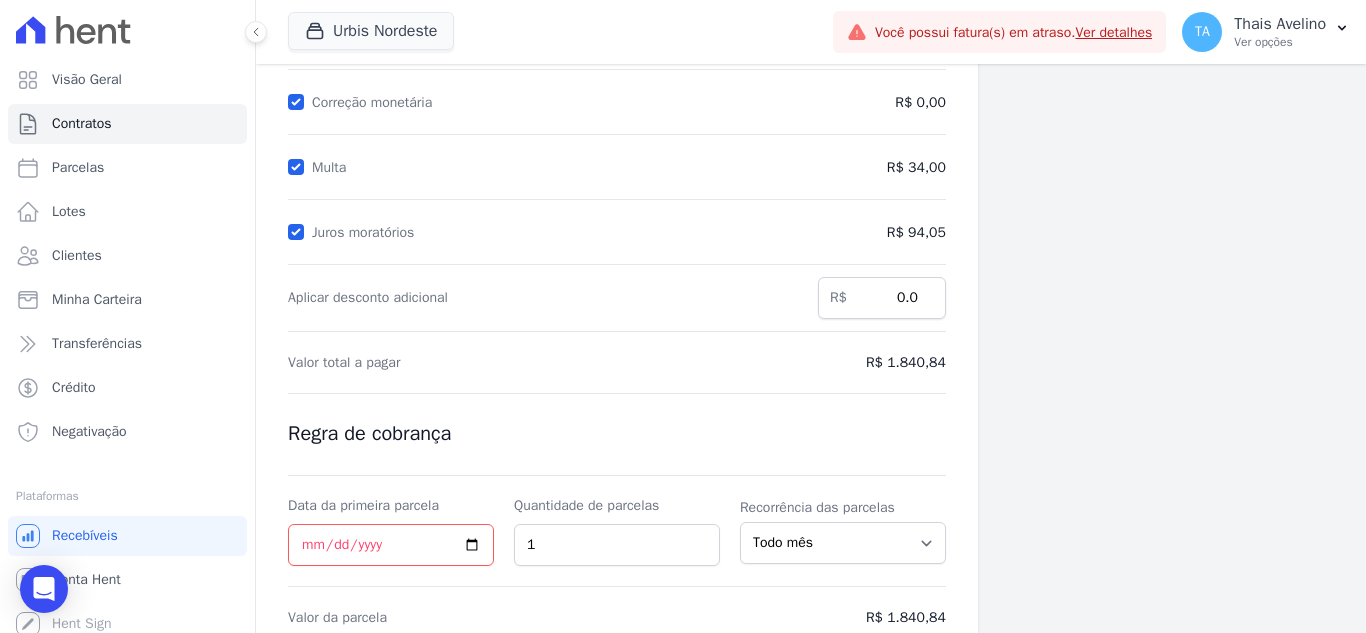 scroll, scrollTop: 369, scrollLeft: 0, axis: vertical 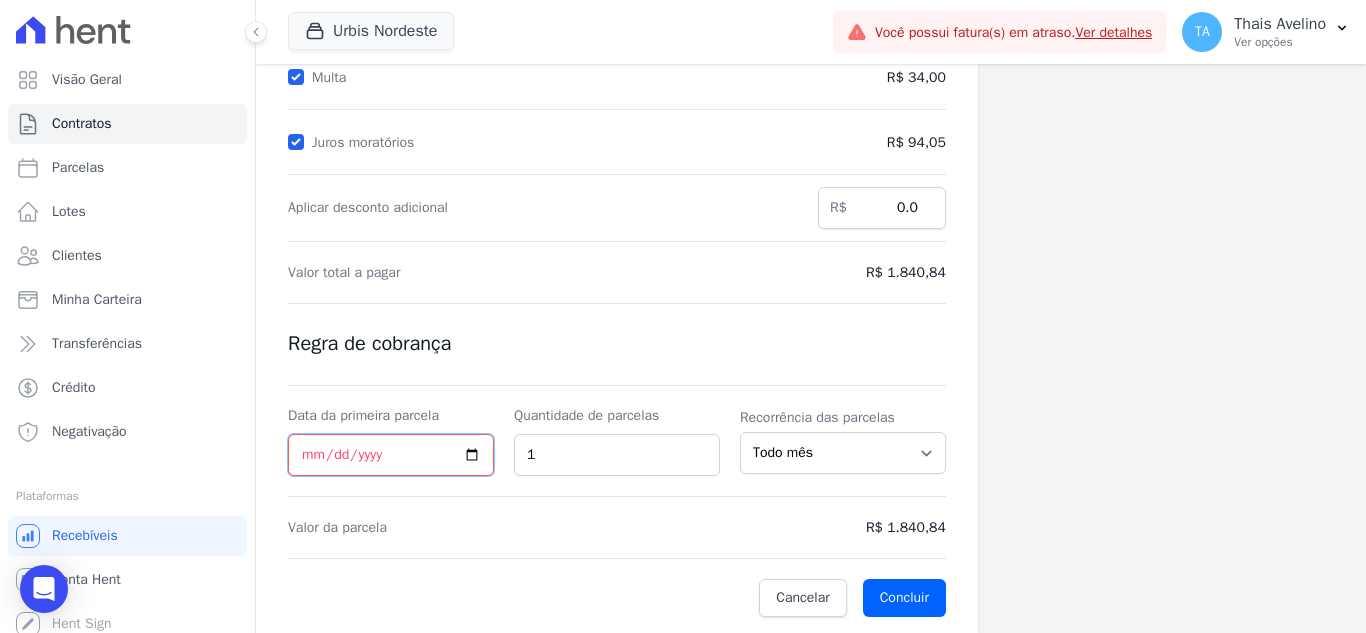 click on "Data da primeira parcela" at bounding box center [391, 455] 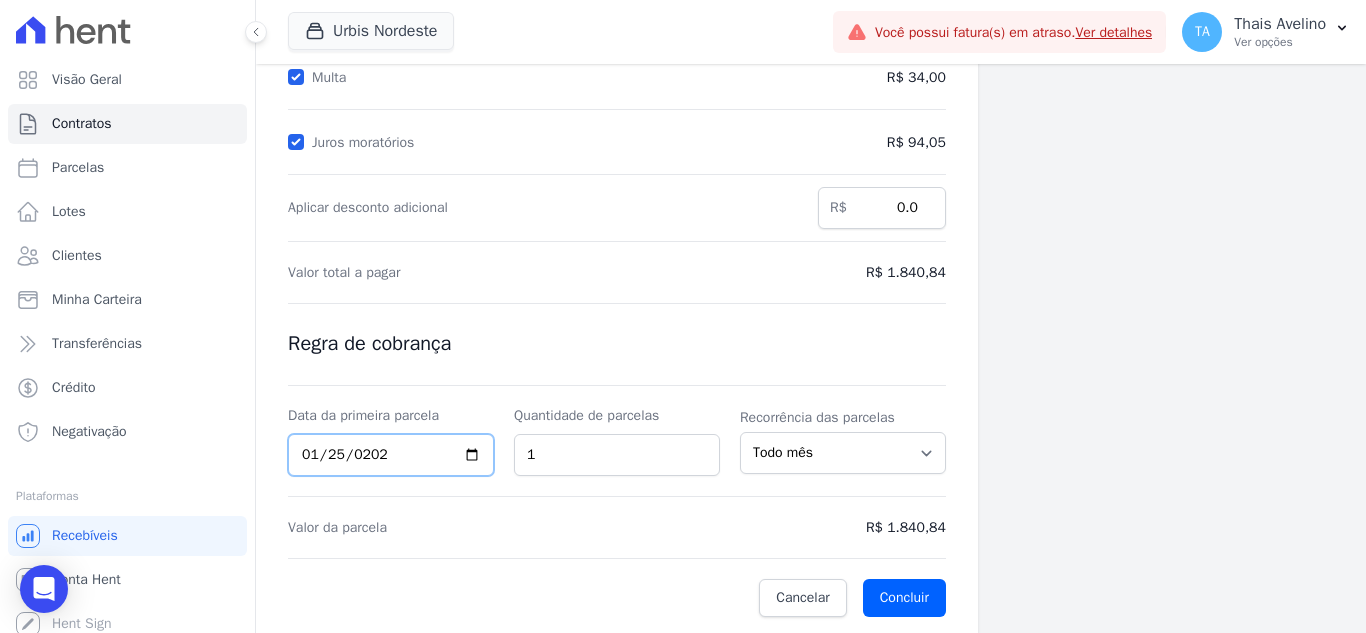 type on "2027-01-25" 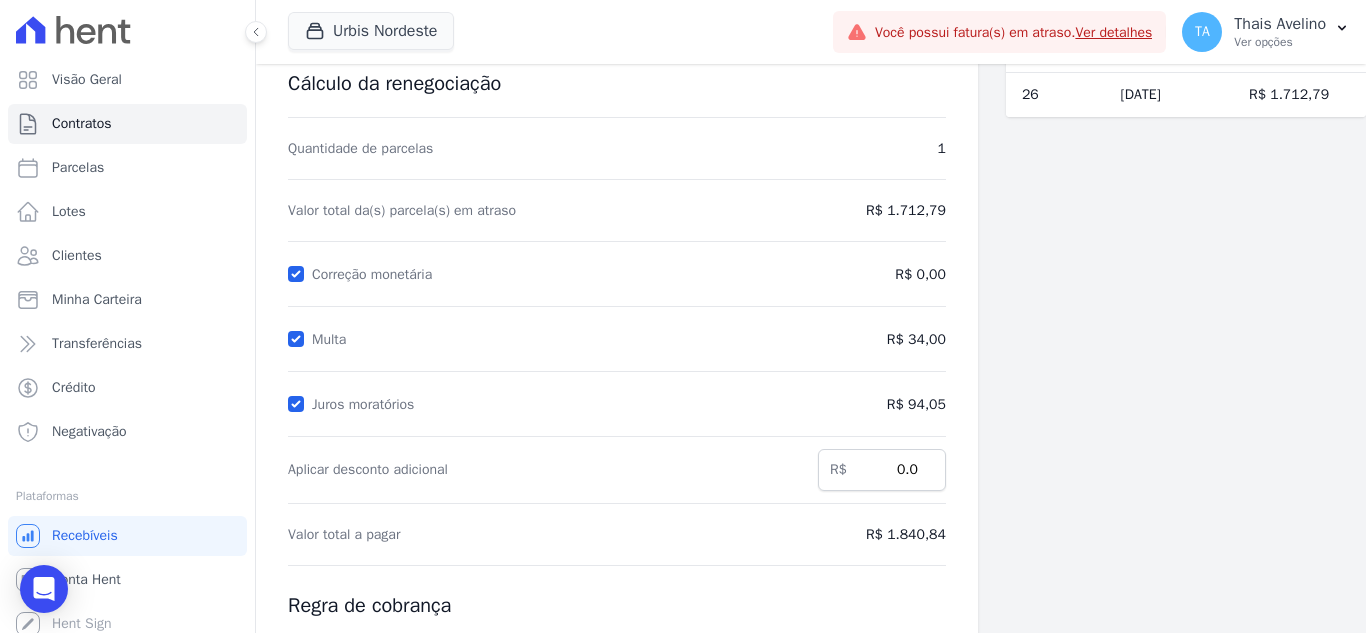 scroll, scrollTop: 69, scrollLeft: 0, axis: vertical 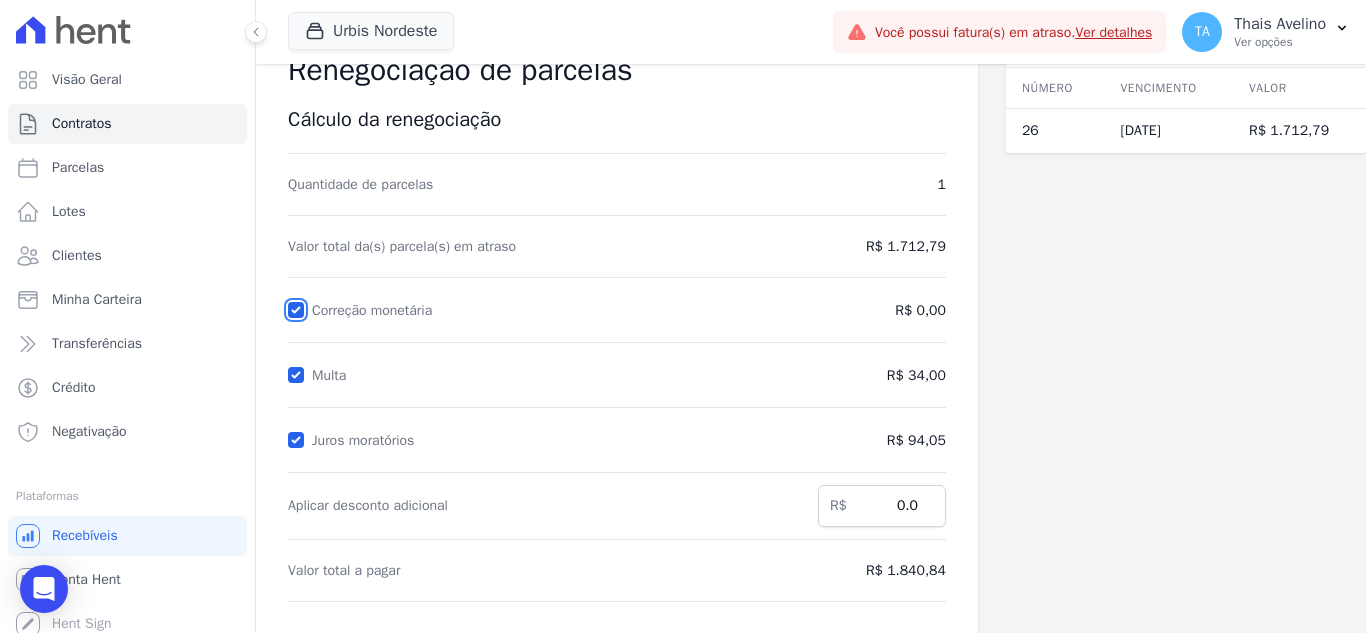 click on "Correção monetária" at bounding box center (296, 310) 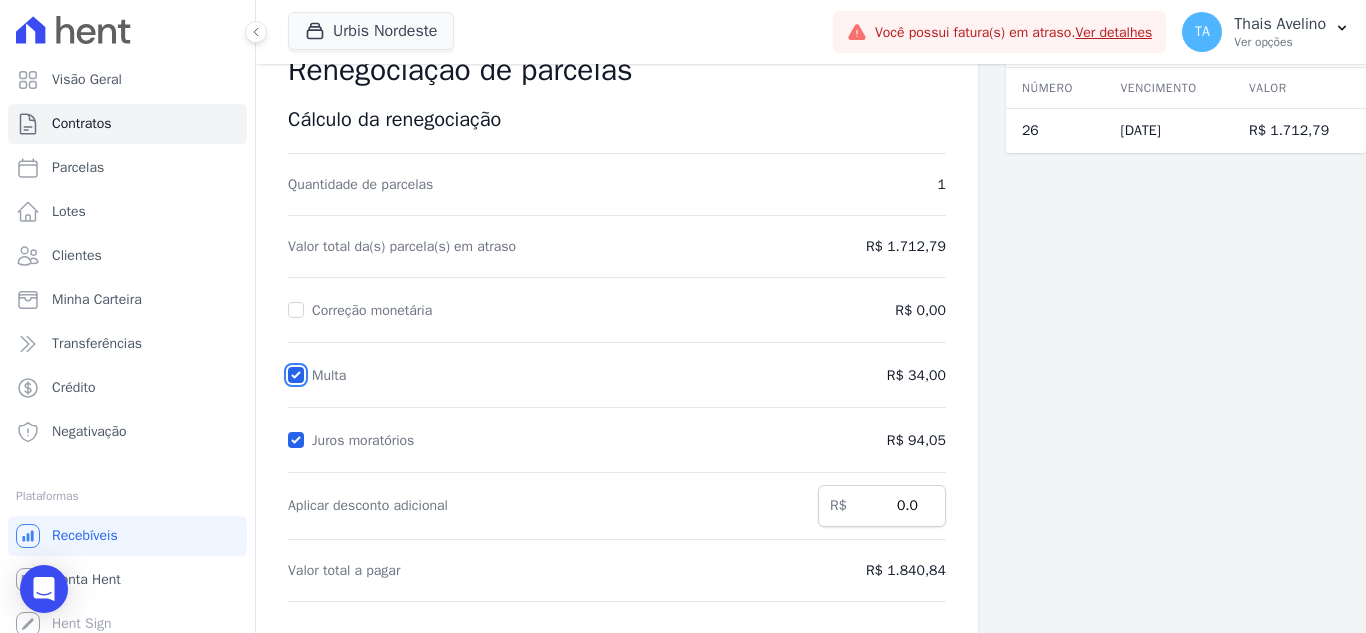 click on "Multa" at bounding box center [296, 375] 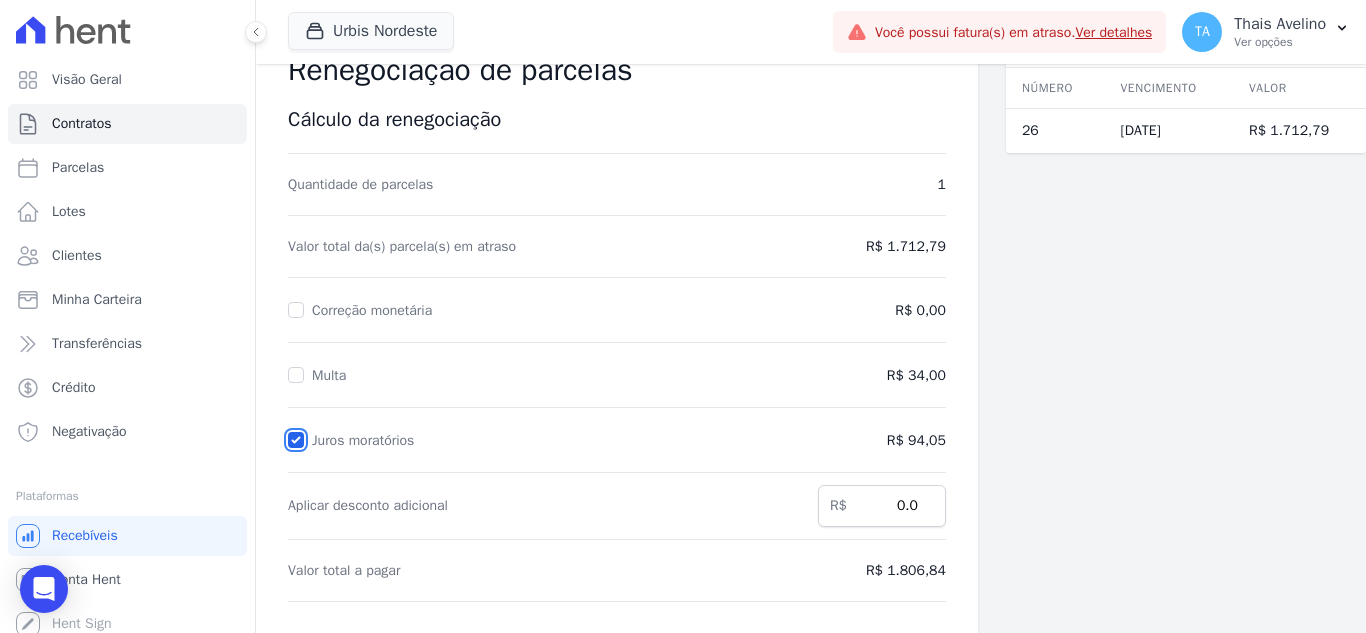 click on "Juros moratórios" at bounding box center (296, 440) 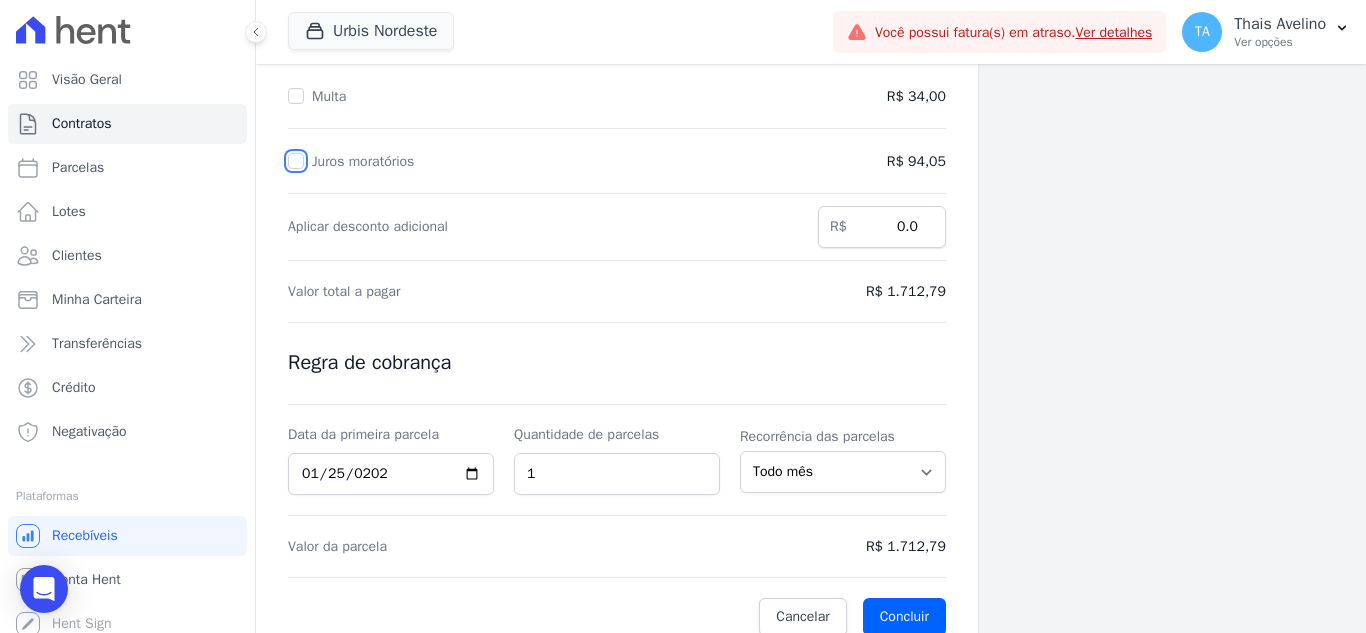 scroll, scrollTop: 369, scrollLeft: 0, axis: vertical 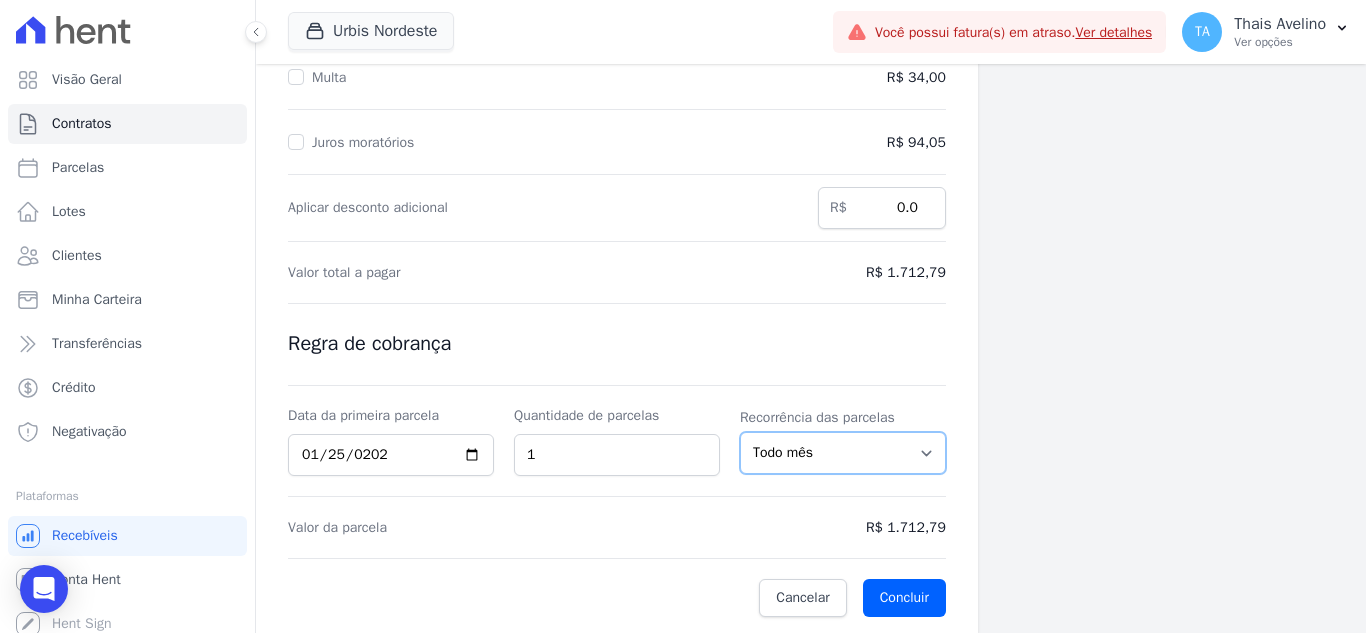 click on "Todo mês
A cada 2 meses
A cada 3 meses
A cada 6 meses
A cada 10 meses
A cada 12 meses" at bounding box center (843, 453) 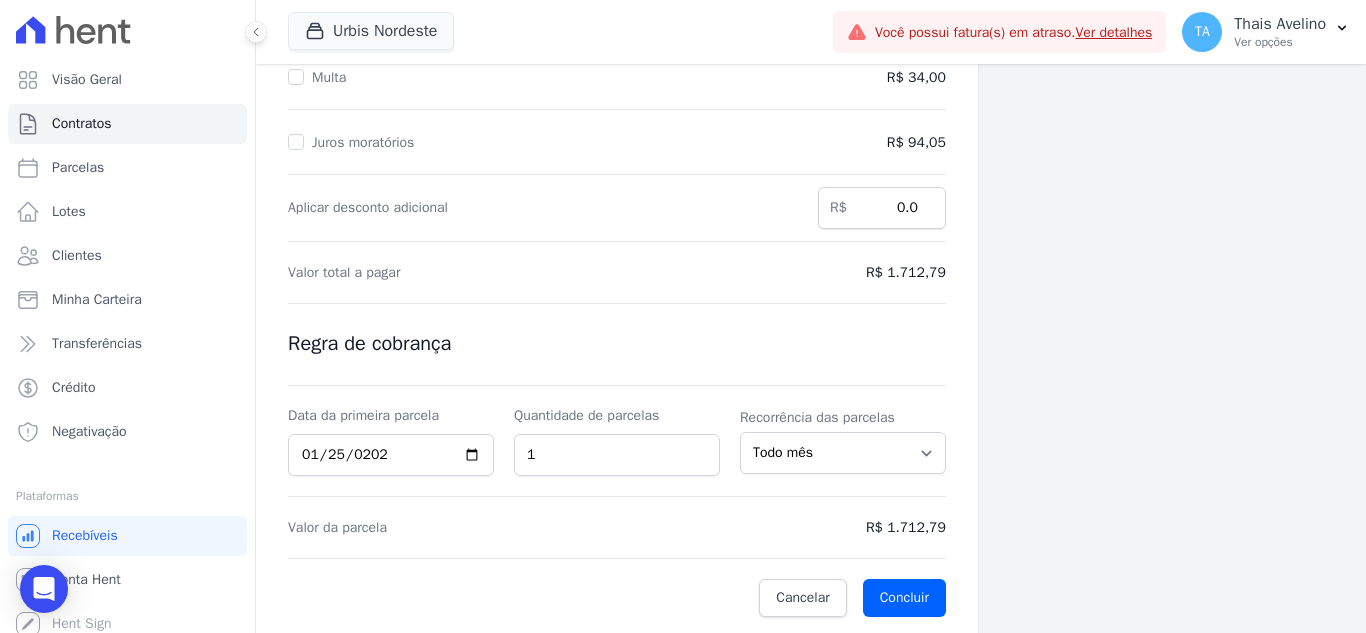 drag, startPoint x: 1039, startPoint y: 445, endPoint x: 1000, endPoint y: 481, distance: 53.075417 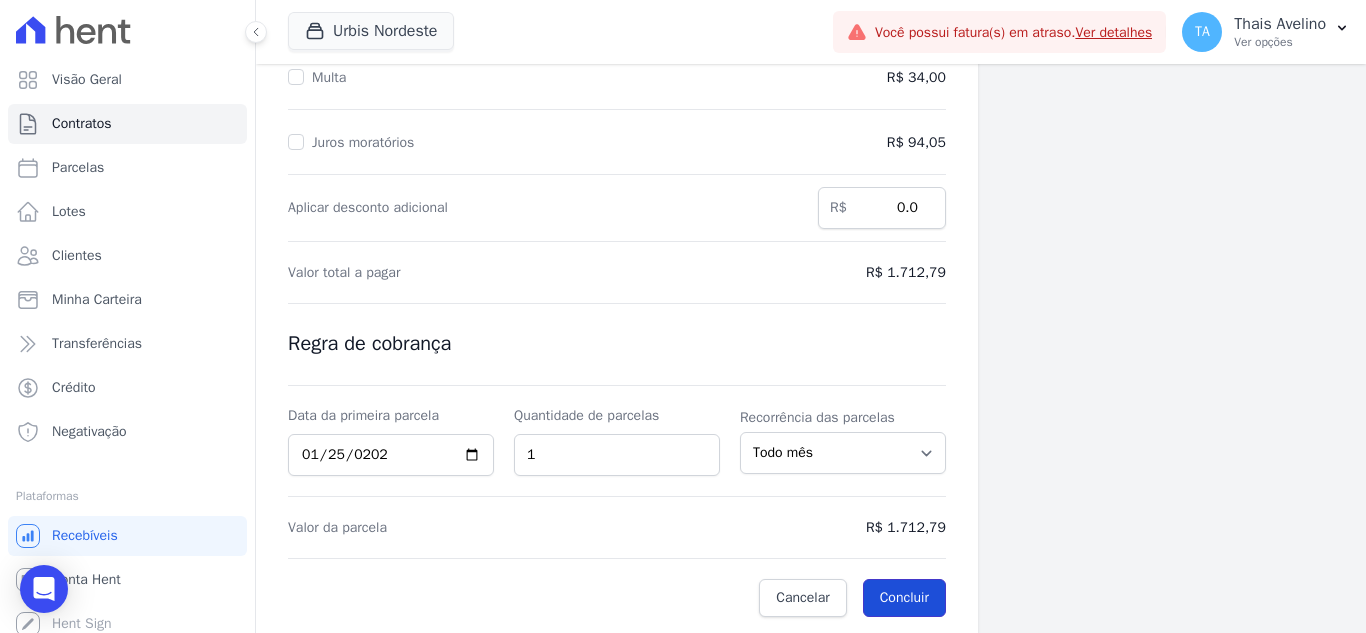 click on "Concluir" at bounding box center [904, 598] 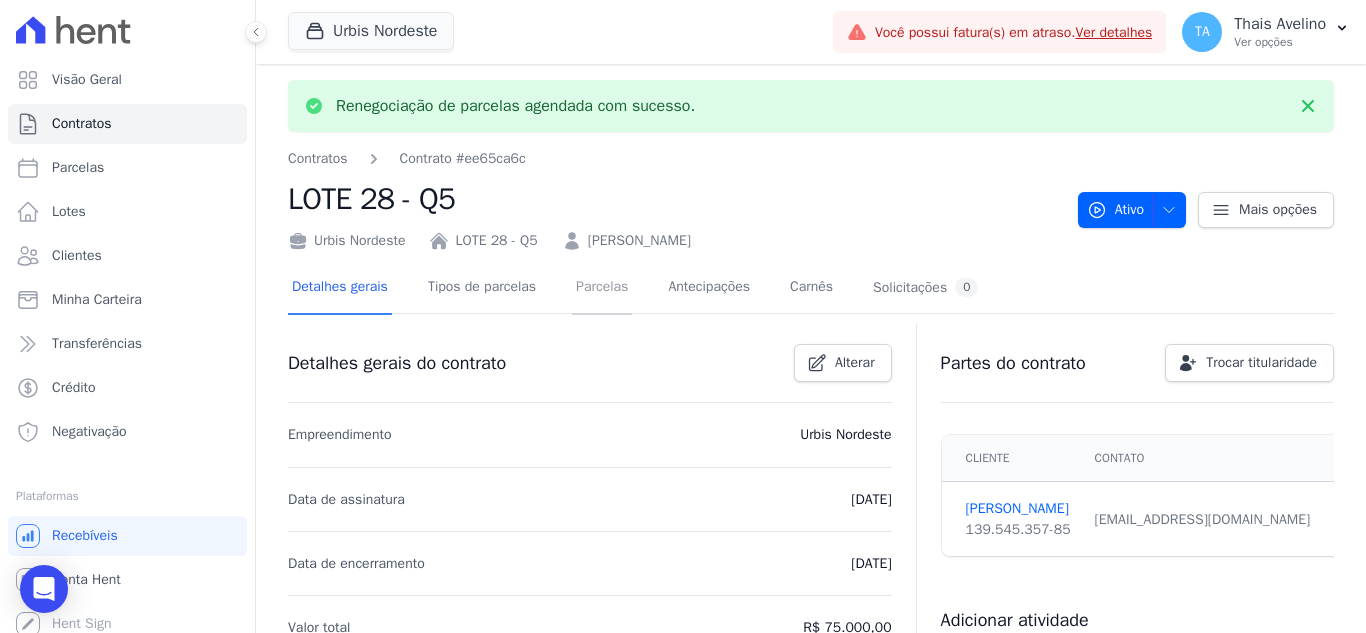 click on "Parcelas" at bounding box center [602, 288] 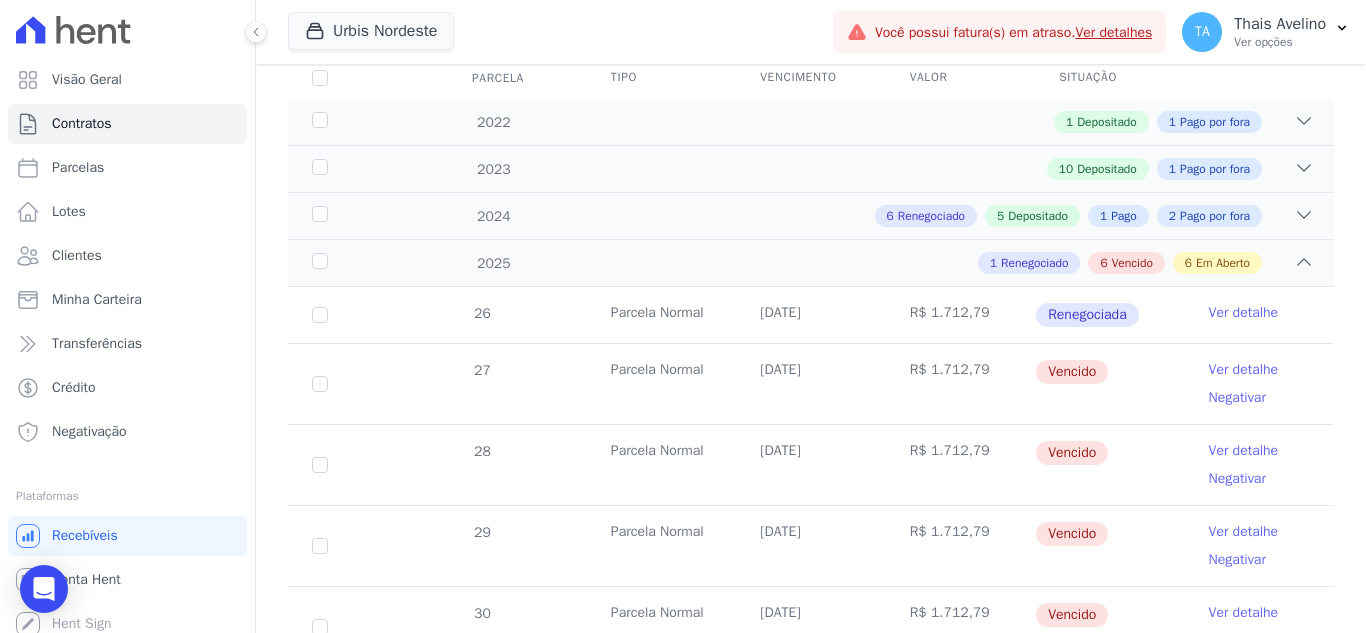 scroll, scrollTop: 300, scrollLeft: 0, axis: vertical 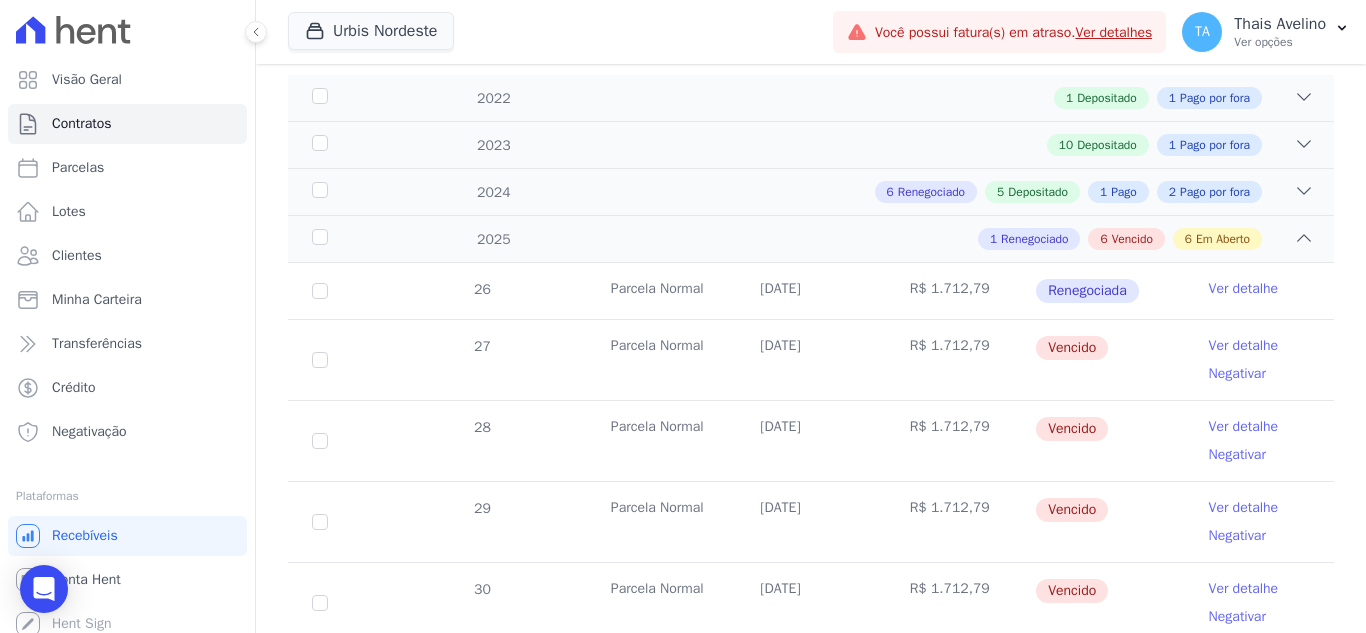click on "Ver detalhe" at bounding box center (1244, 289) 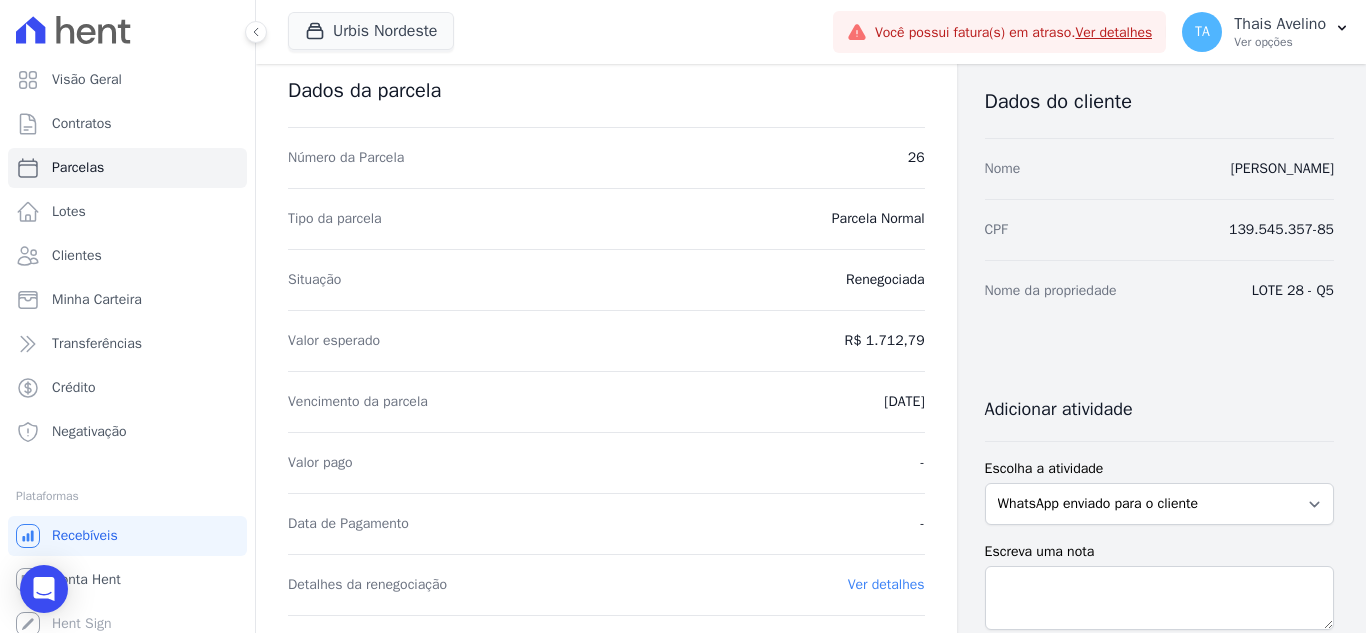 scroll, scrollTop: 0, scrollLeft: 0, axis: both 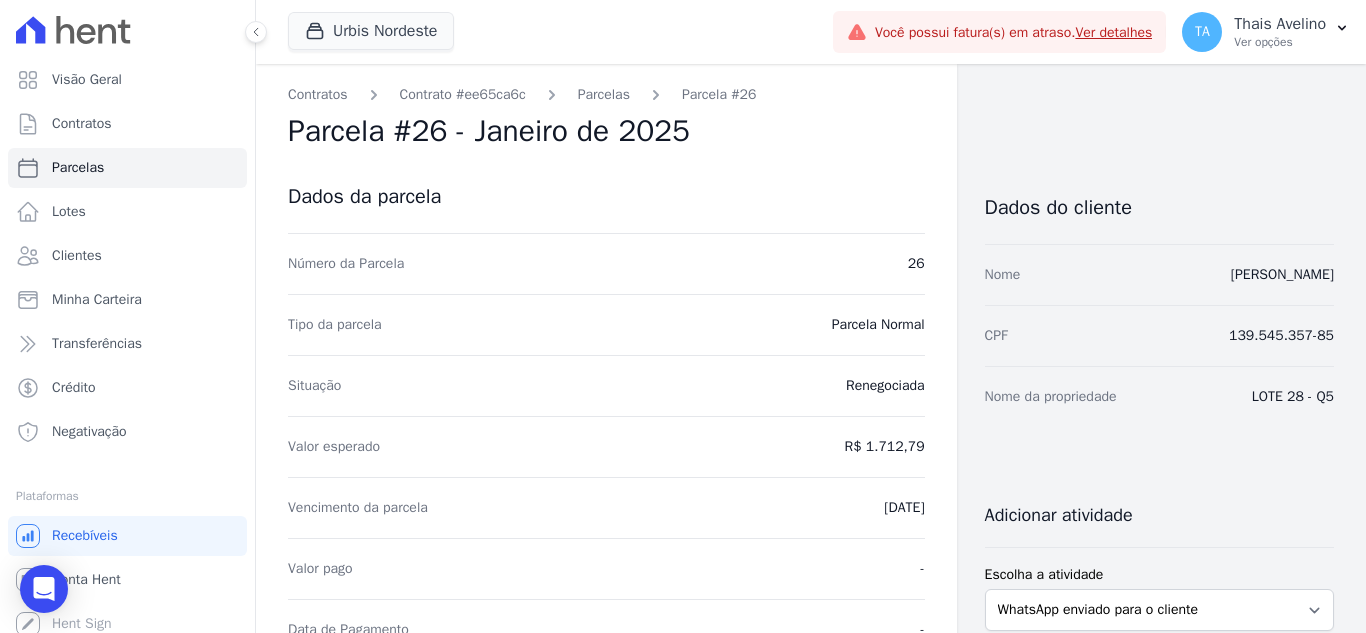 click on "Contratos
Contrato
#ee65ca6c
Parcelas
Parcela
#26
Parcela #26 - Janeiro de 2025
Dados da parcela
Número da Parcela
26
Tipo da parcela
Parcela Normal
Situação
Renegociada
Valor esperado
R$ 1.712,79
Vencimento da parcela
25/01/2025
Valor pago
-
Data de Pagamento
-
Detalhes da renegociação" at bounding box center [606, 826] 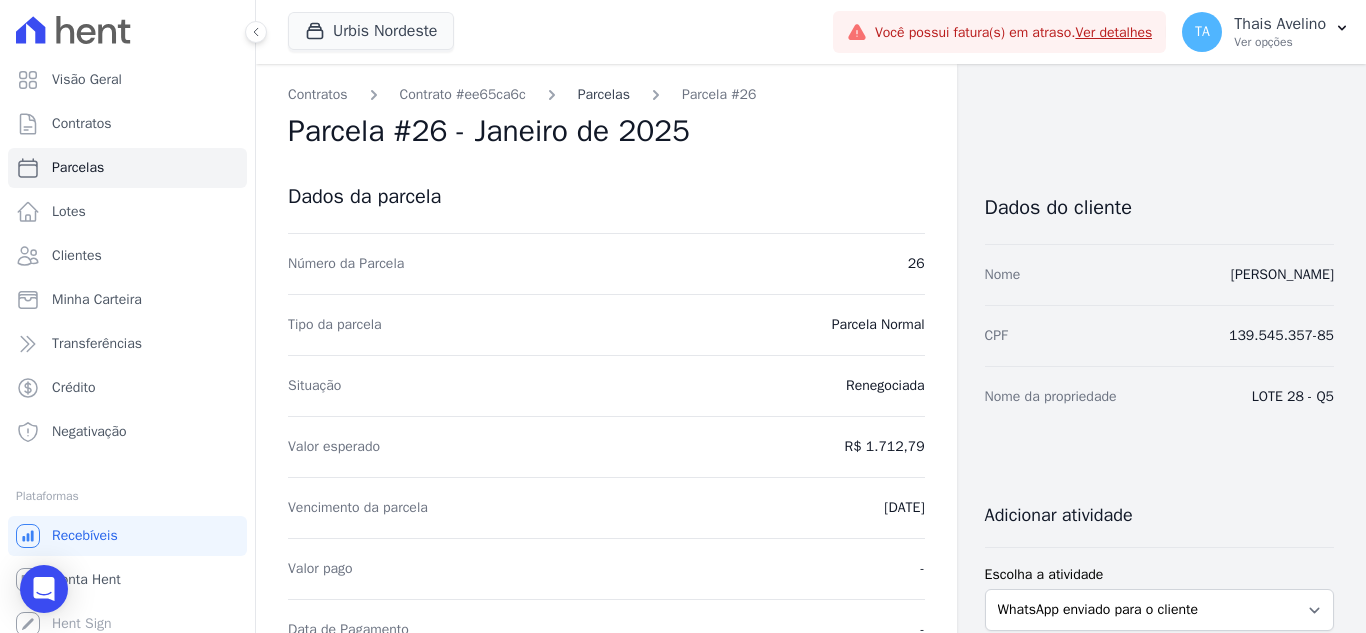 click on "Parcelas" at bounding box center [604, 94] 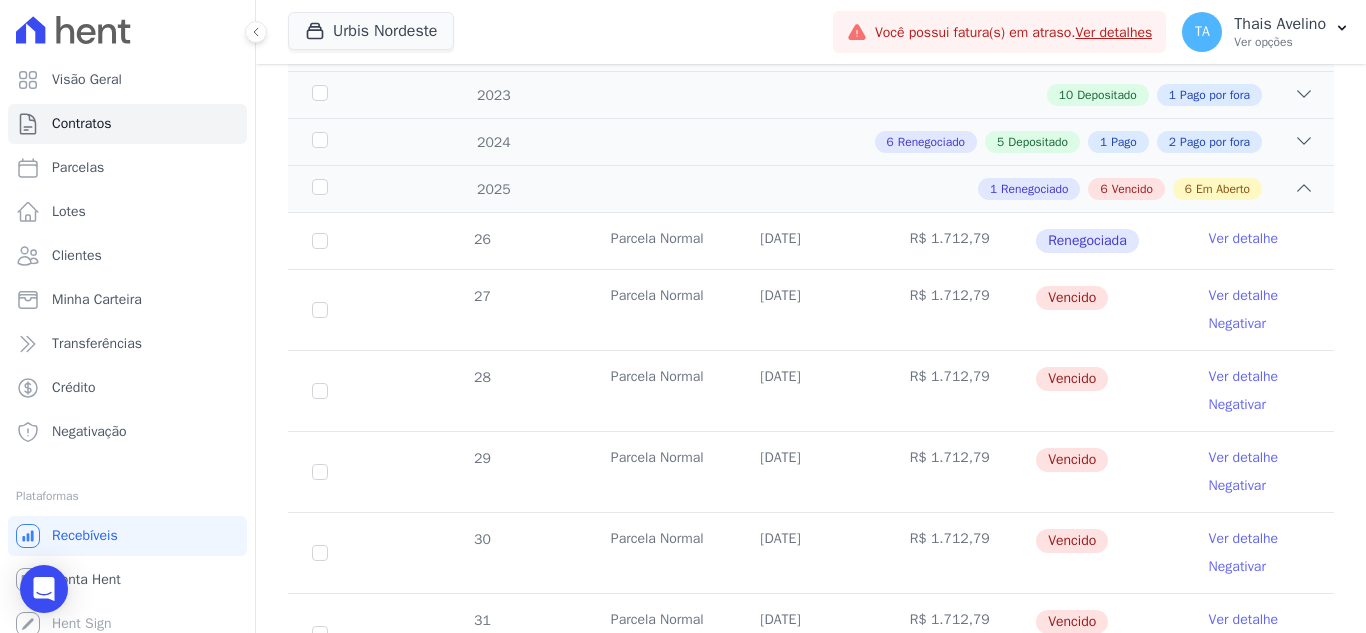 scroll, scrollTop: 400, scrollLeft: 0, axis: vertical 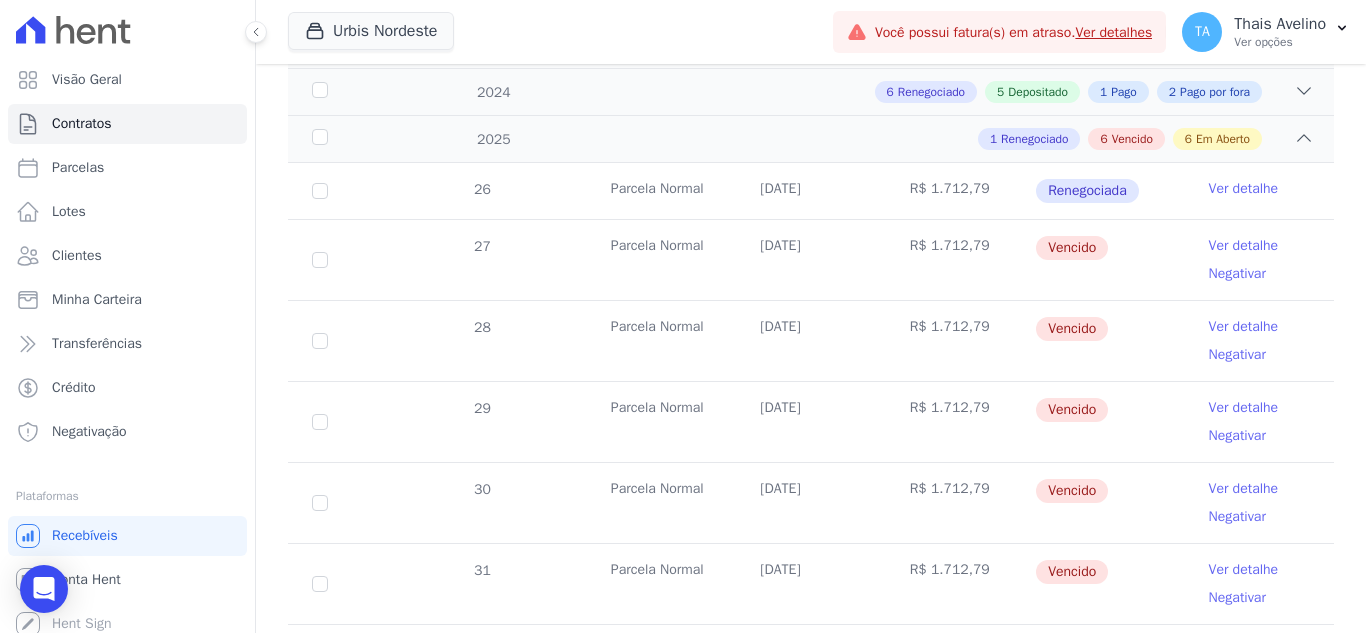 click on "Ver detalhe" at bounding box center [1244, 189] 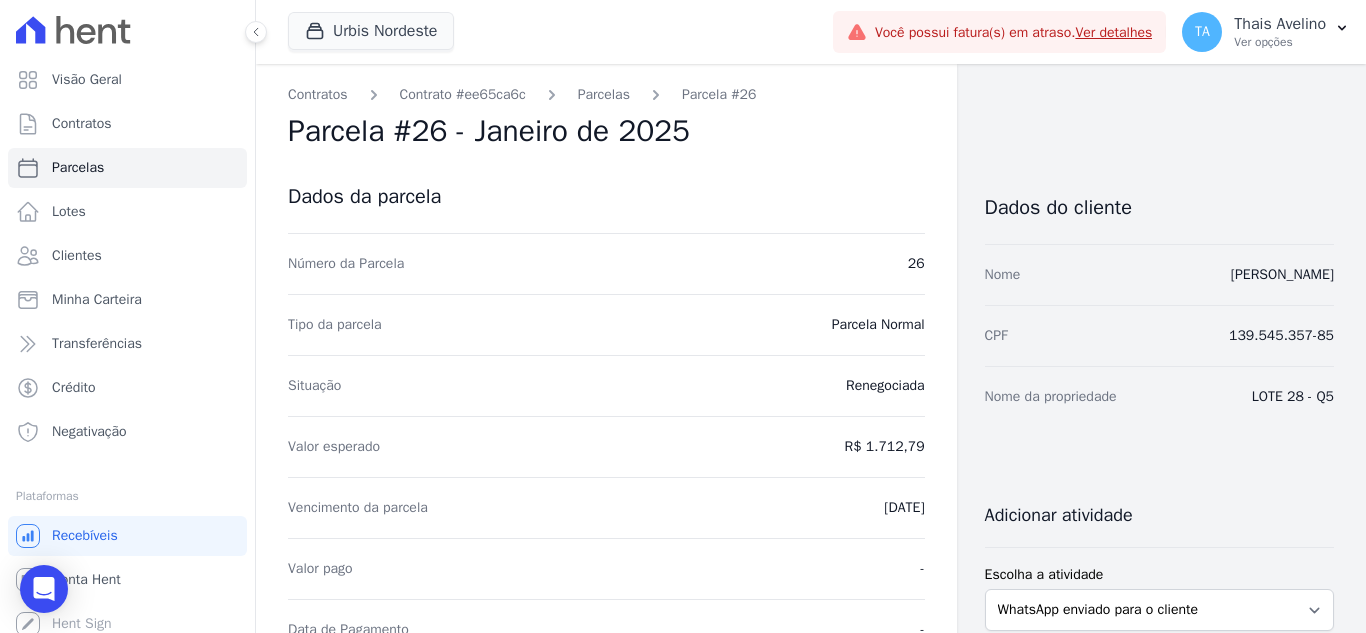 click on "Contratos
Contrato
#ee65ca6c
Parcelas
Parcela
#26" at bounding box center [522, 94] 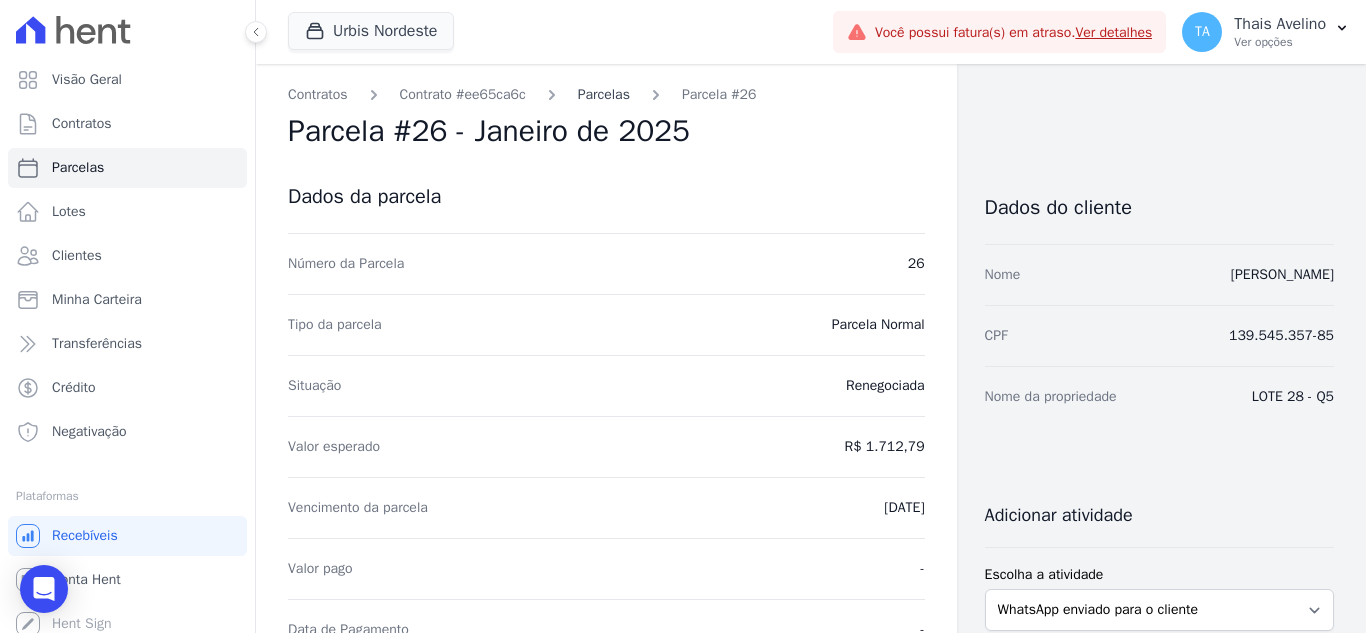 click on "Parcelas" at bounding box center (604, 94) 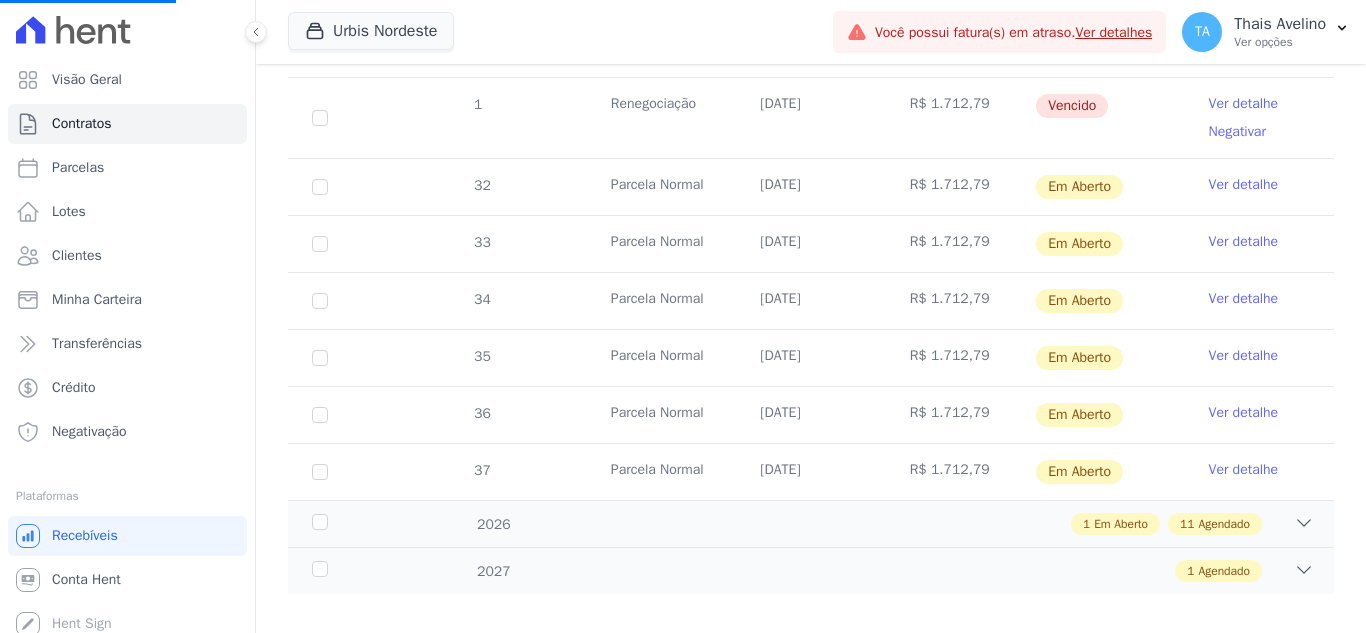 scroll, scrollTop: 968, scrollLeft: 0, axis: vertical 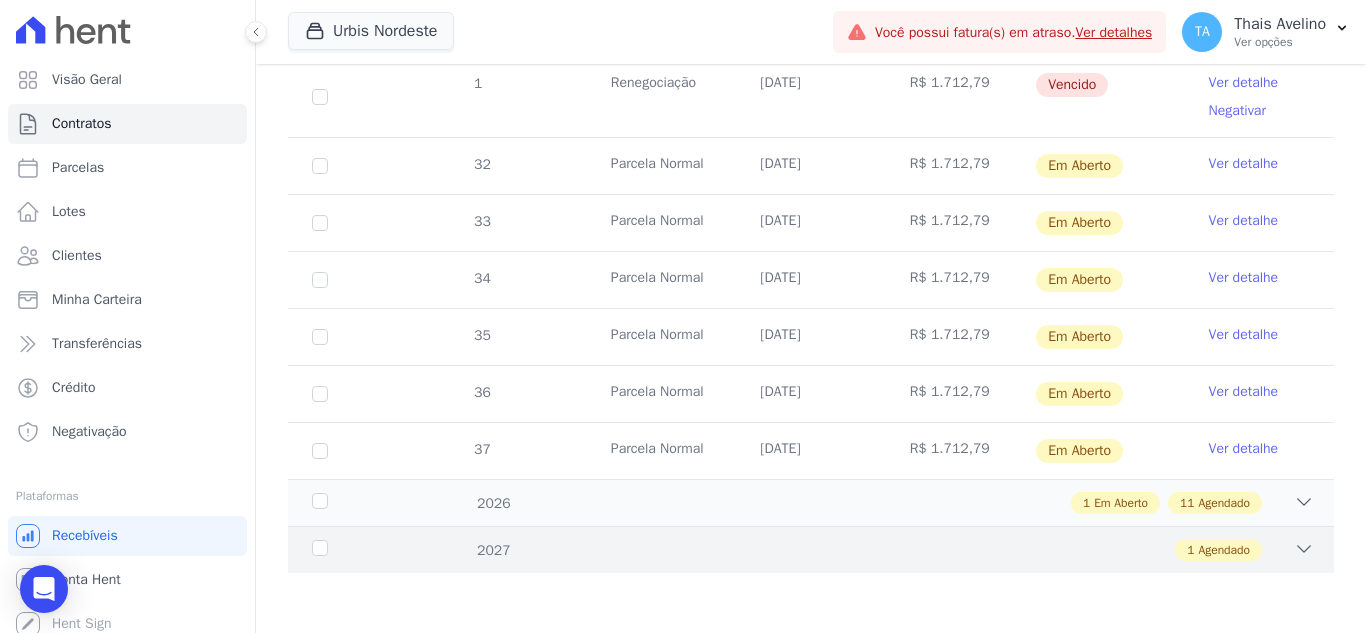 click on "2027
1
Agendado" at bounding box center (811, 549) 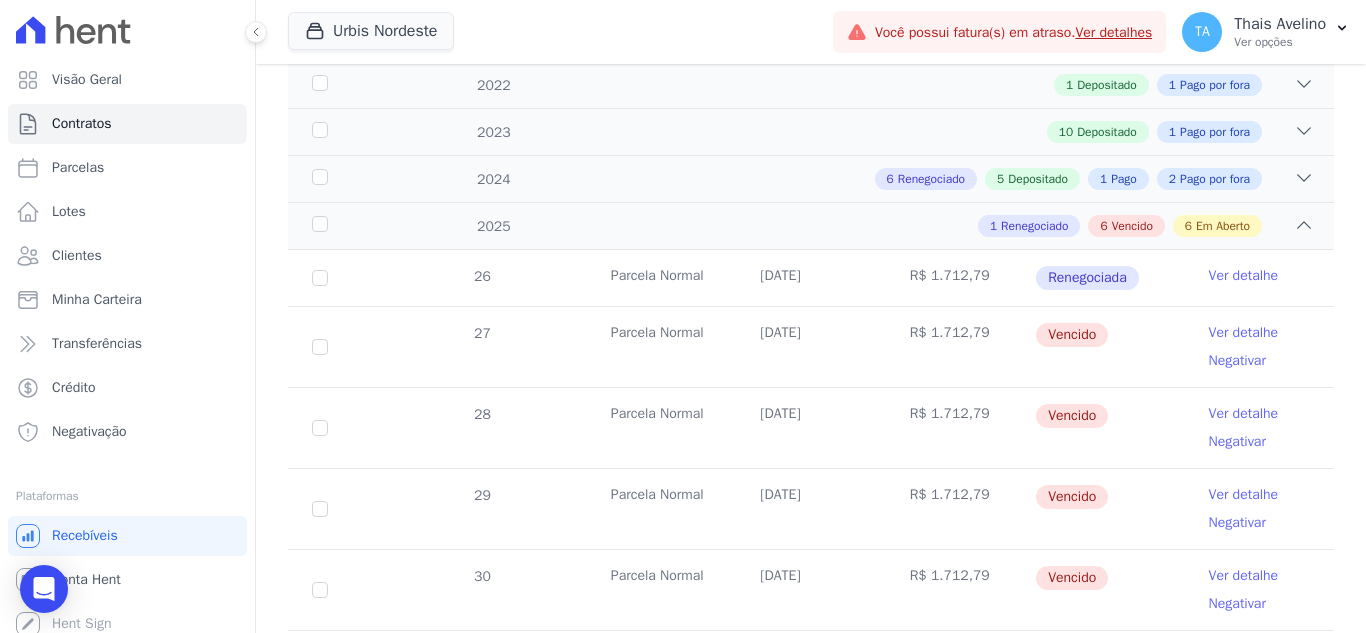 scroll, scrollTop: 425, scrollLeft: 0, axis: vertical 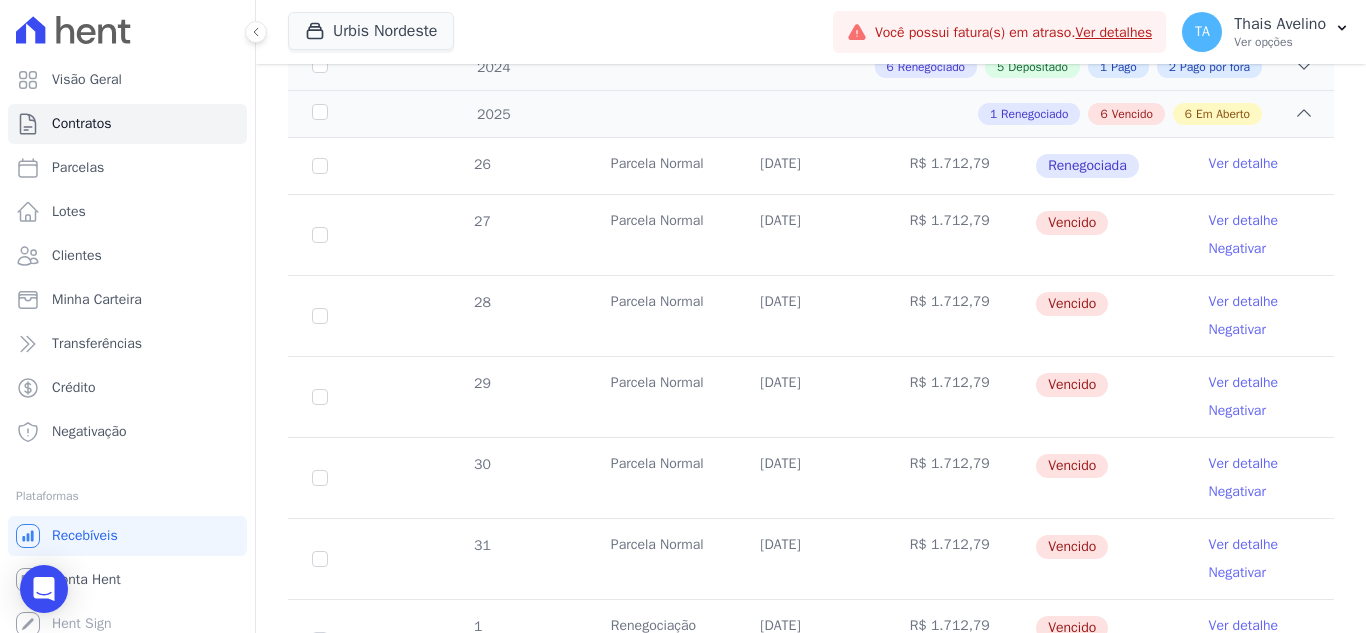 click on "Ver detalhe" at bounding box center [1244, 221] 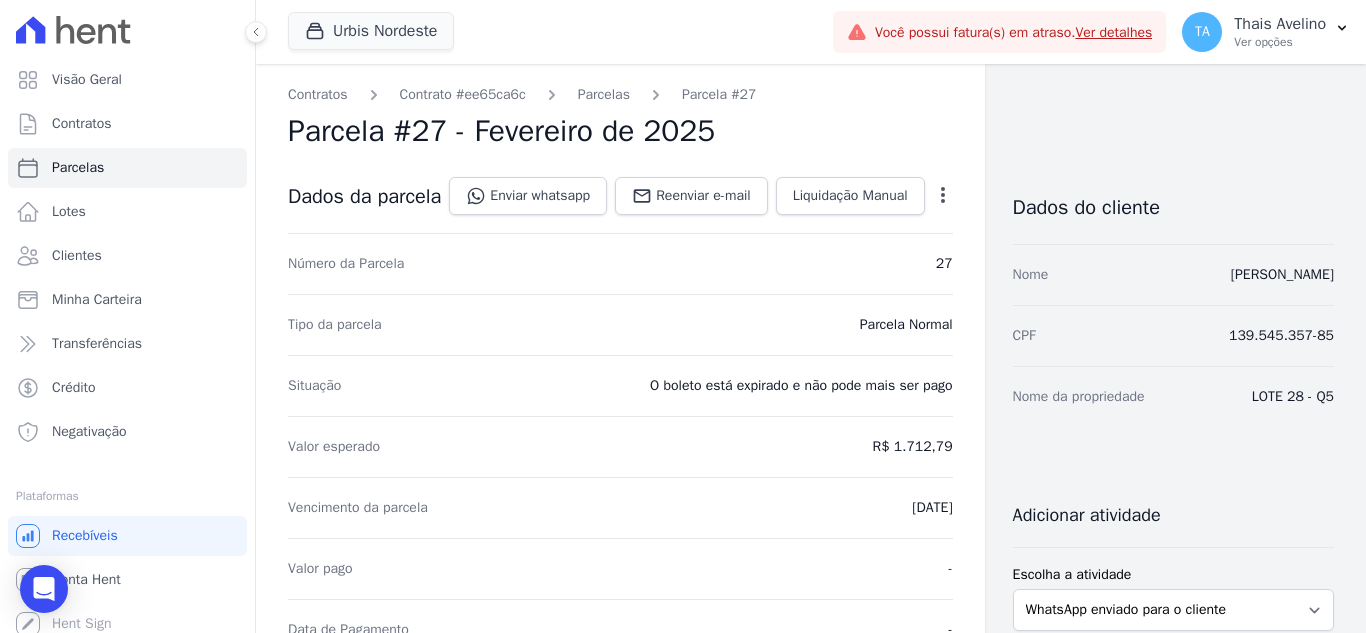 click 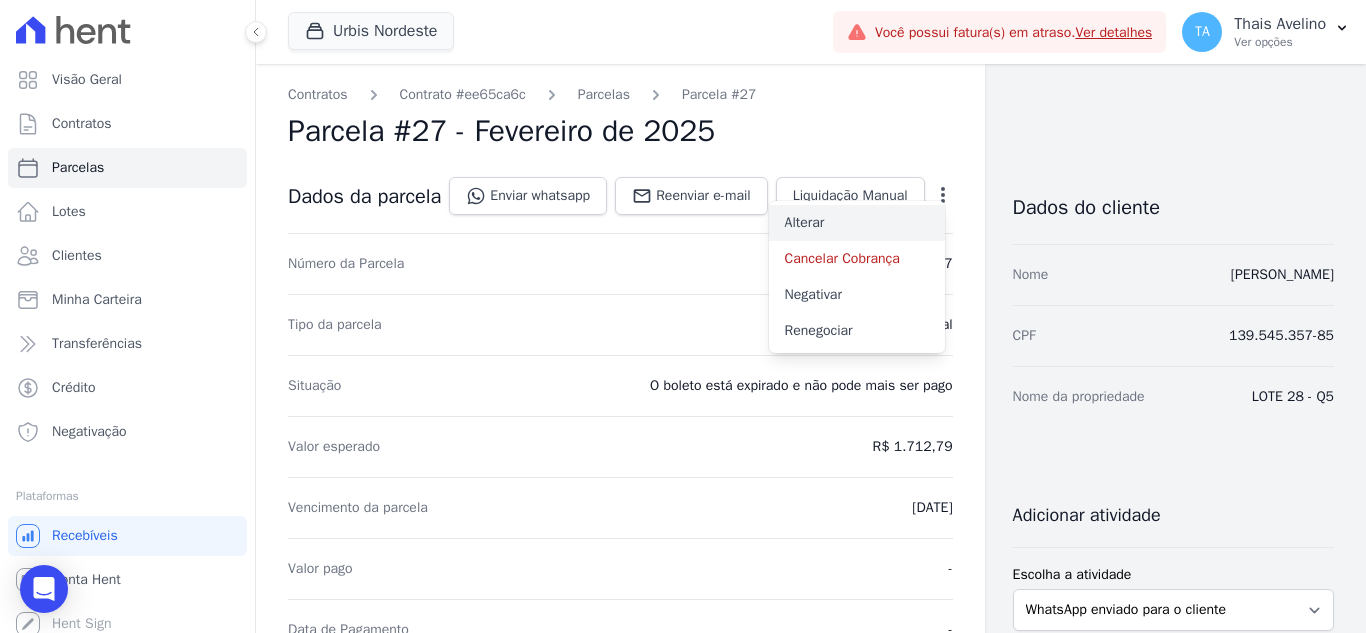 click on "Alterar" at bounding box center (857, 223) 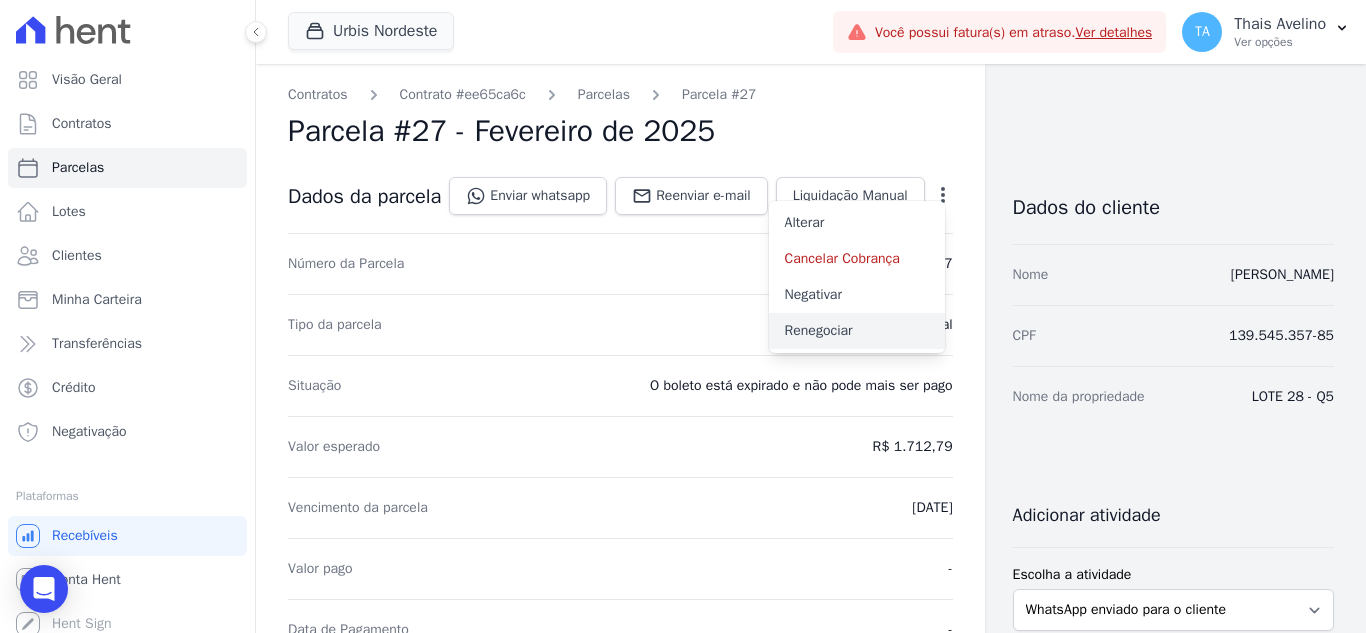 click on "Renegociar" at bounding box center [857, 331] 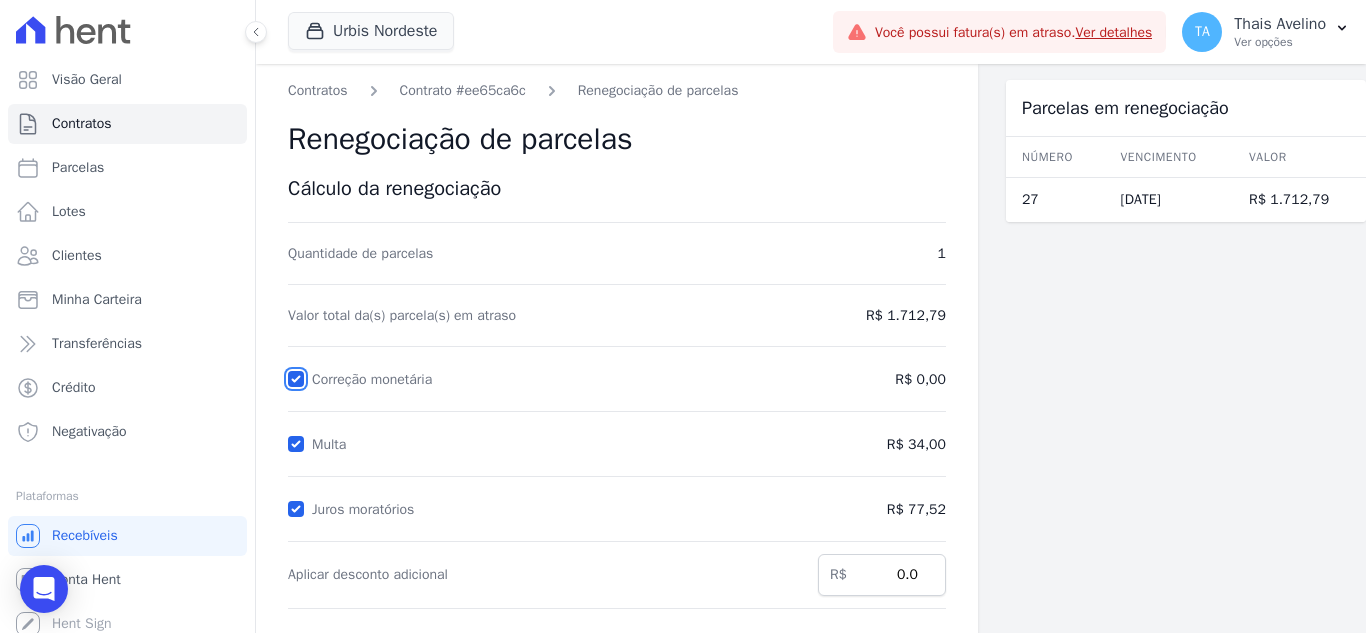 click on "Correção monetária" at bounding box center (296, 379) 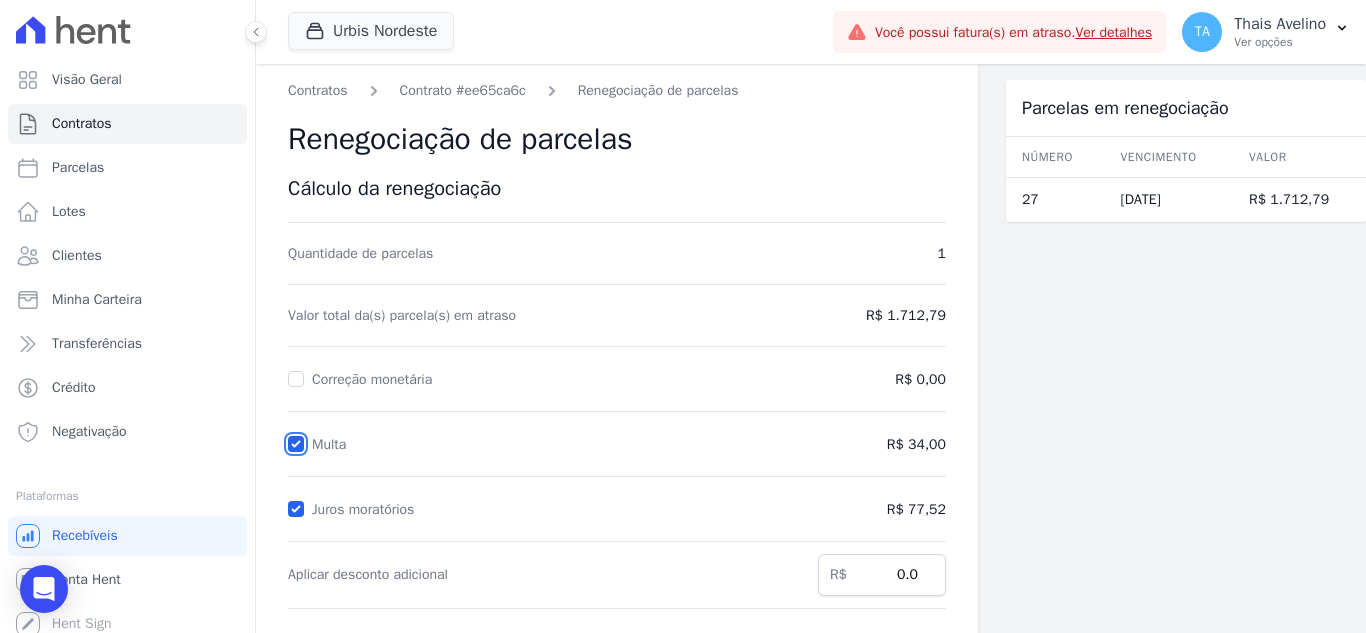 click on "Multa" at bounding box center [296, 444] 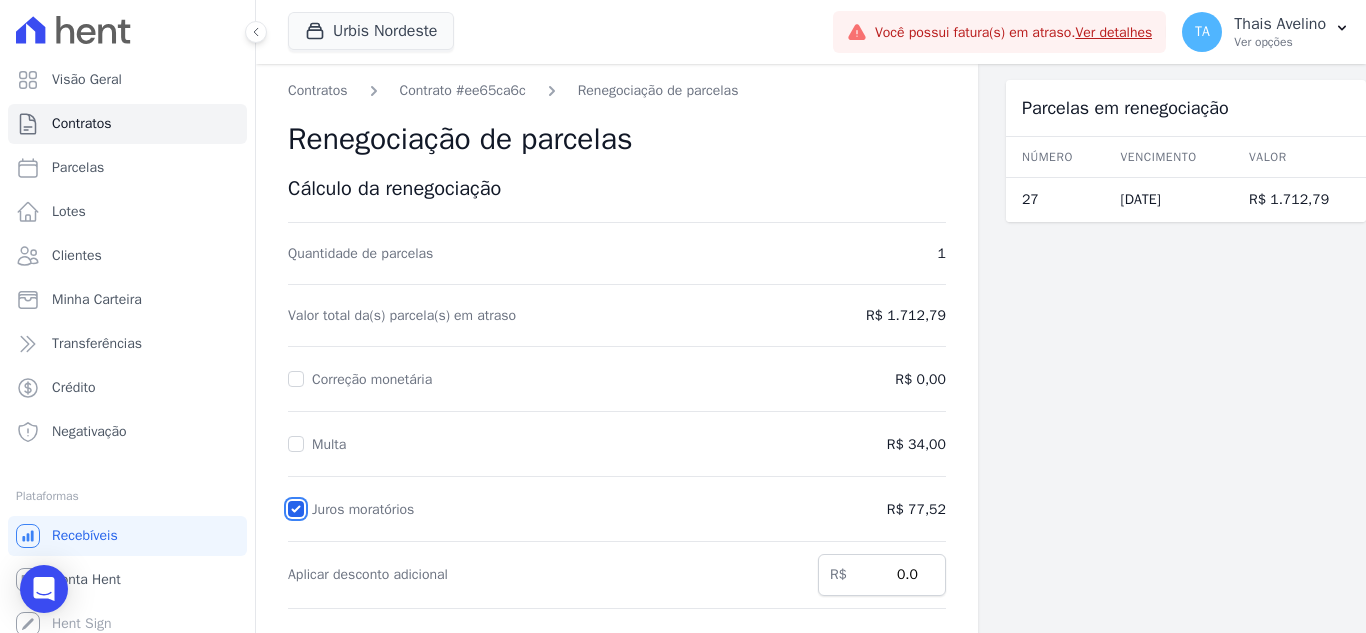 click on "Juros moratórios" at bounding box center [296, 509] 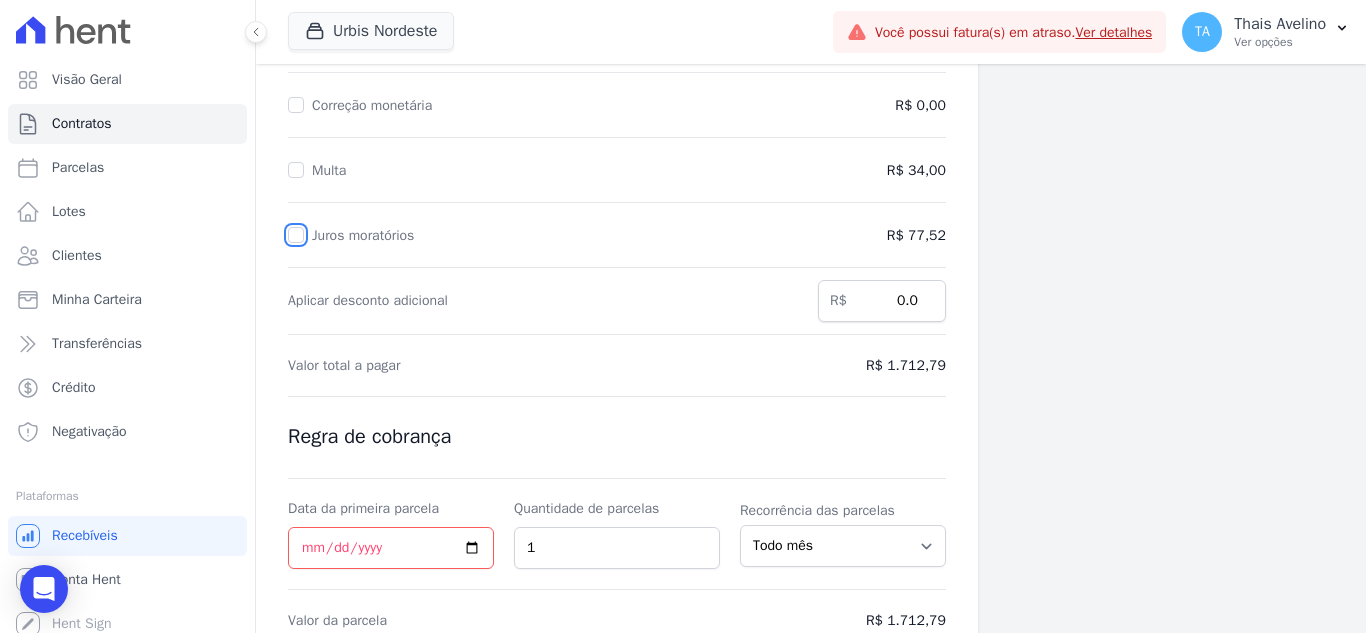 scroll, scrollTop: 369, scrollLeft: 0, axis: vertical 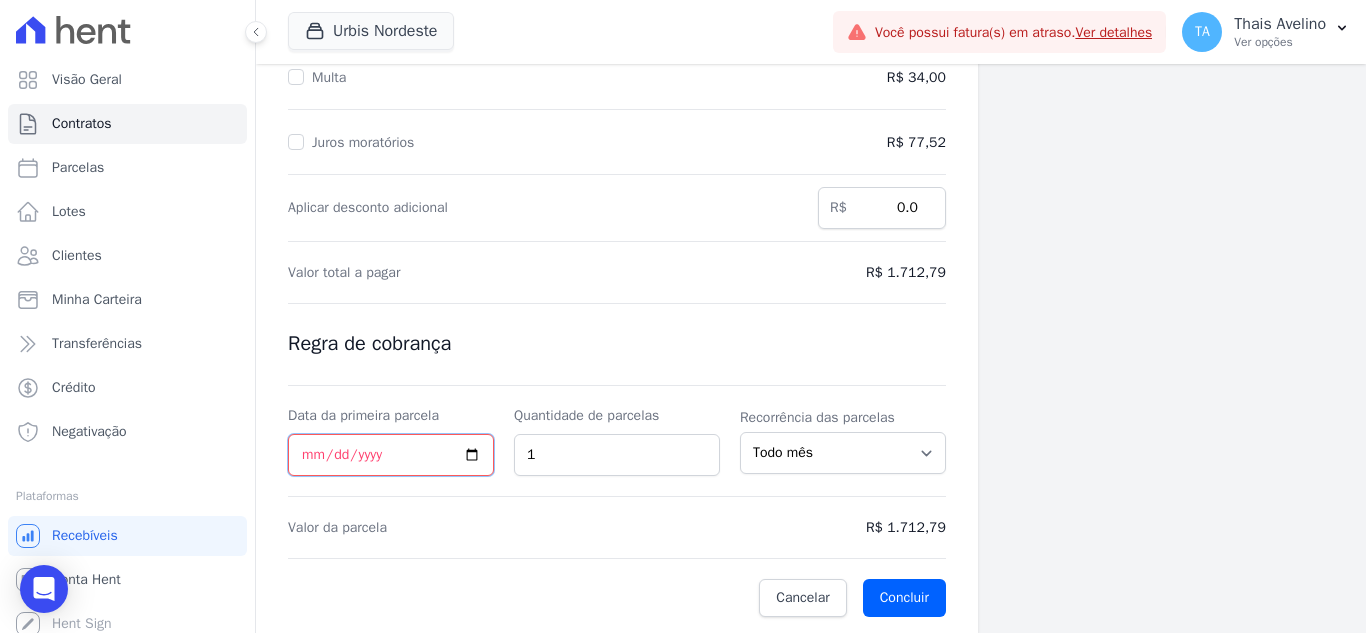 click on "Data da primeira parcela" at bounding box center [391, 455] 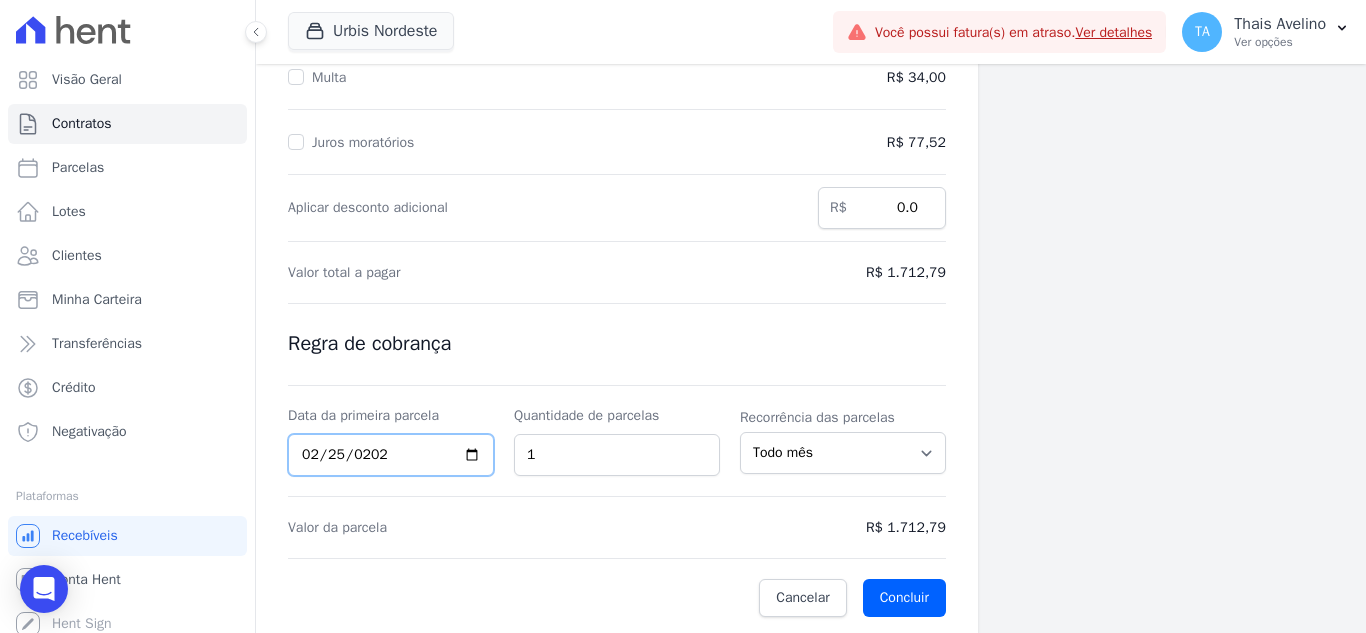 type on "2027-02-25" 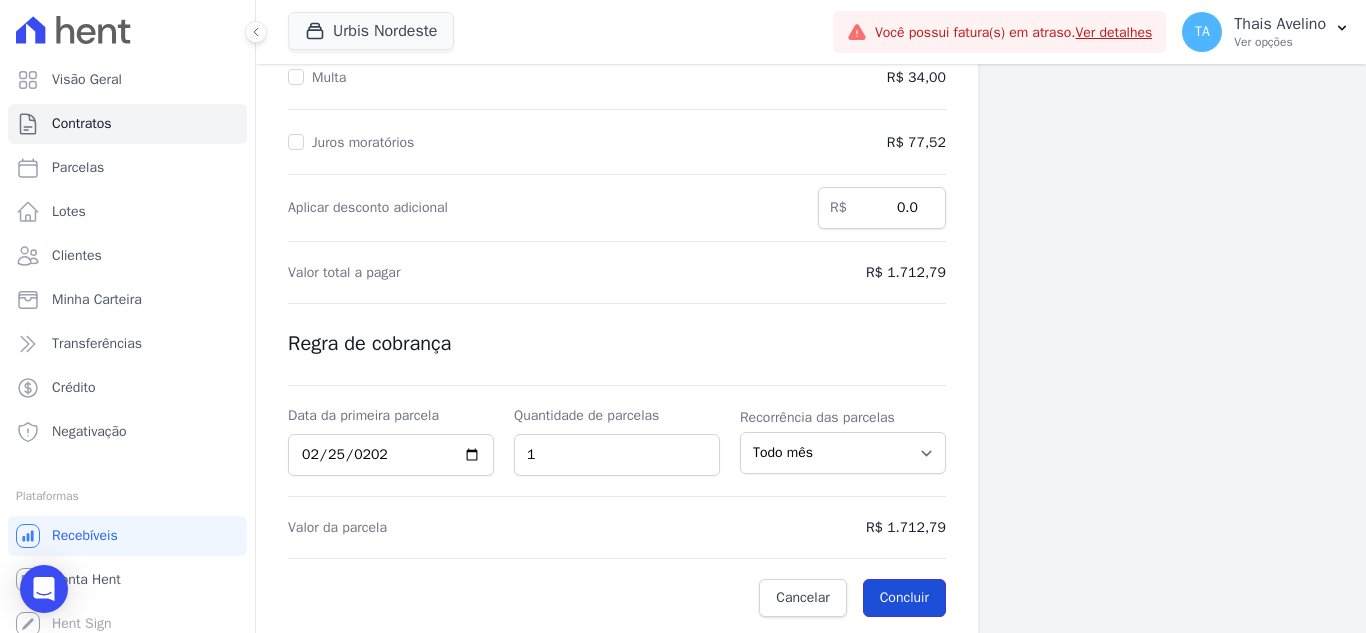 click on "Concluir" at bounding box center [904, 598] 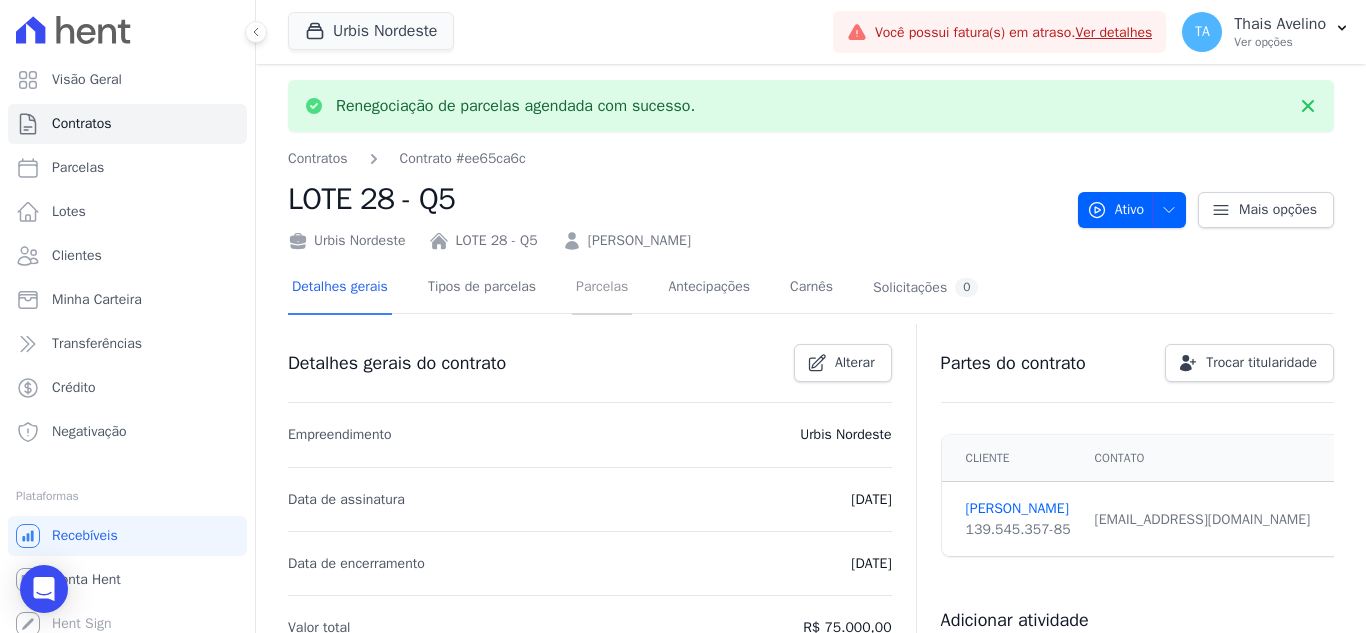 click on "Parcelas" at bounding box center [602, 288] 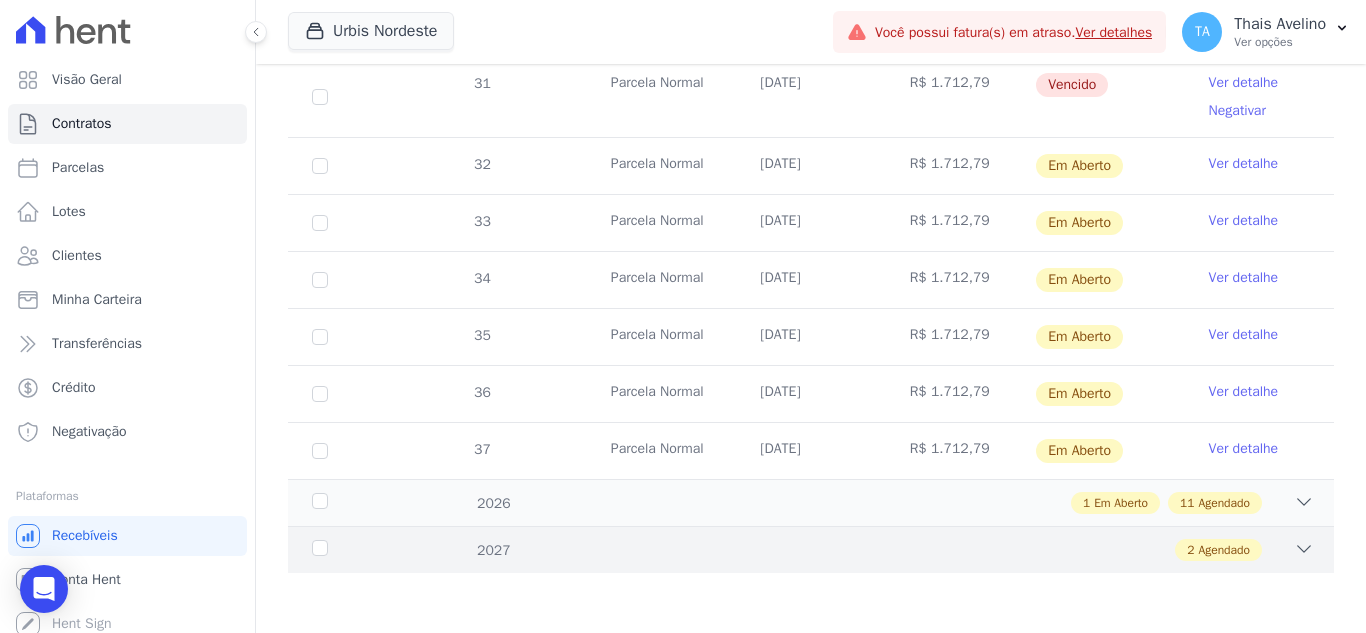 scroll, scrollTop: 444, scrollLeft: 0, axis: vertical 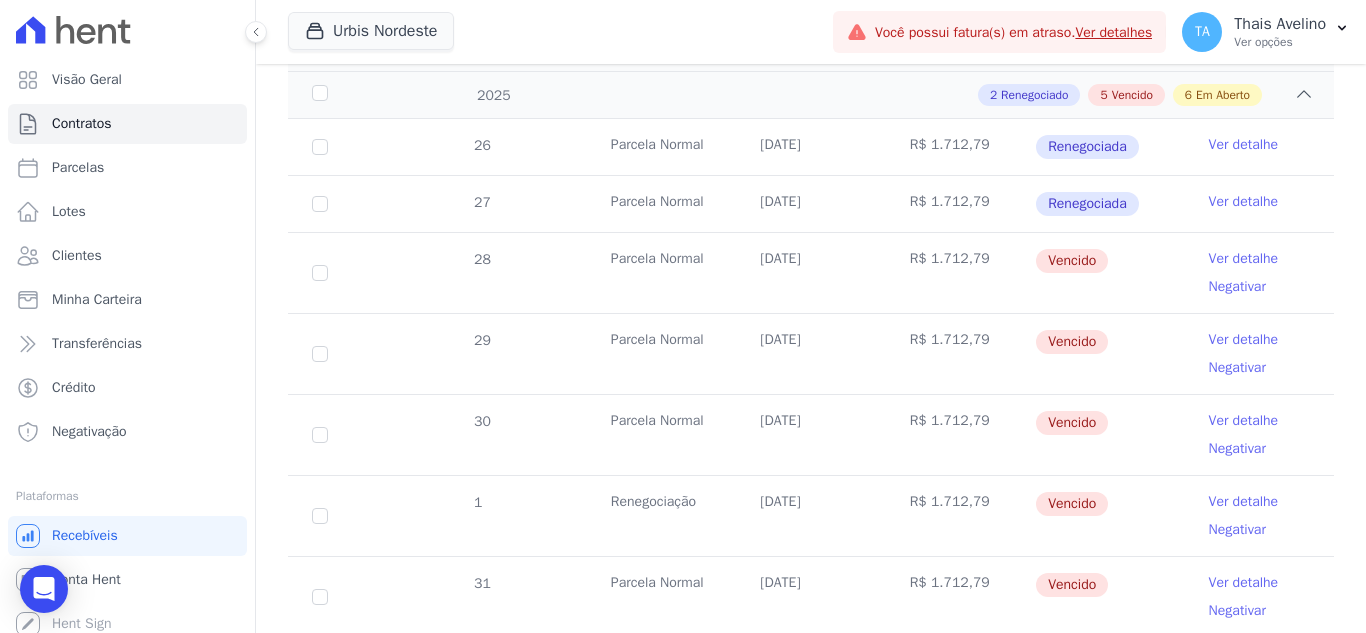 click on "Ver detalhe" at bounding box center [1244, 259] 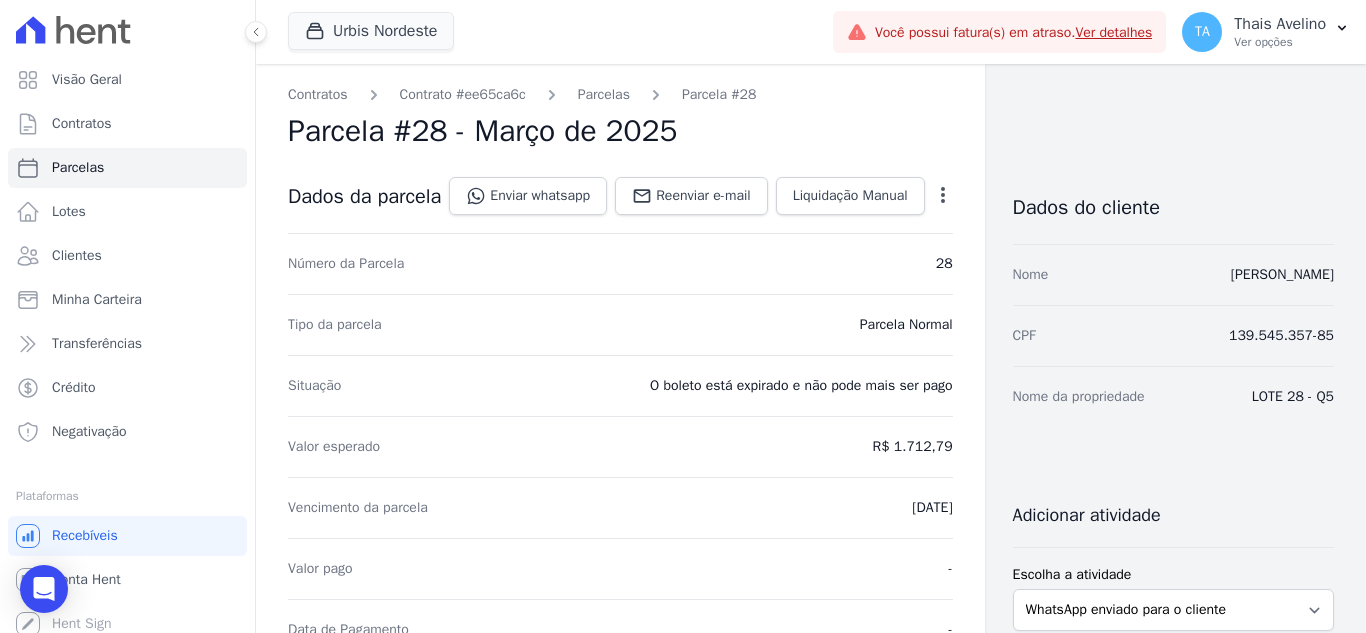 click 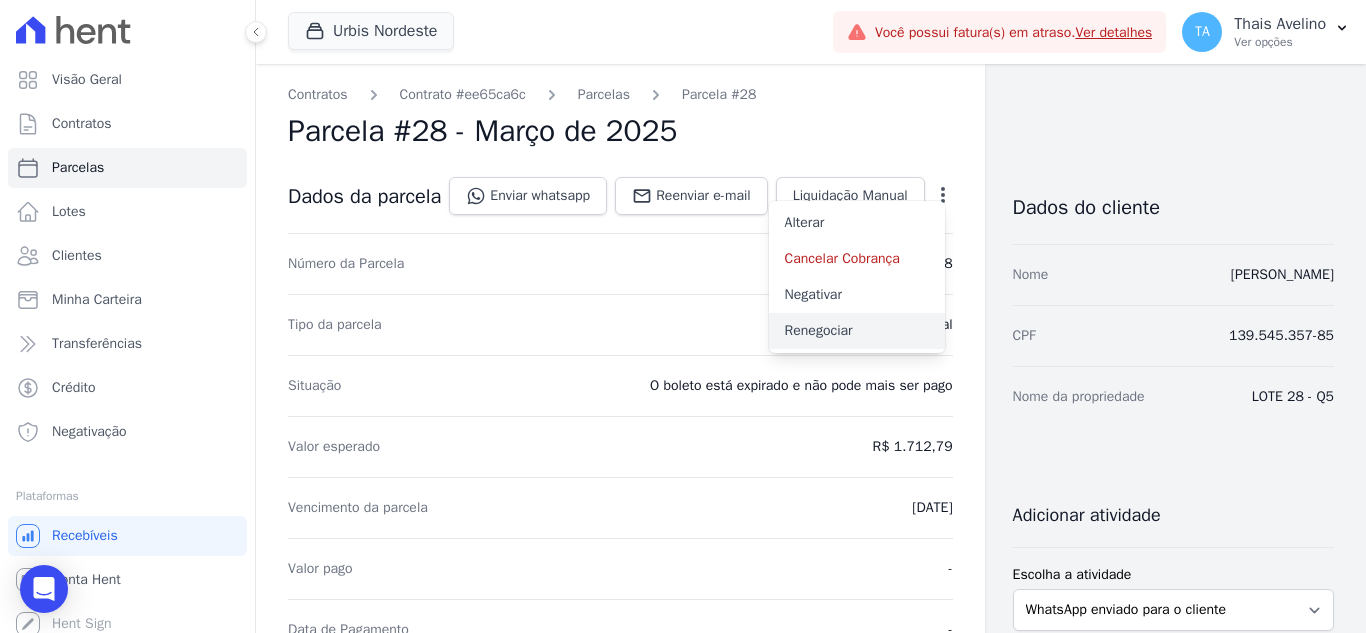 click on "Renegociar" at bounding box center [857, 331] 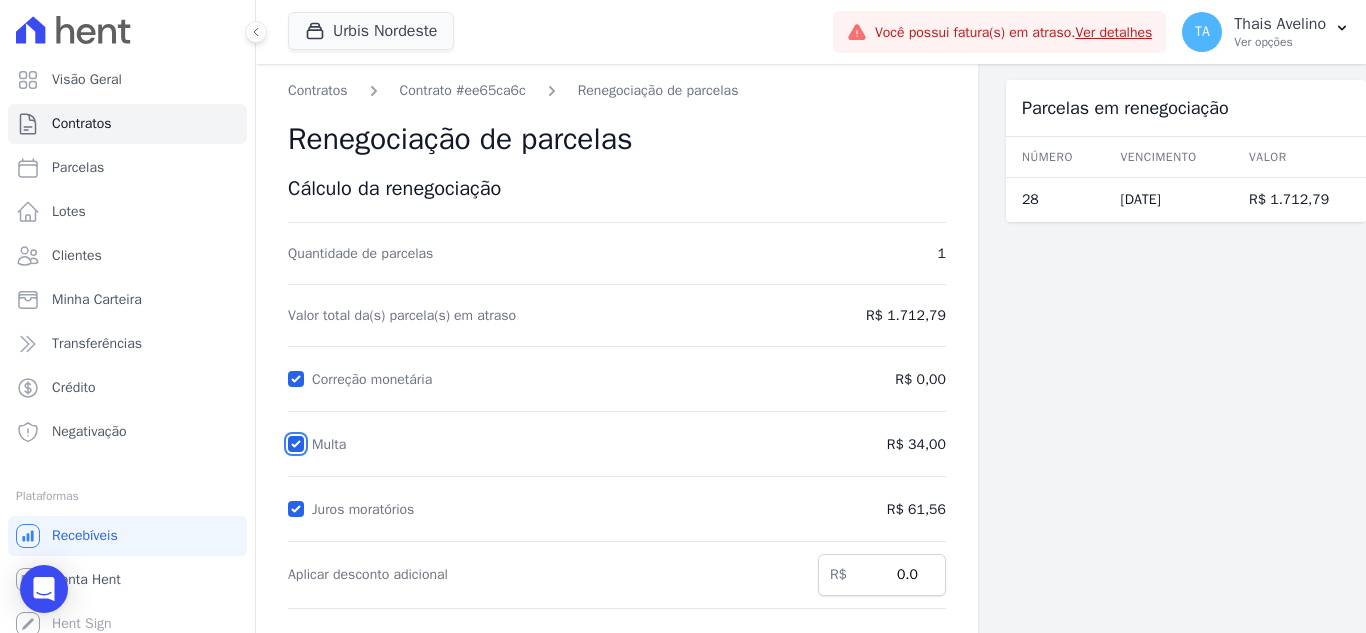 drag, startPoint x: 295, startPoint y: 441, endPoint x: 301, endPoint y: 468, distance: 27.658634 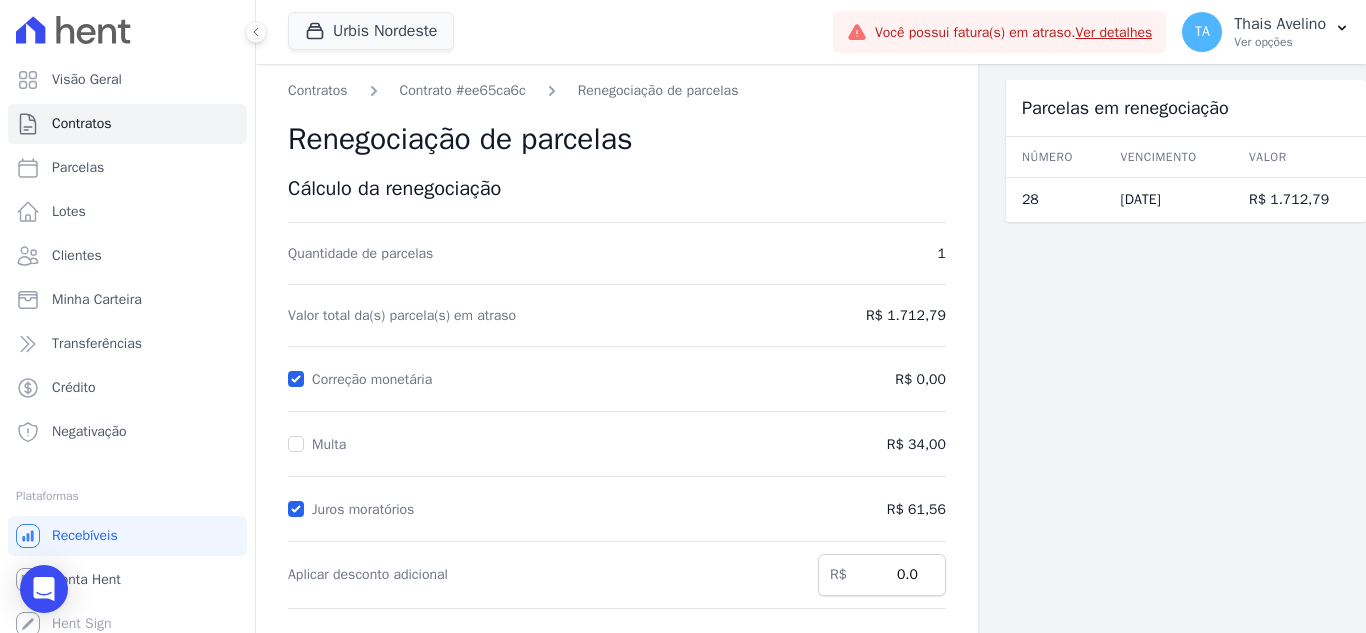 drag, startPoint x: 301, startPoint y: 518, endPoint x: 380, endPoint y: 479, distance: 88.10221 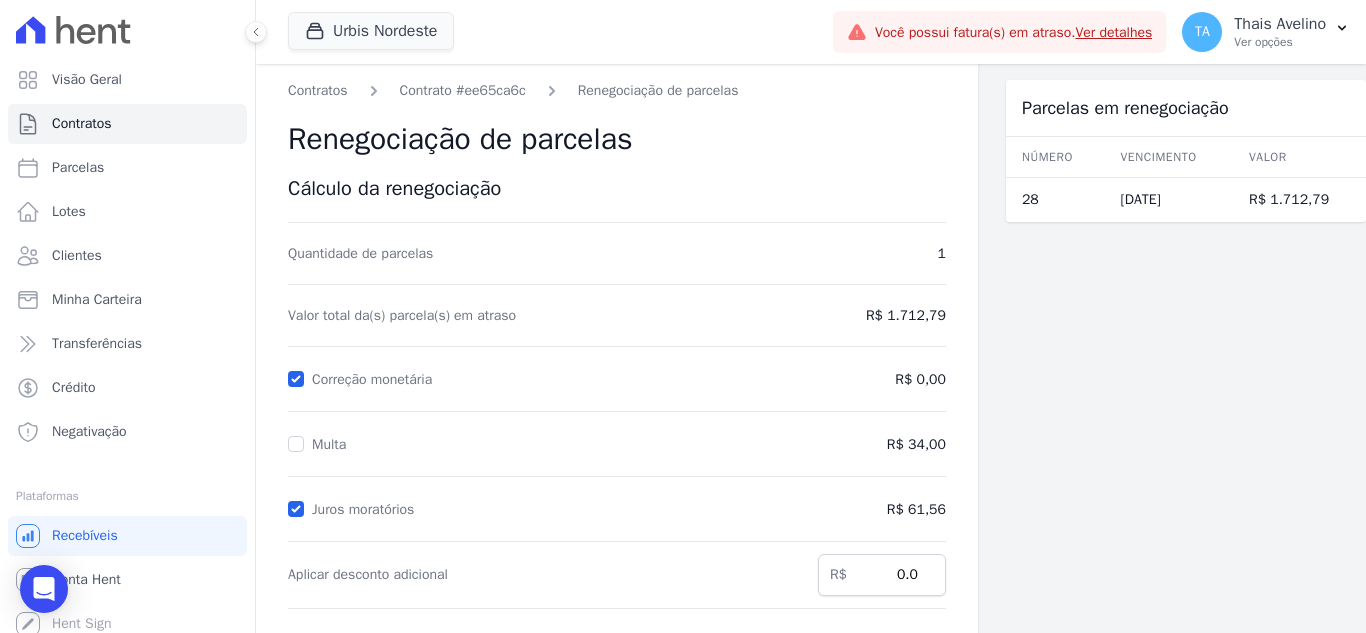 click at bounding box center (296, 509) 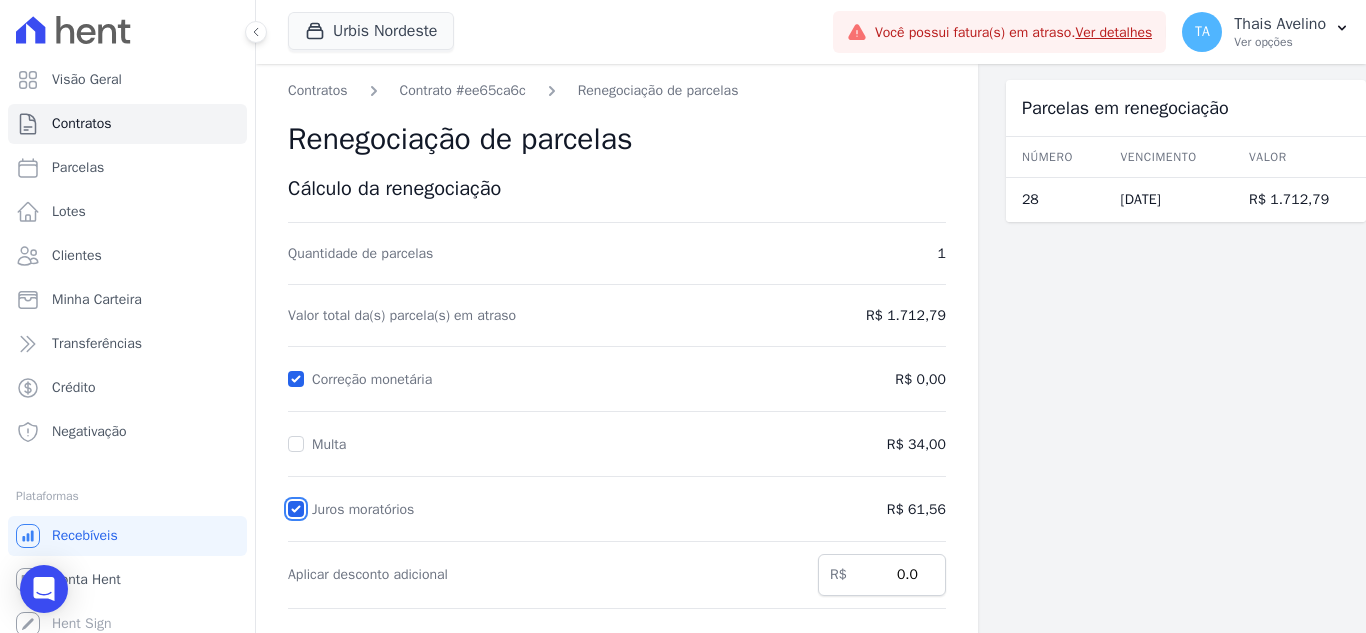 click on "Juros moratórios" at bounding box center (296, 509) 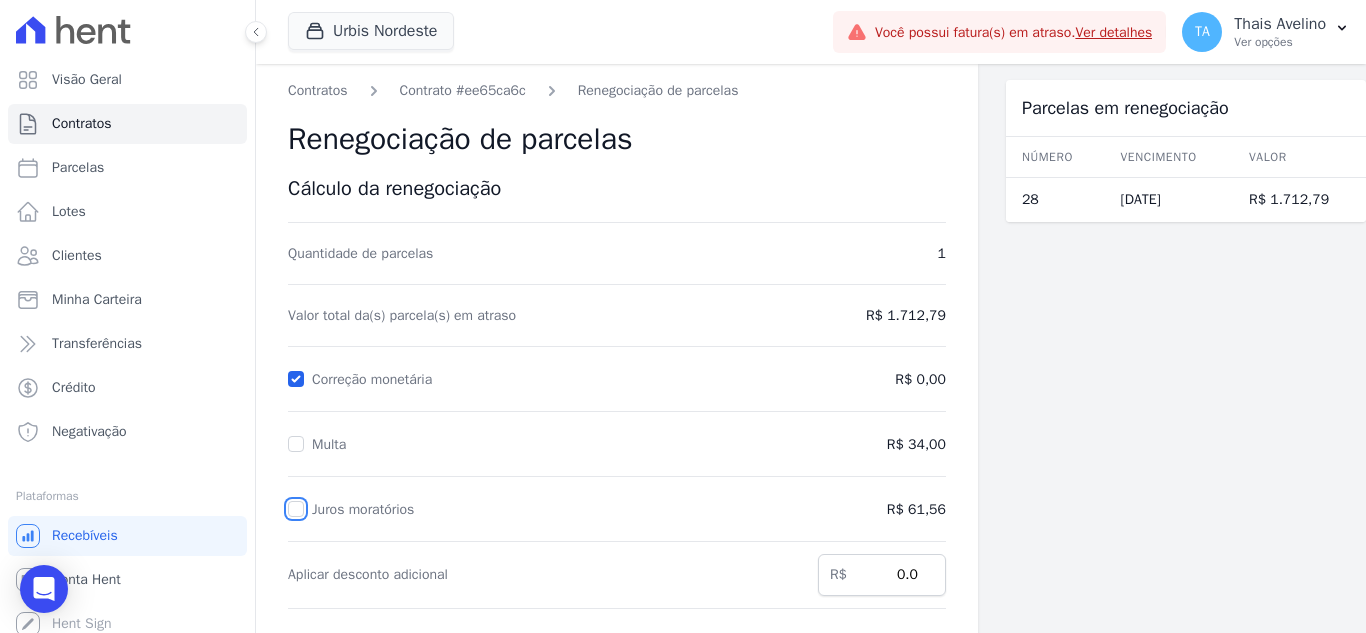 click on "Juros moratórios" at bounding box center (296, 509) 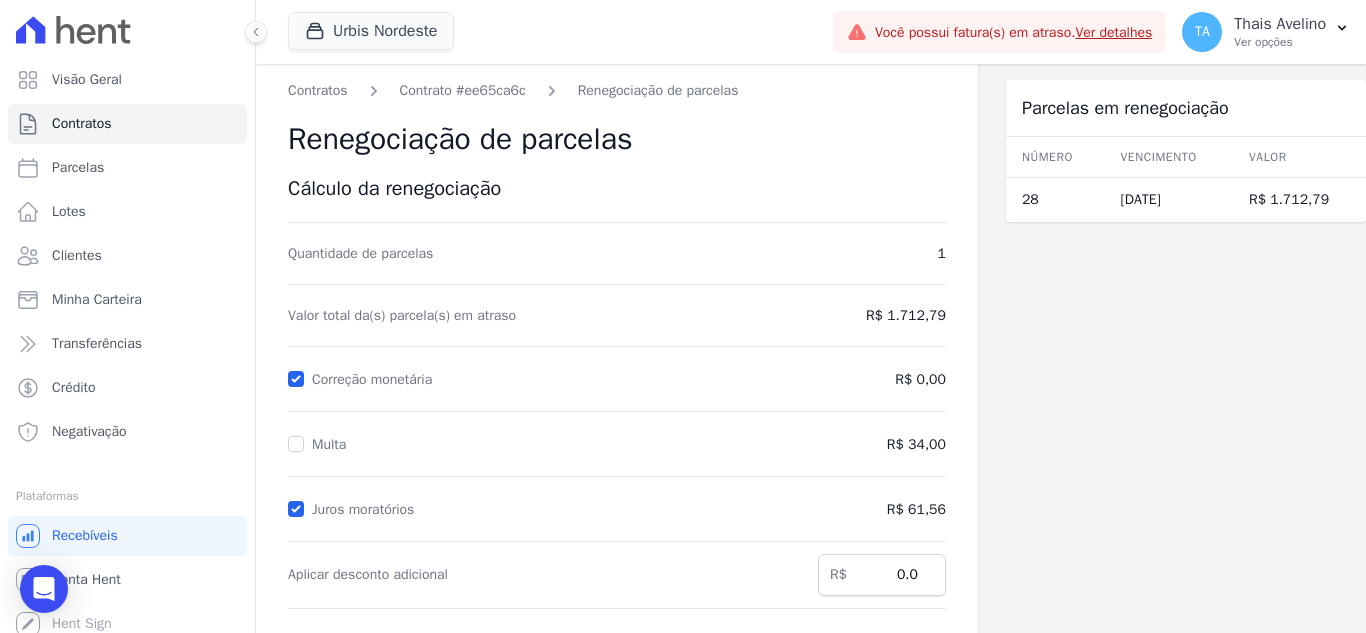 click on "Contratos
Contrato
#ee65ca6c
Renegociação de parcelas
Renegociação de parcelas
Cálculo da renegociação
Quantidade de parcelas
1
Valor total da(s) parcela(s) em atraso
R$ 1.712,79
Correção monetária
R$ 0,00
1" at bounding box center [617, 532] 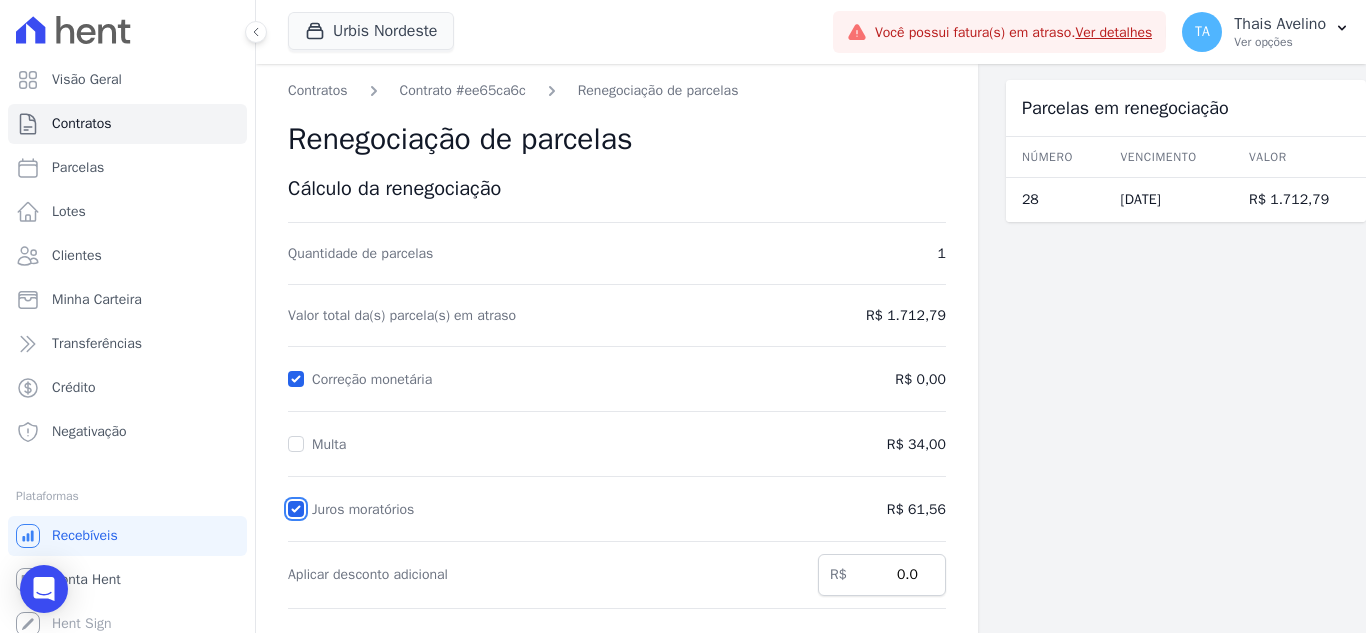 click on "Juros moratórios" at bounding box center (296, 509) 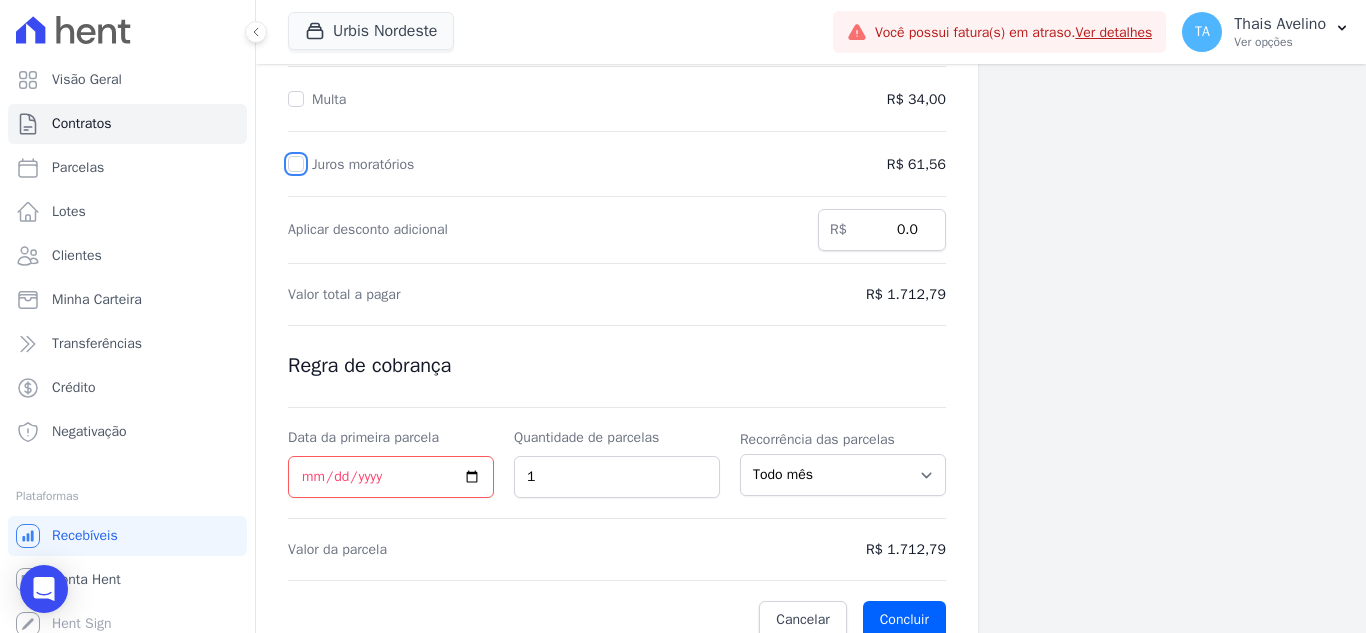 scroll, scrollTop: 369, scrollLeft: 0, axis: vertical 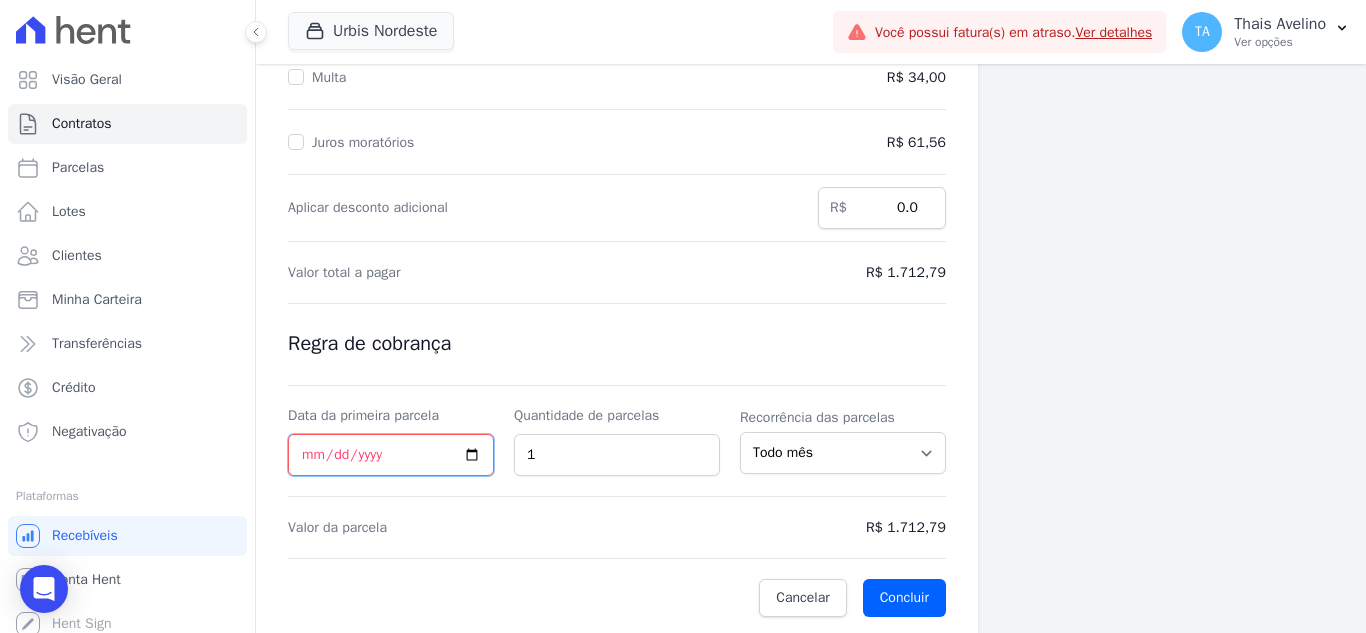 click on "Data da primeira parcela" at bounding box center (391, 455) 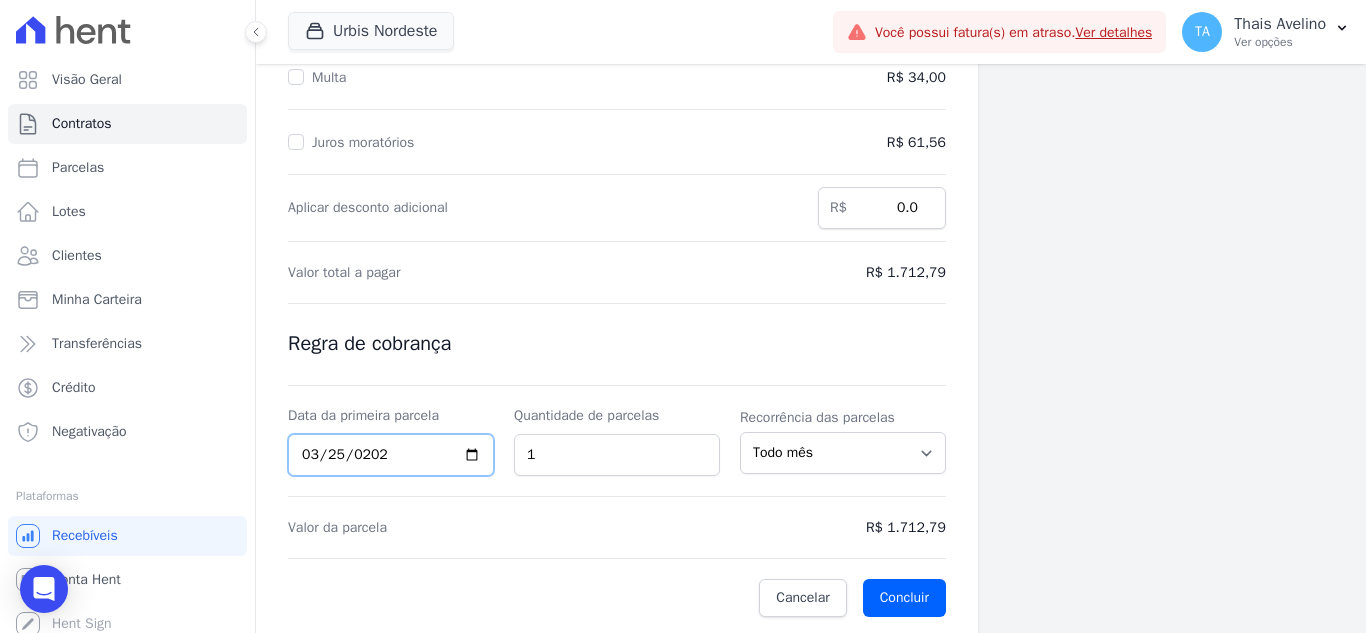 type on "2027-03-25" 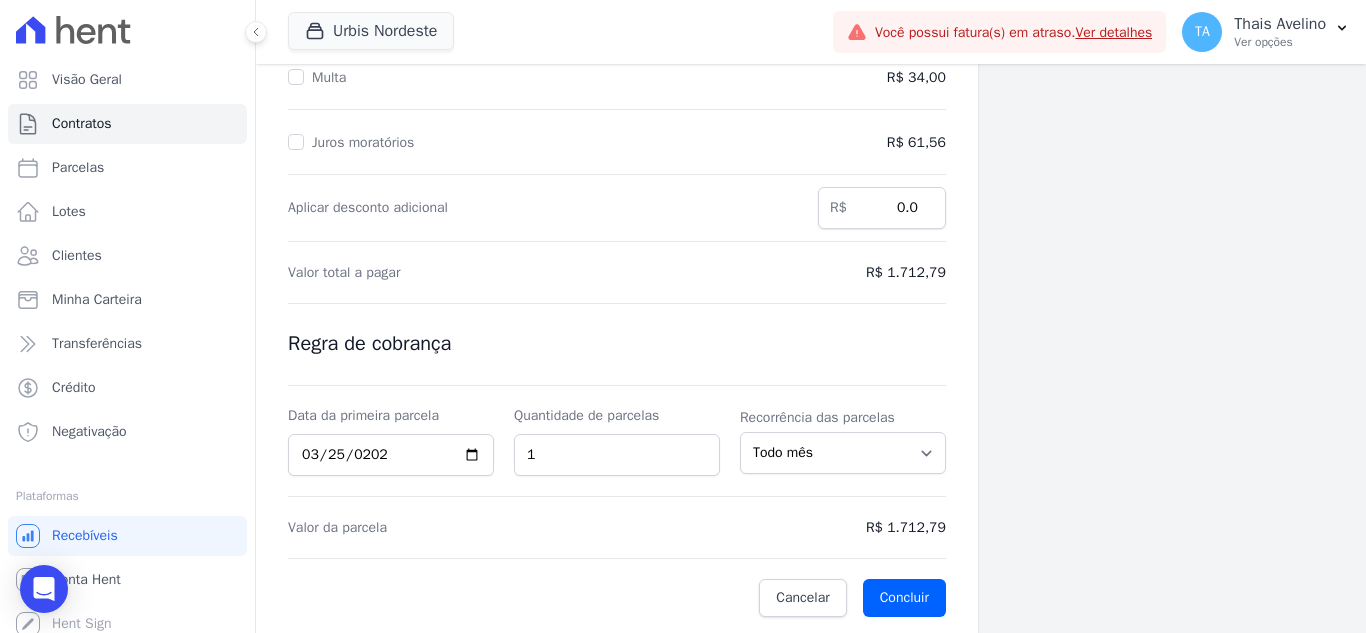 click on "Cálculo da renegociação
Quantidade de parcelas
1
Valor total da(s) parcela(s) em atraso
R$ 1.712,79
Correção monetária
R$ 0,00
Multa
R$ 34,00
Juros moratórios
R$ 61,56
0.0 1" at bounding box center [617, 213] 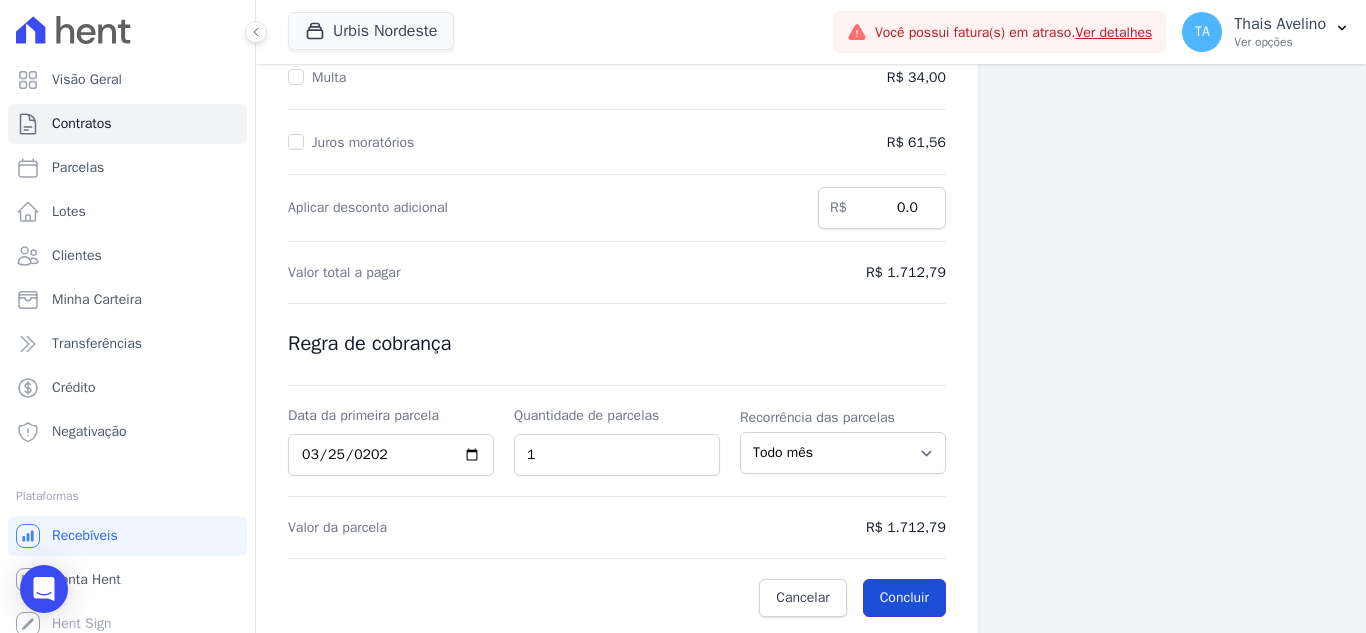 click on "Concluir" at bounding box center (904, 598) 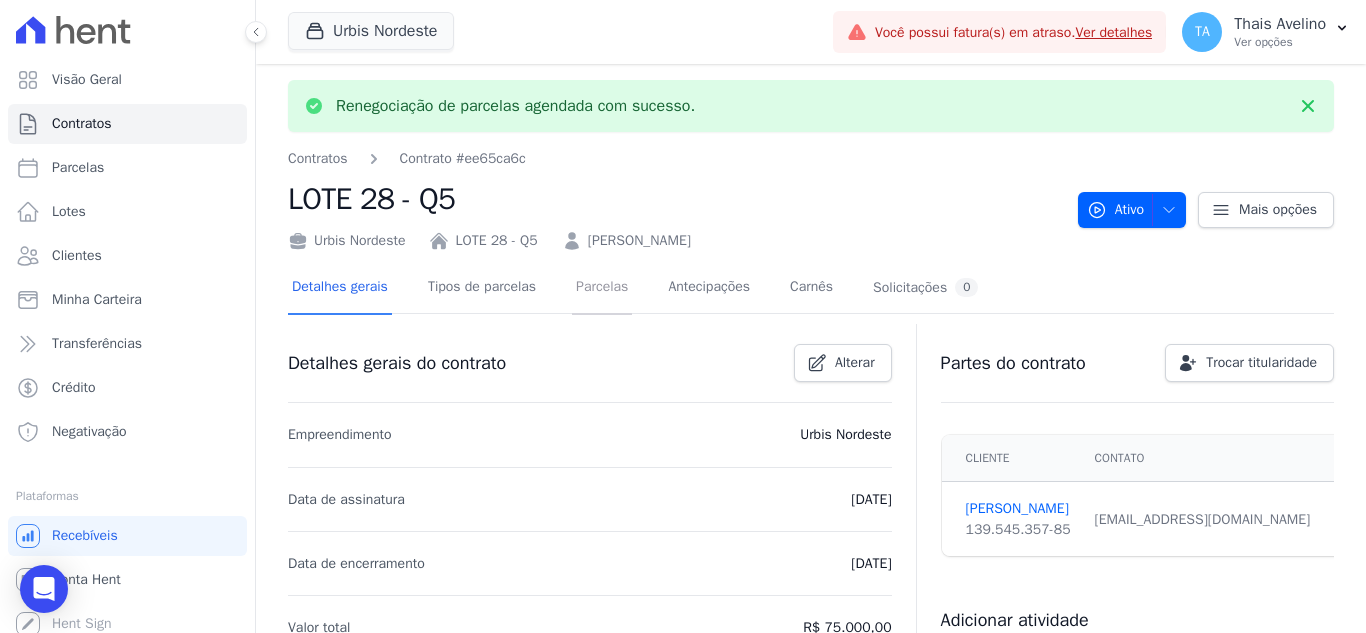 click on "Parcelas" at bounding box center (602, 288) 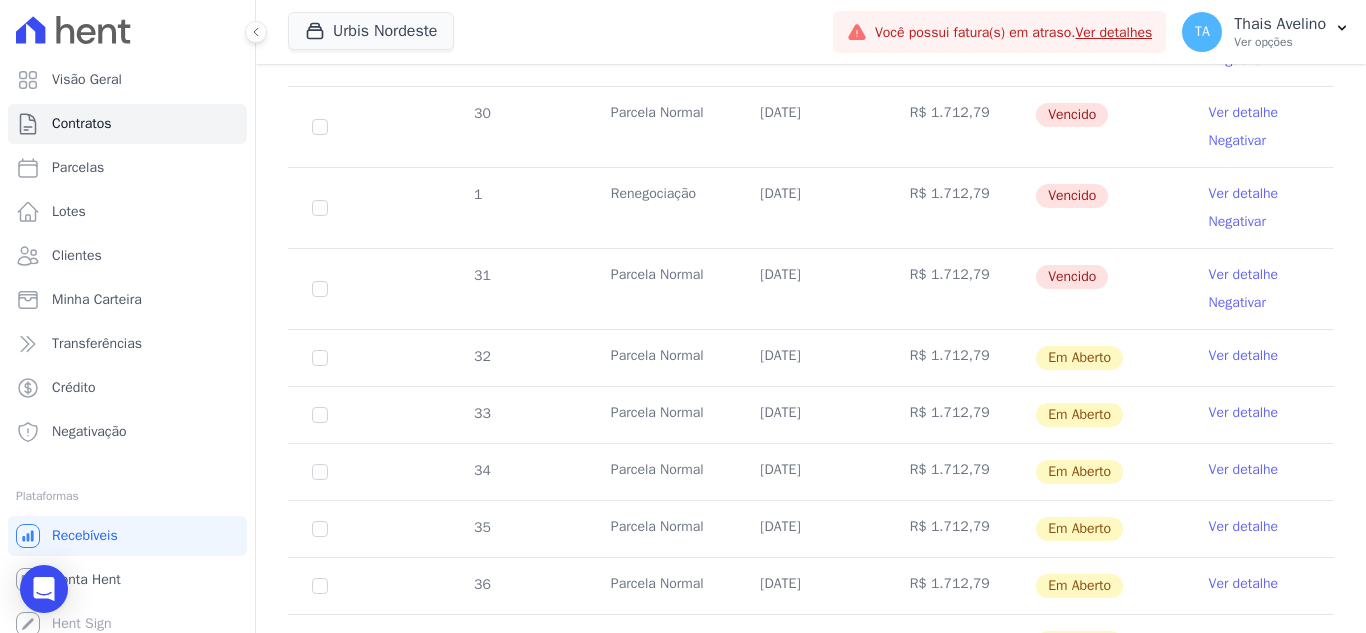 scroll, scrollTop: 920, scrollLeft: 0, axis: vertical 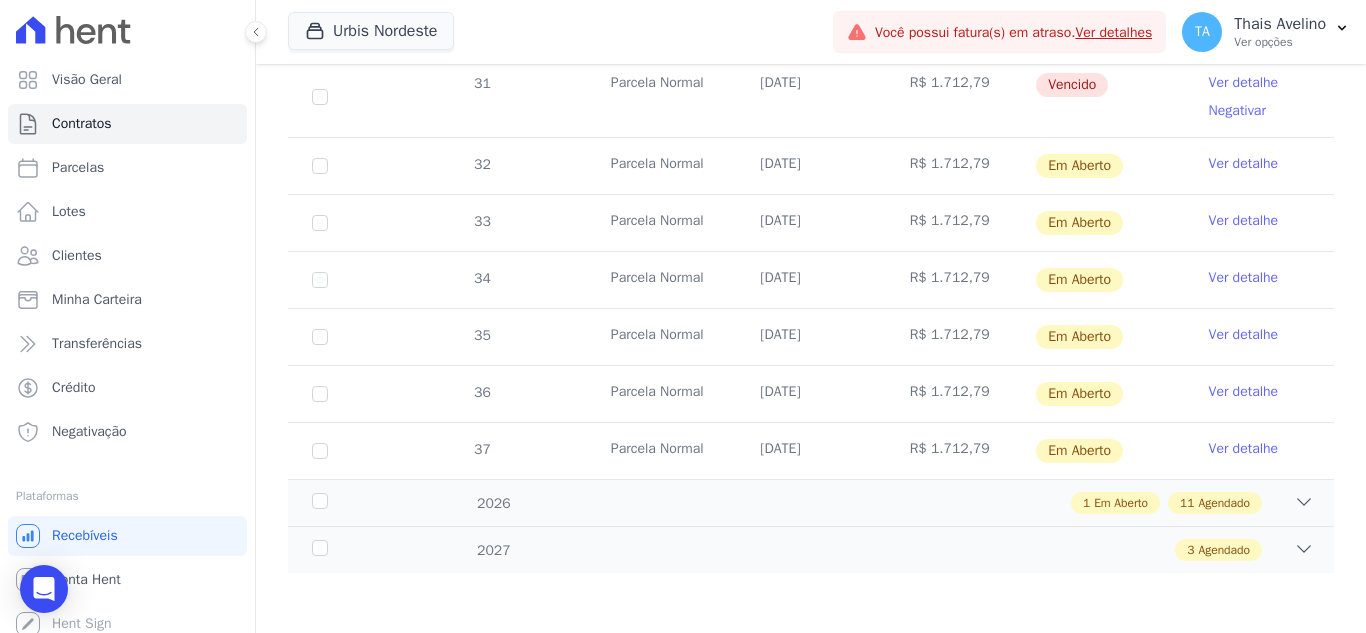 click on "Parcelas do contrato
0
selecionada(s)
Antecipar
Antecipar
Renegociar
Baixar boleto
Baixar boleto
default
Cancelar Cobrança
Cancelar Cobrança
Cancelar Cobranças
Você tem certeza que deseja cancelar as cobranças selecionadas?" at bounding box center [811, -33] 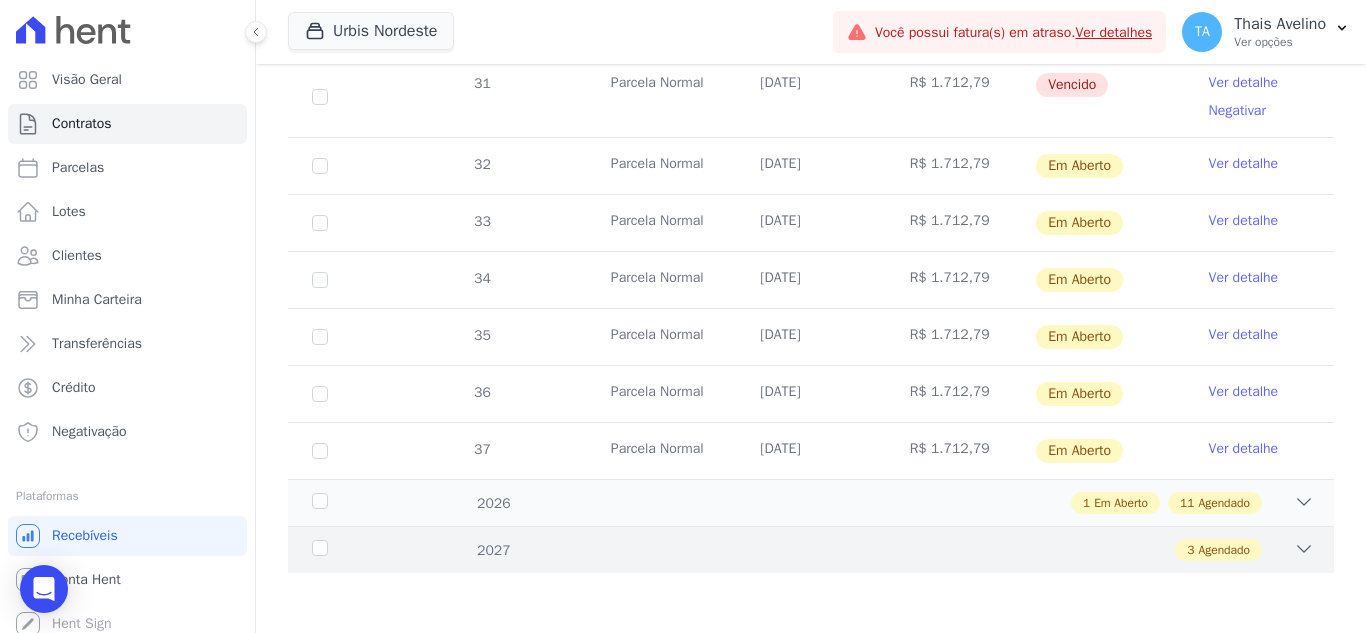 click on "2027
3
Agendado" at bounding box center (811, 549) 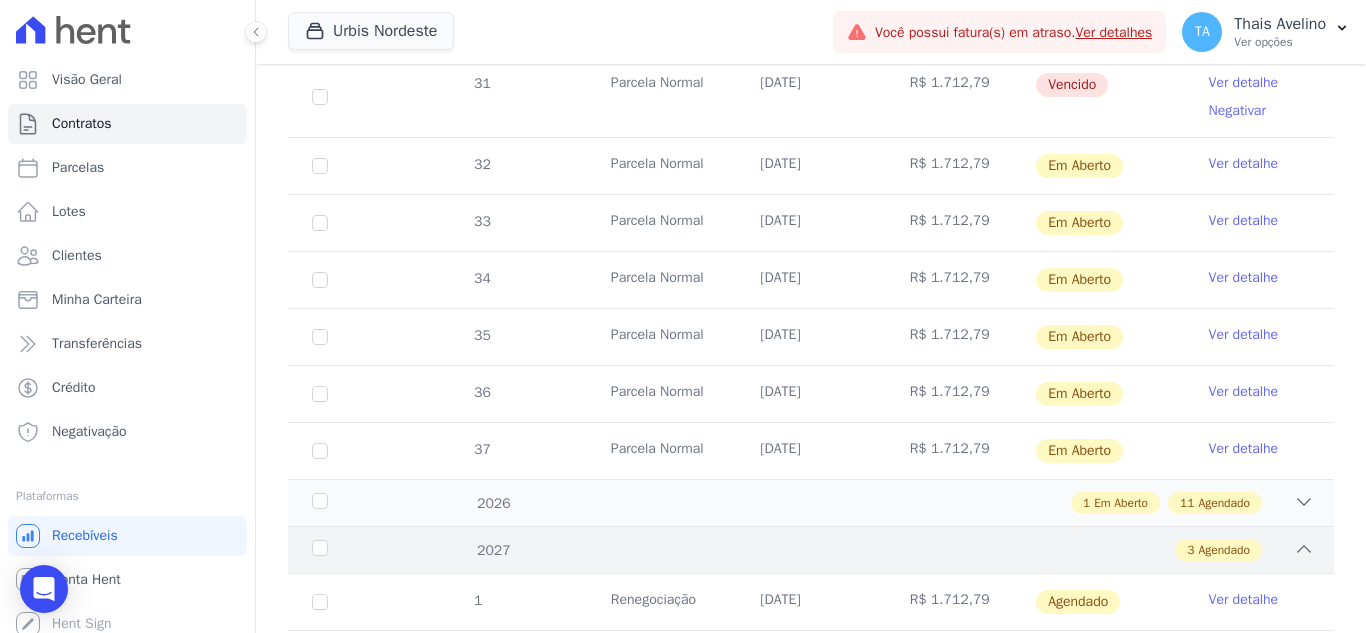 scroll, scrollTop: 1091, scrollLeft: 0, axis: vertical 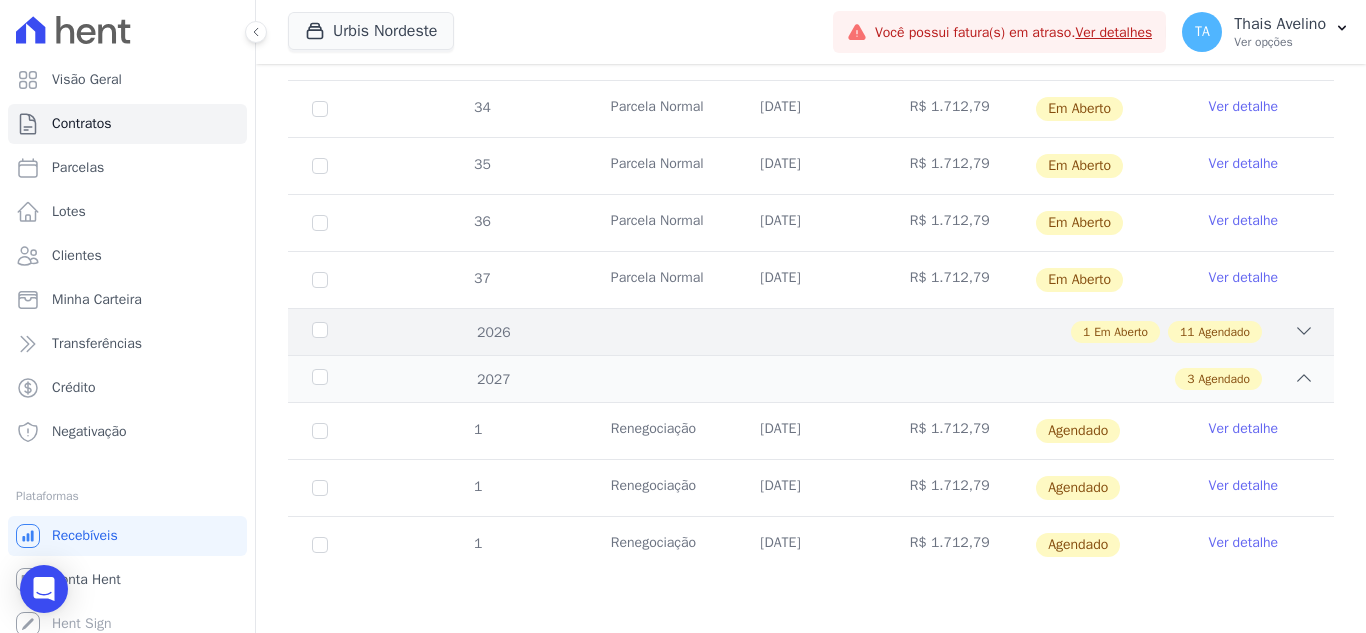 click on "1
Em Aberto
11
Agendado" at bounding box center [862, 332] 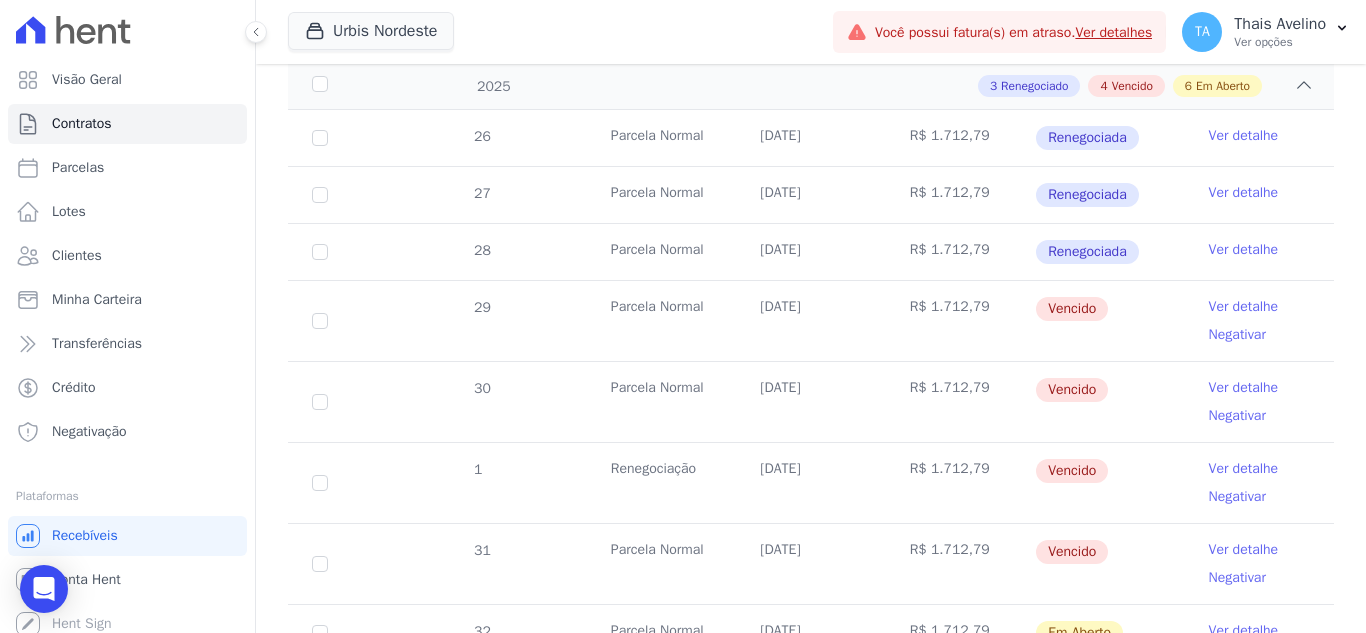 scroll, scrollTop: 475, scrollLeft: 0, axis: vertical 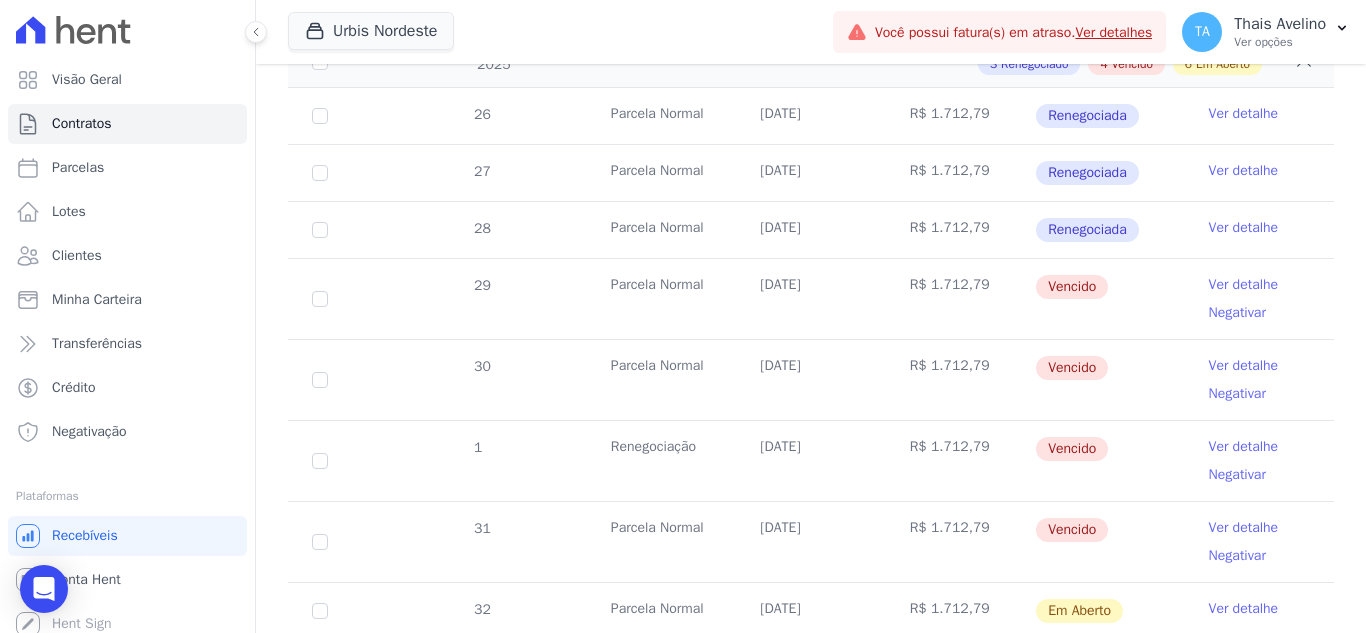 click on "Ver detalhe" at bounding box center (1244, 285) 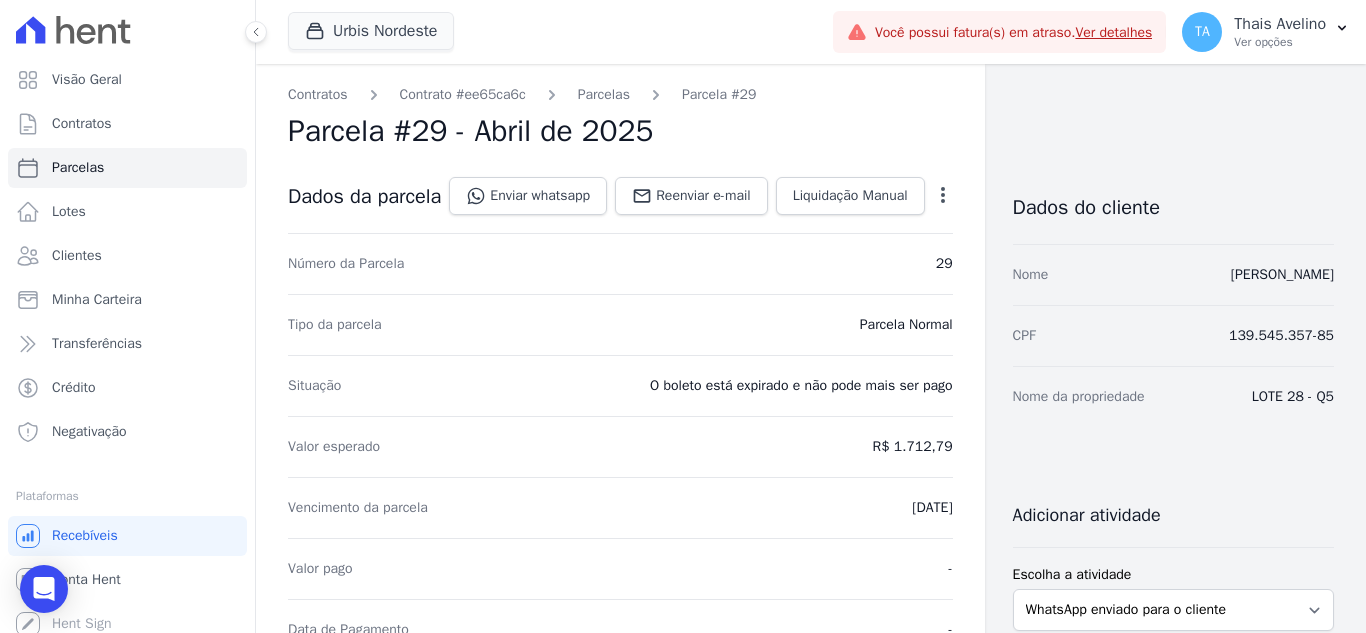 click 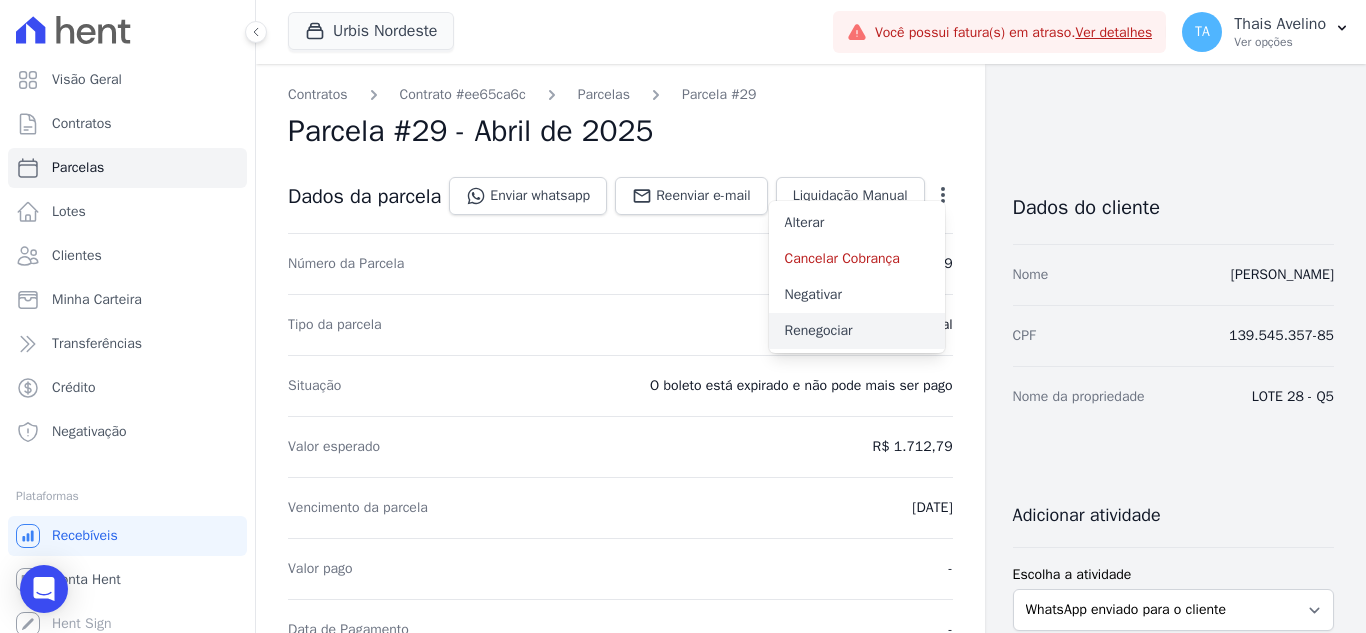 click on "Renegociar" at bounding box center (857, 331) 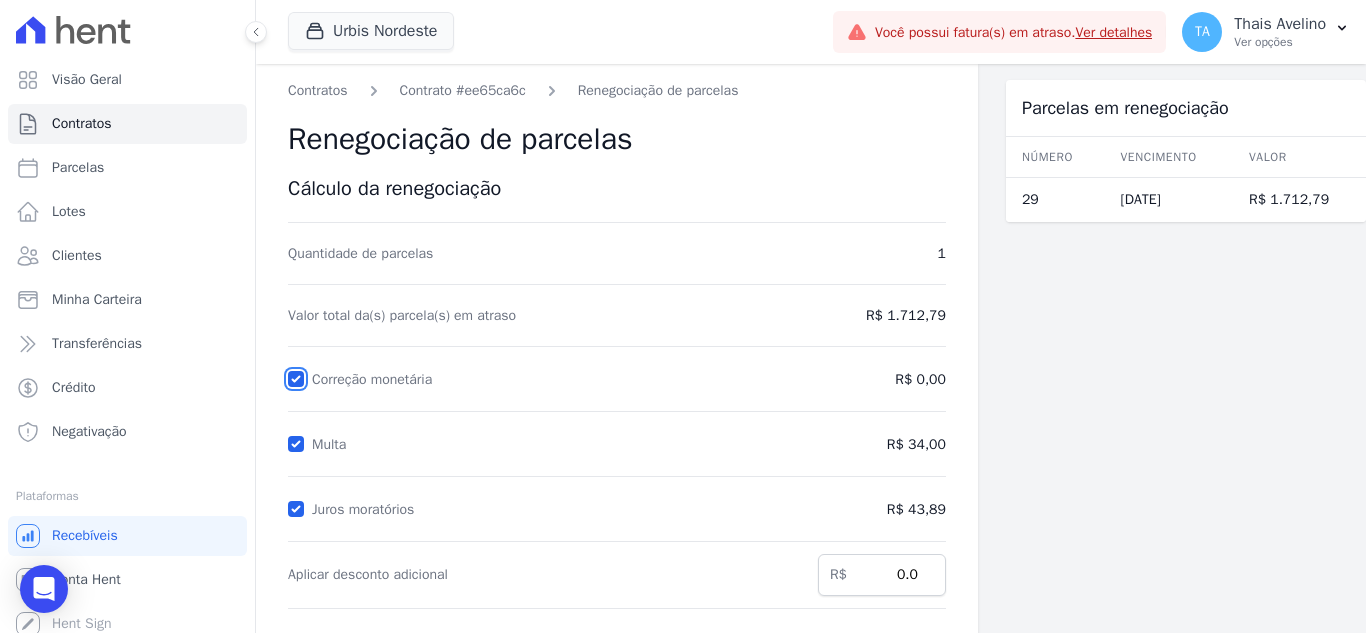 click on "Correção monetária" at bounding box center (296, 379) 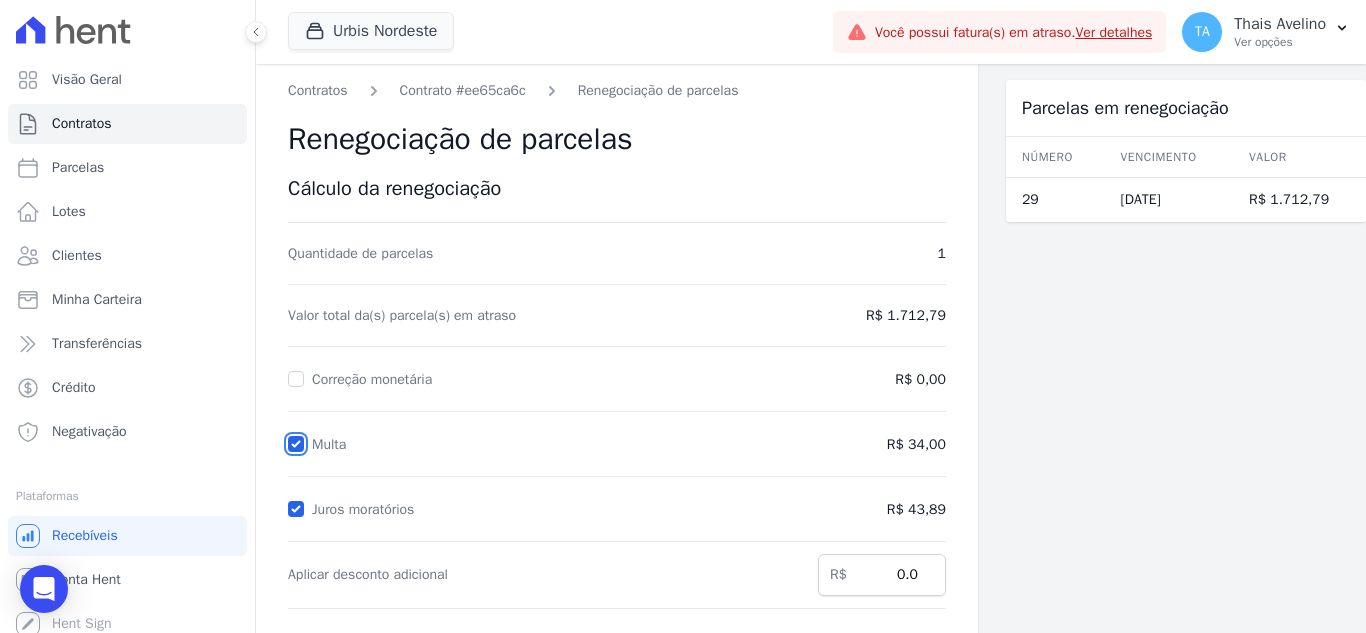 drag, startPoint x: 295, startPoint y: 441, endPoint x: 292, endPoint y: 485, distance: 44.102154 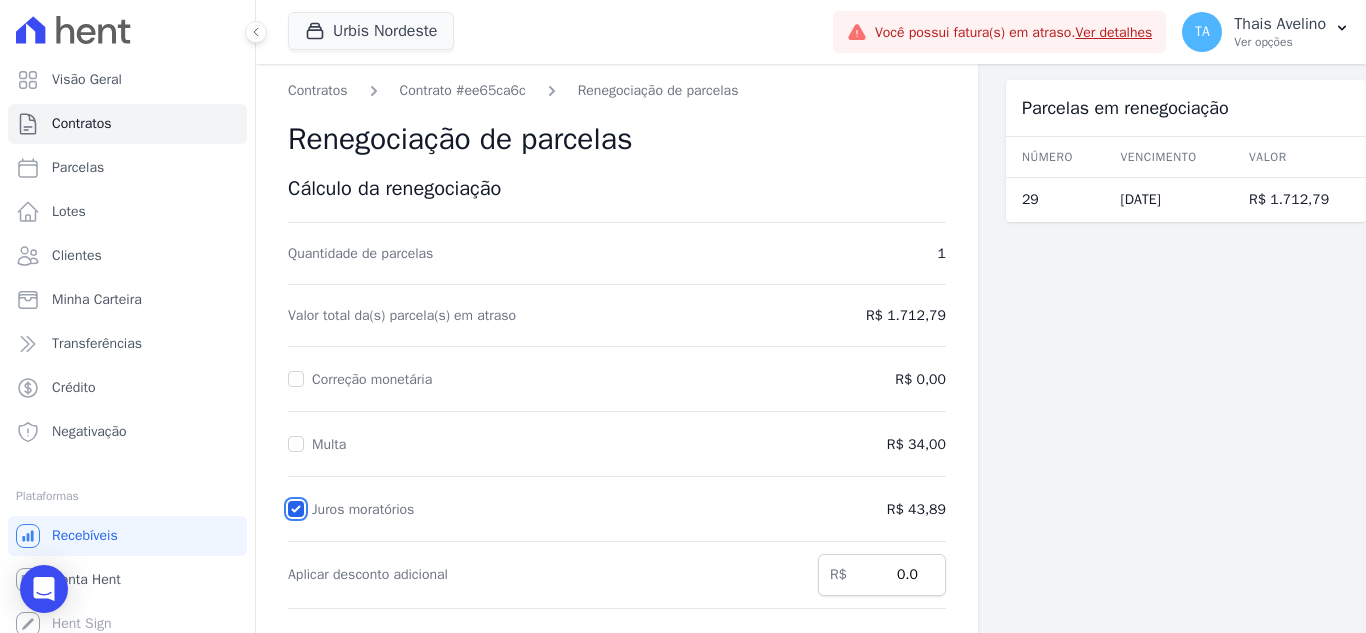 click on "Juros moratórios" at bounding box center [296, 509] 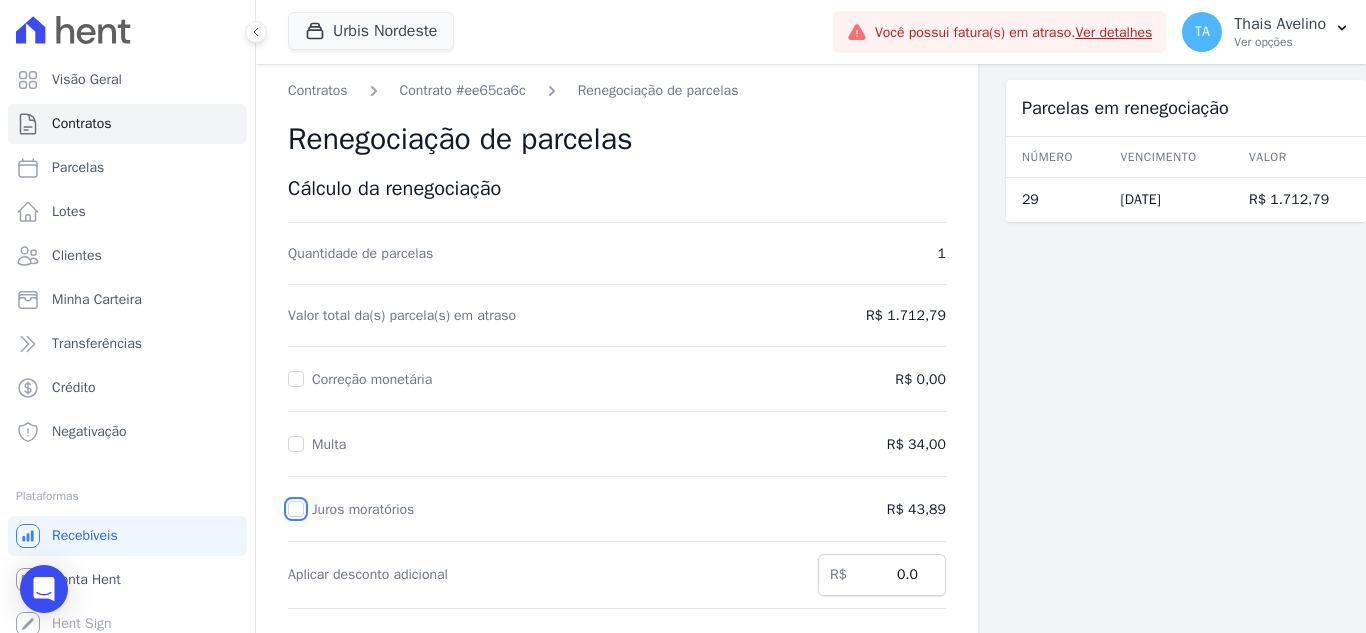scroll, scrollTop: 300, scrollLeft: 0, axis: vertical 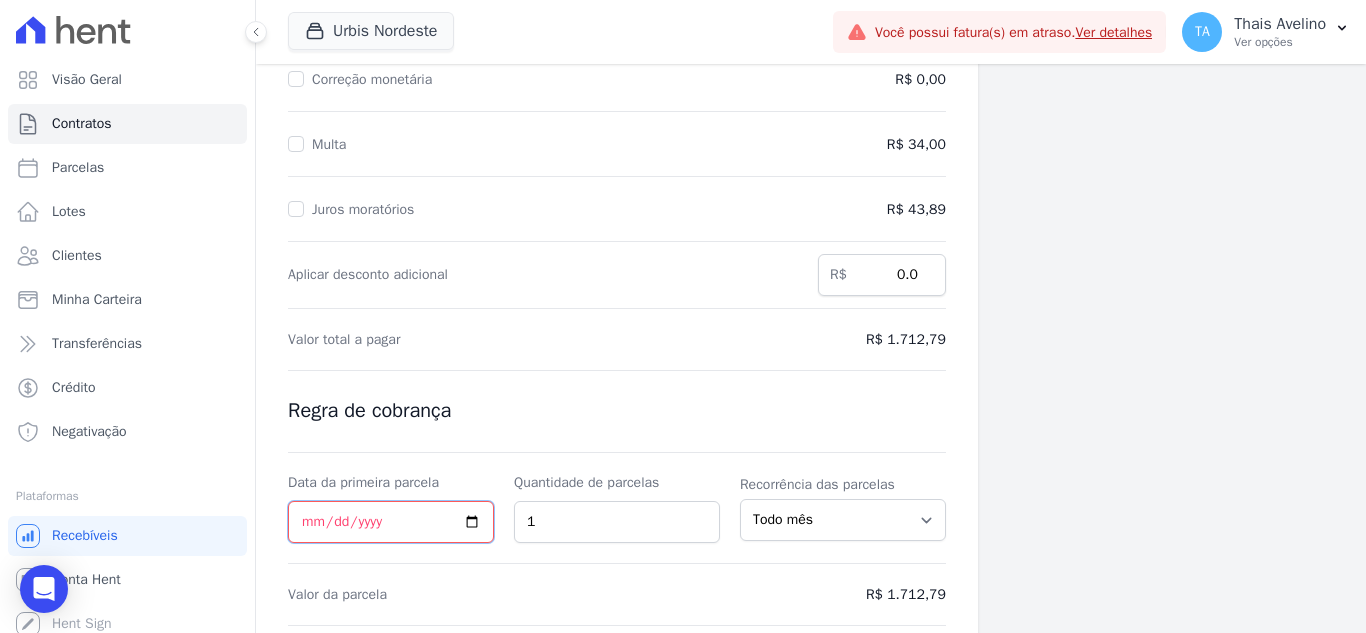 click on "Data da primeira parcela" at bounding box center (391, 522) 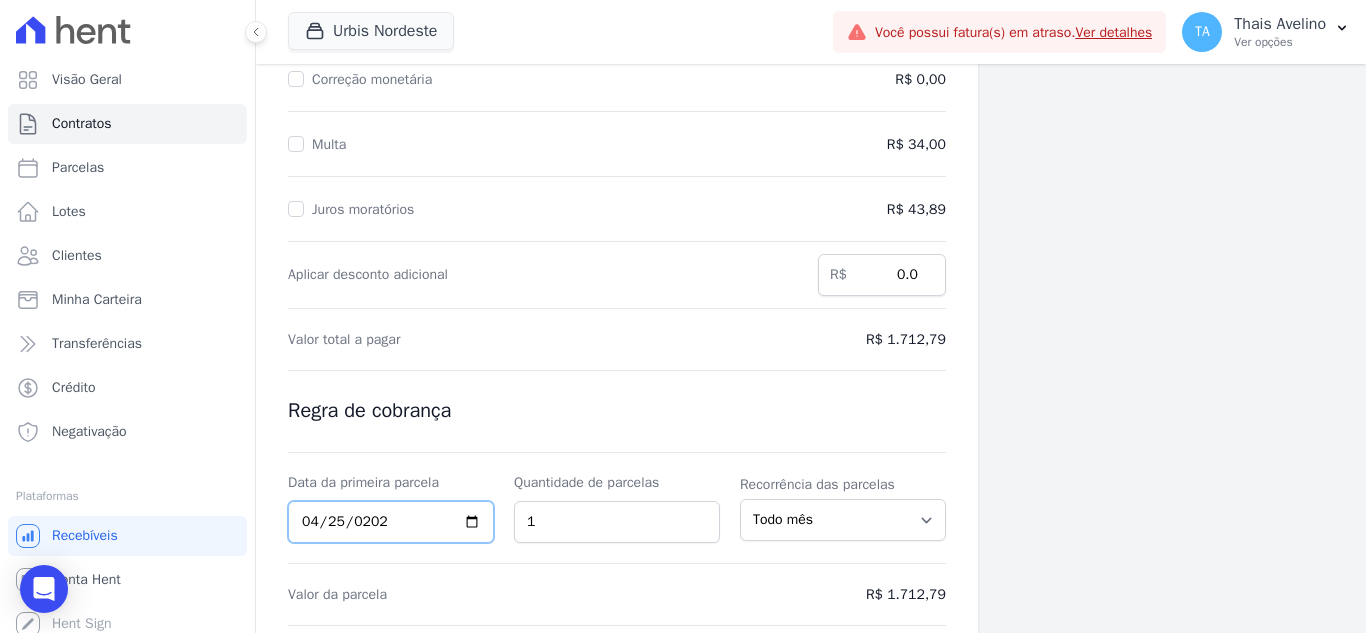 type on "2025-04-25" 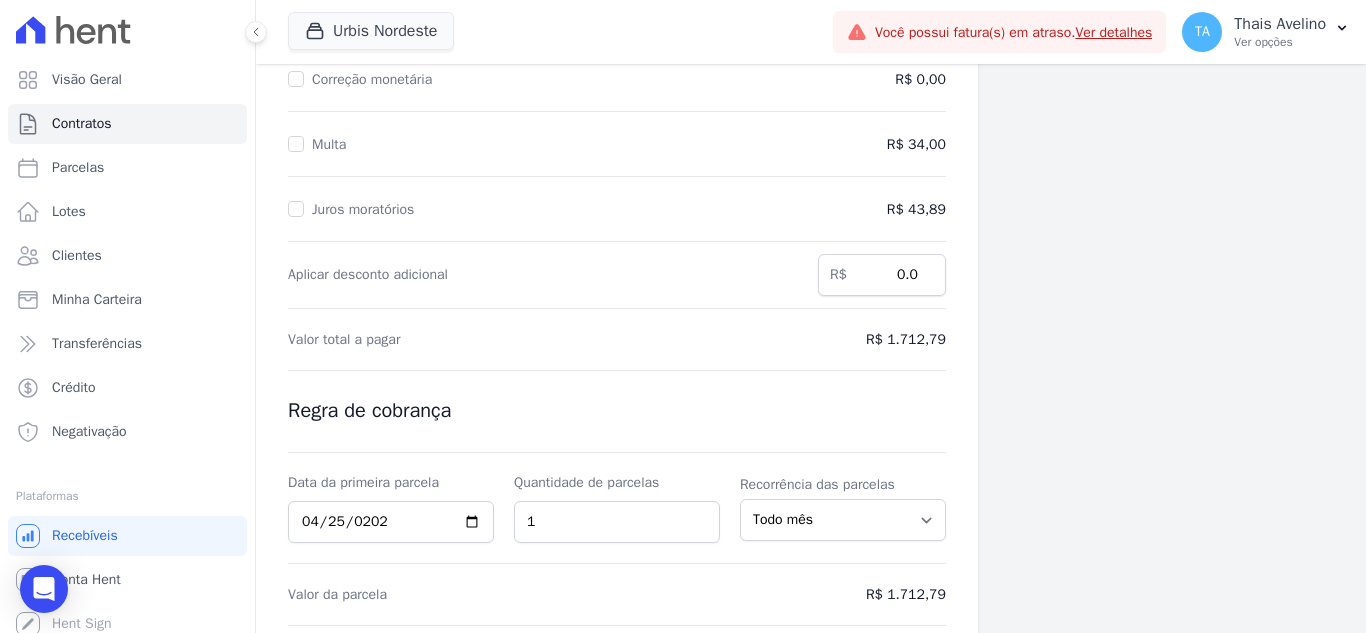 click on "Cálculo da renegociação
Quantidade de parcelas
1
Valor total da(s) parcela(s) em atraso
R$ 1.712,79
Correção monetária
R$ 0,00
Multa
R$ 34,00
Juros moratórios
R$ 43,89
0.0 1" at bounding box center (617, 280) 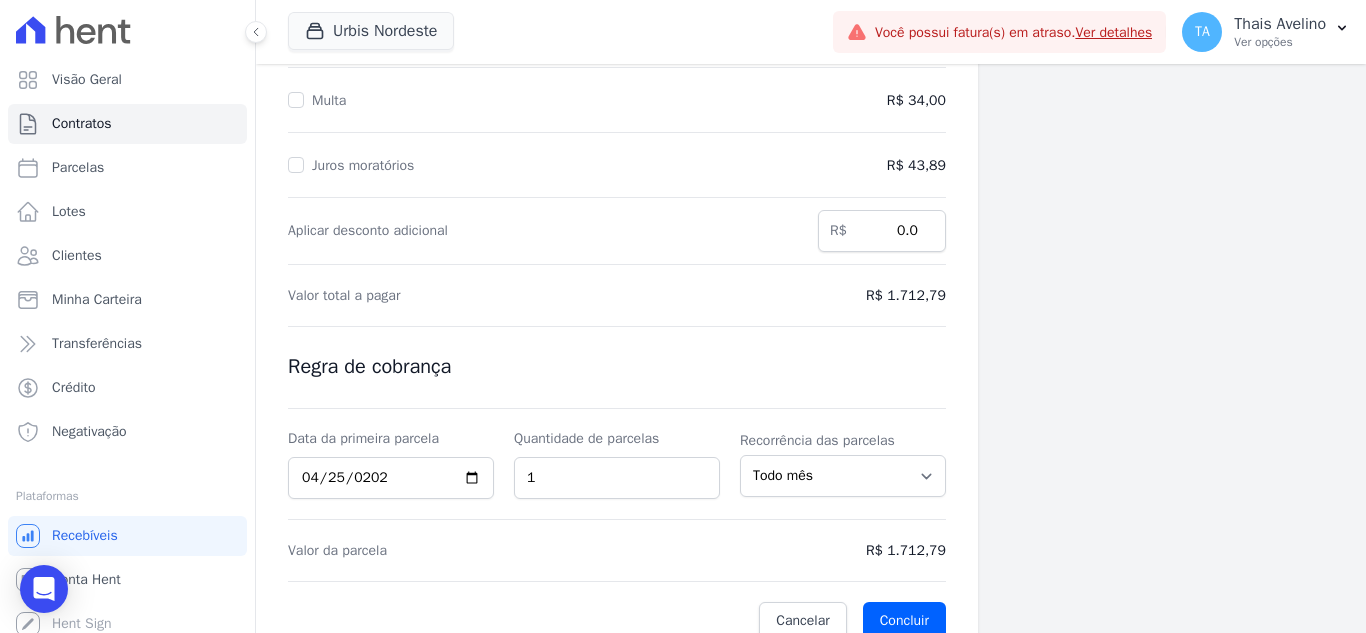 scroll, scrollTop: 369, scrollLeft: 0, axis: vertical 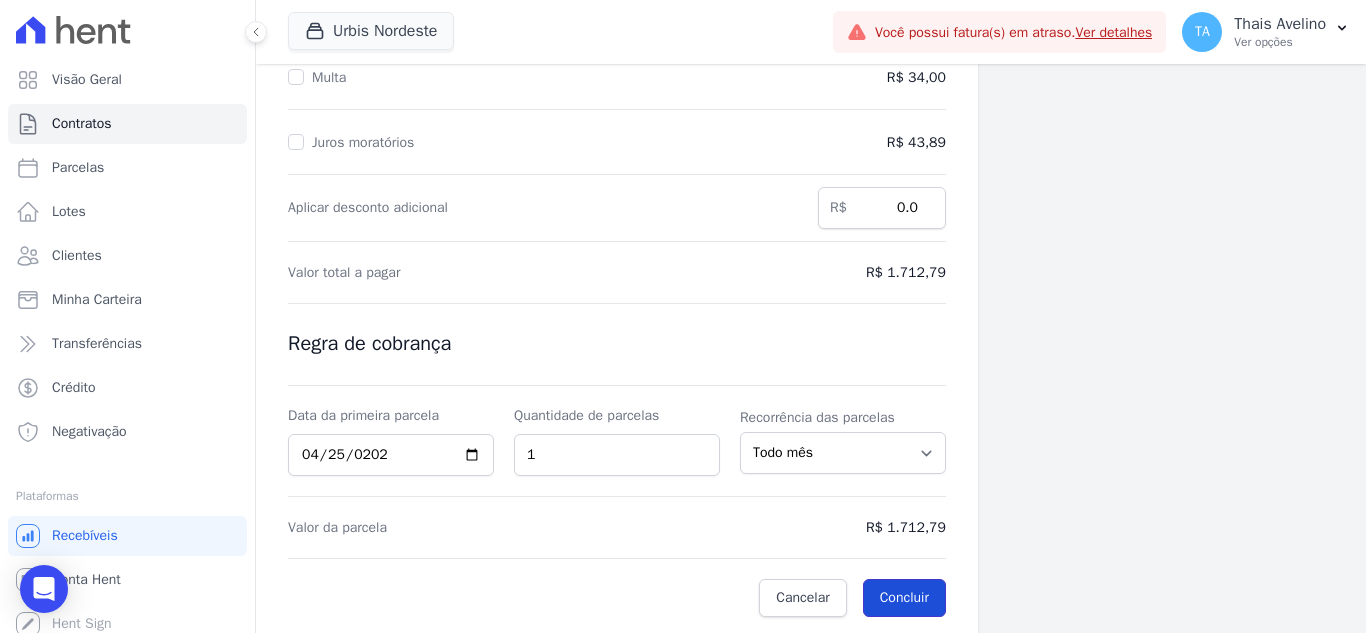 click on "Concluir" at bounding box center (904, 598) 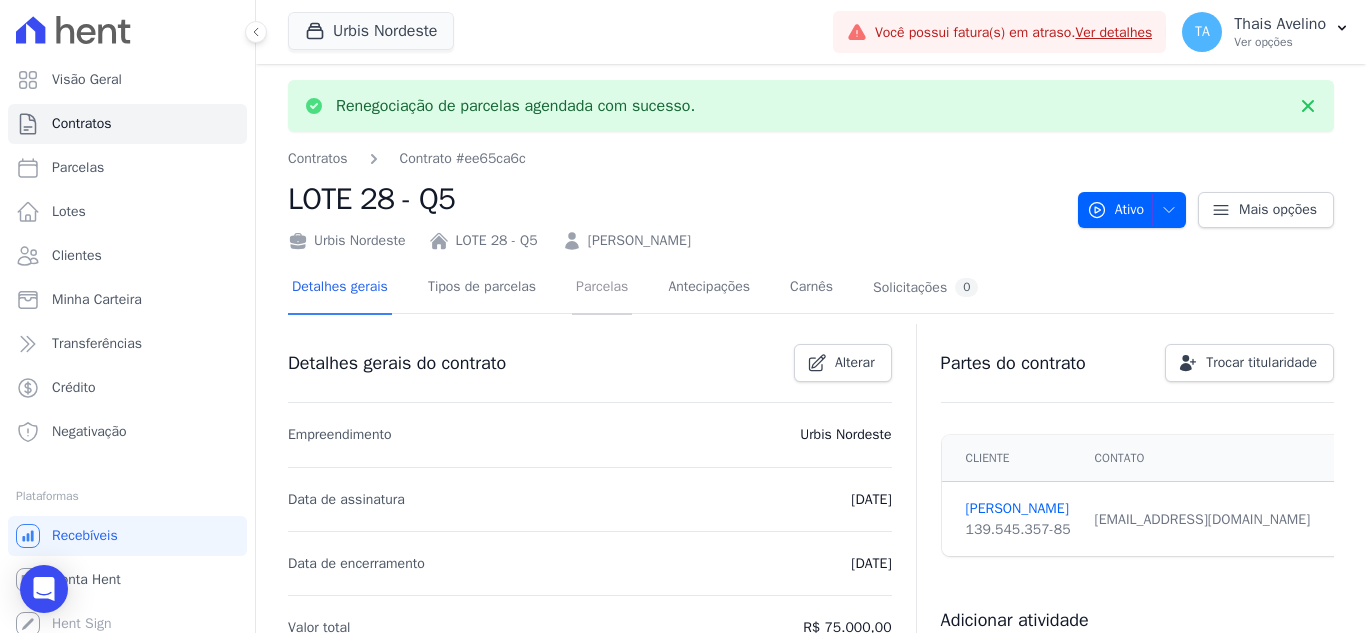 click on "Parcelas" at bounding box center (602, 288) 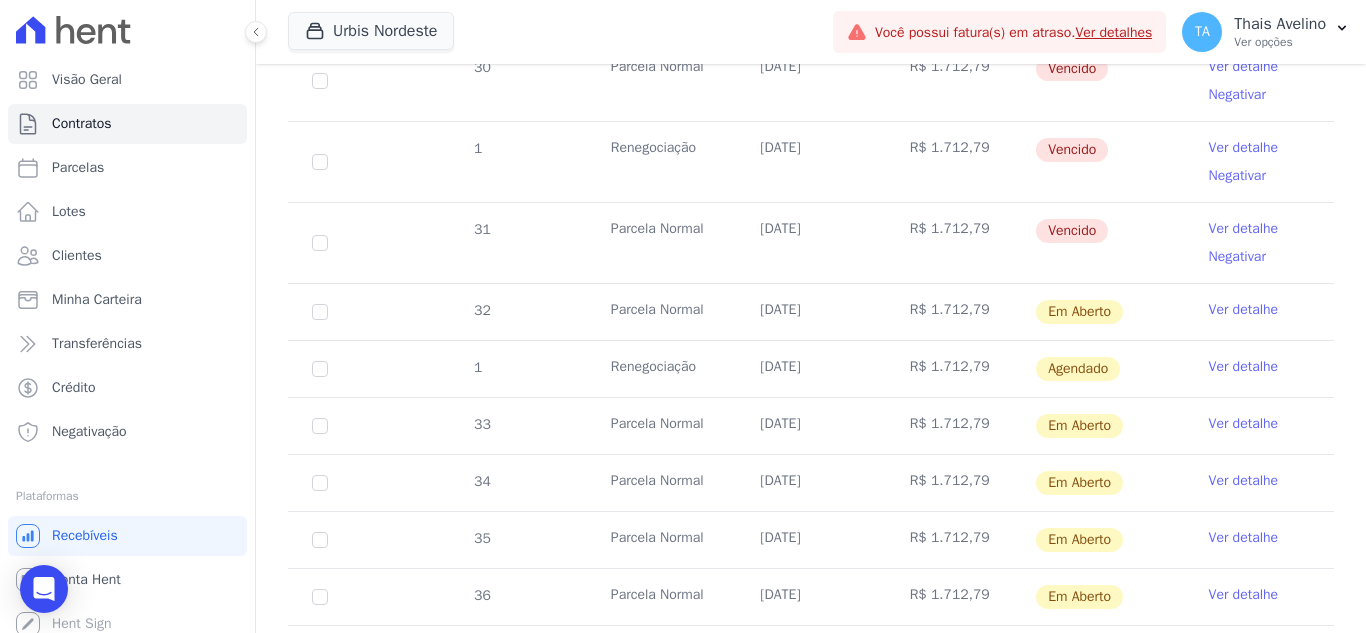 scroll, scrollTop: 953, scrollLeft: 0, axis: vertical 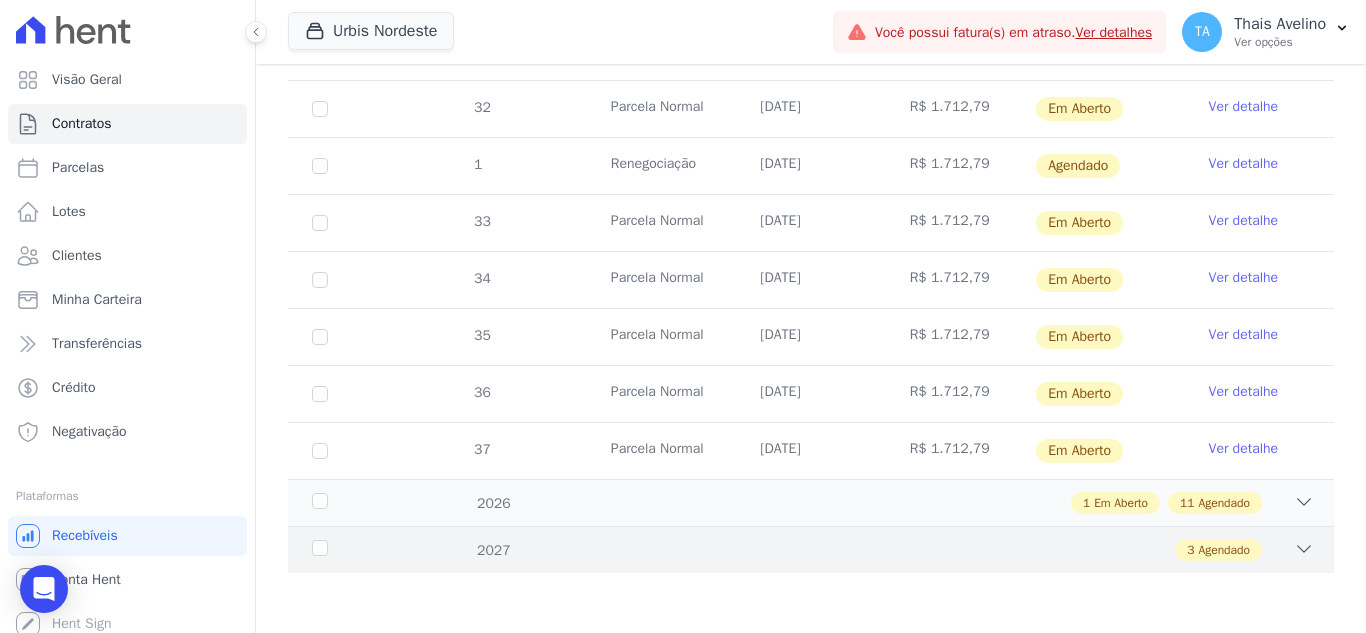 click on "2027
3
Agendado" at bounding box center [811, 549] 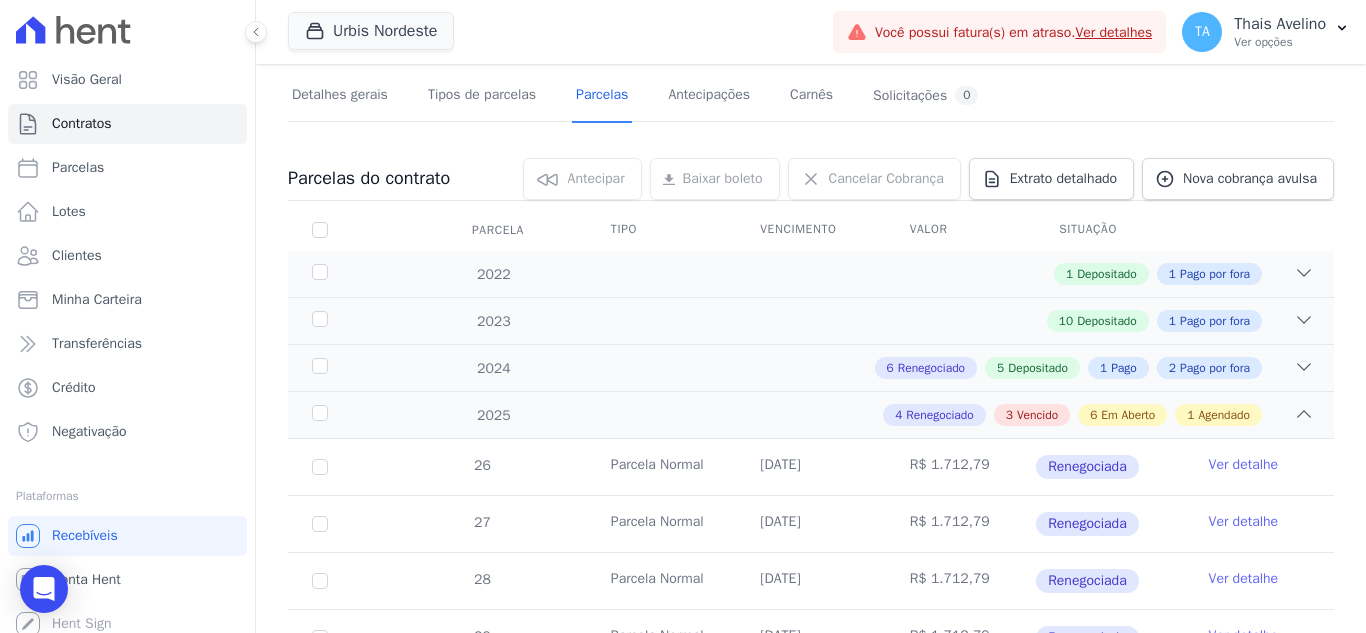 scroll, scrollTop: 424, scrollLeft: 0, axis: vertical 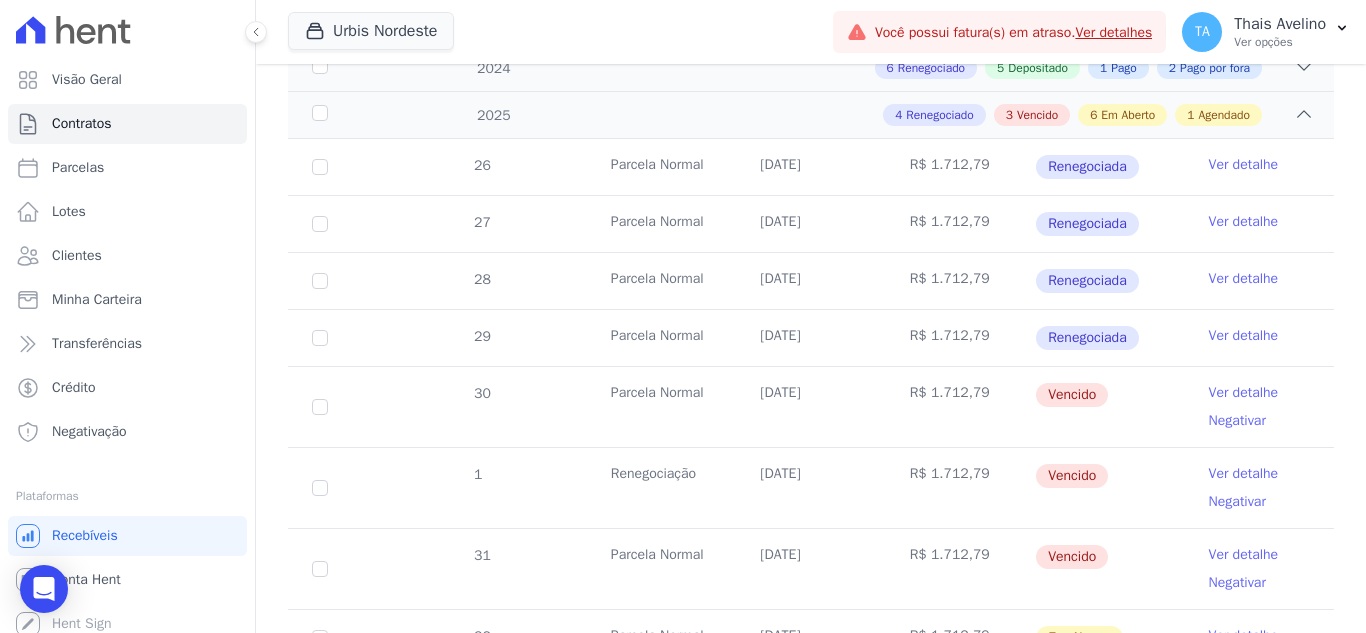 click on "Ver detalhe" at bounding box center (1244, 393) 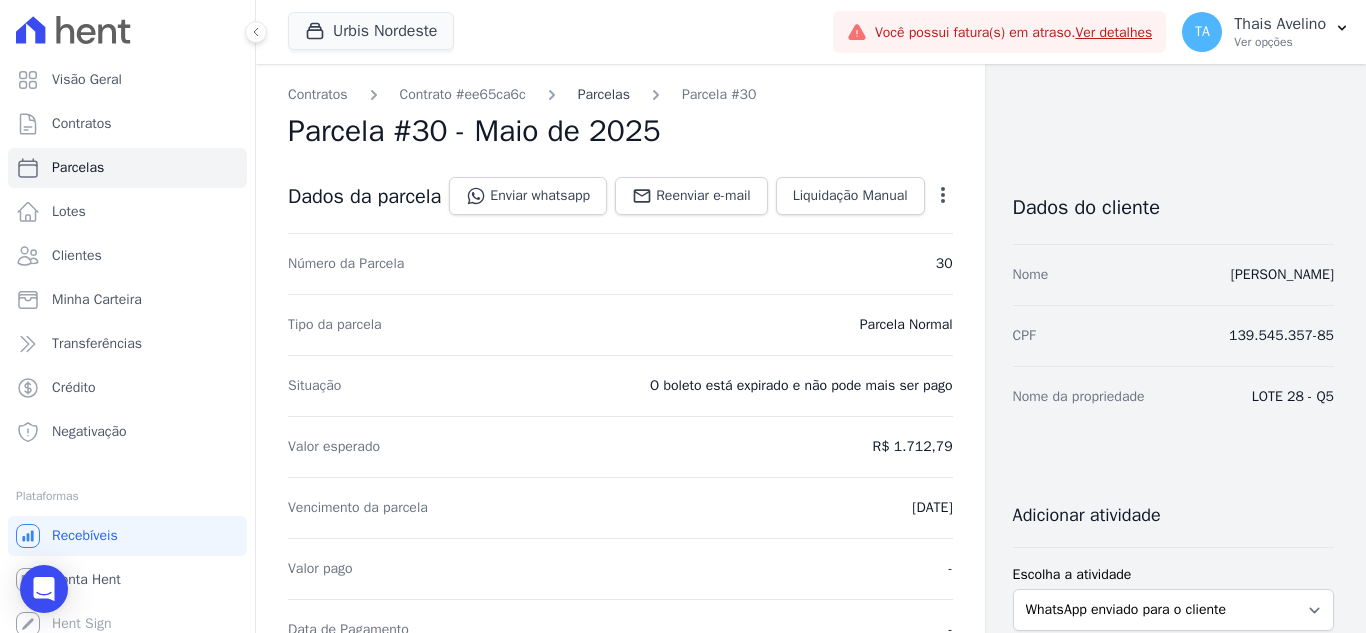 click on "Parcelas" at bounding box center (604, 94) 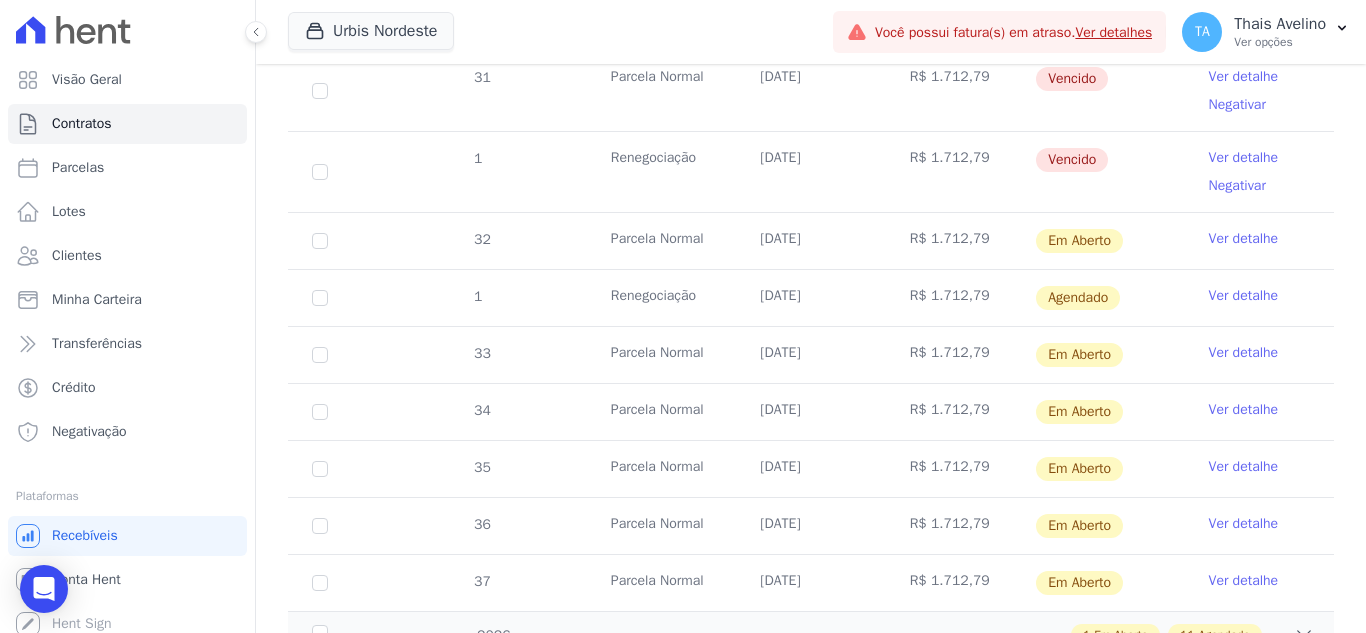 scroll, scrollTop: 853, scrollLeft: 0, axis: vertical 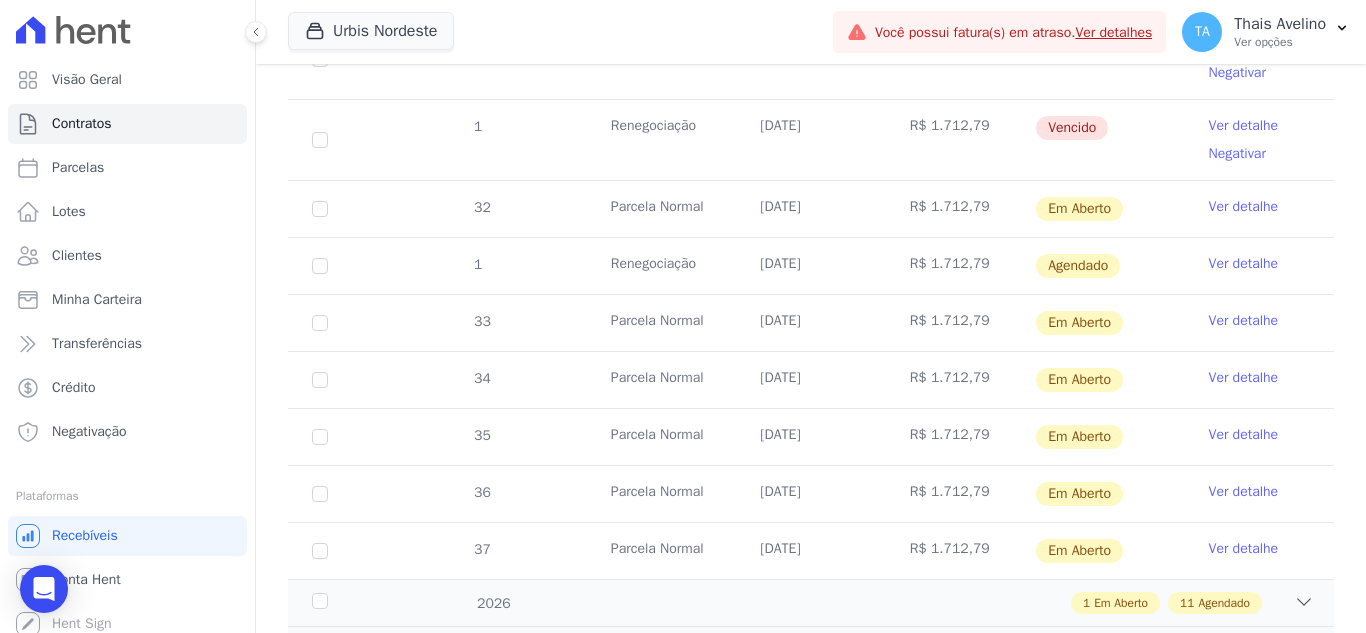 click on "Ver detalhe" at bounding box center [1244, 264] 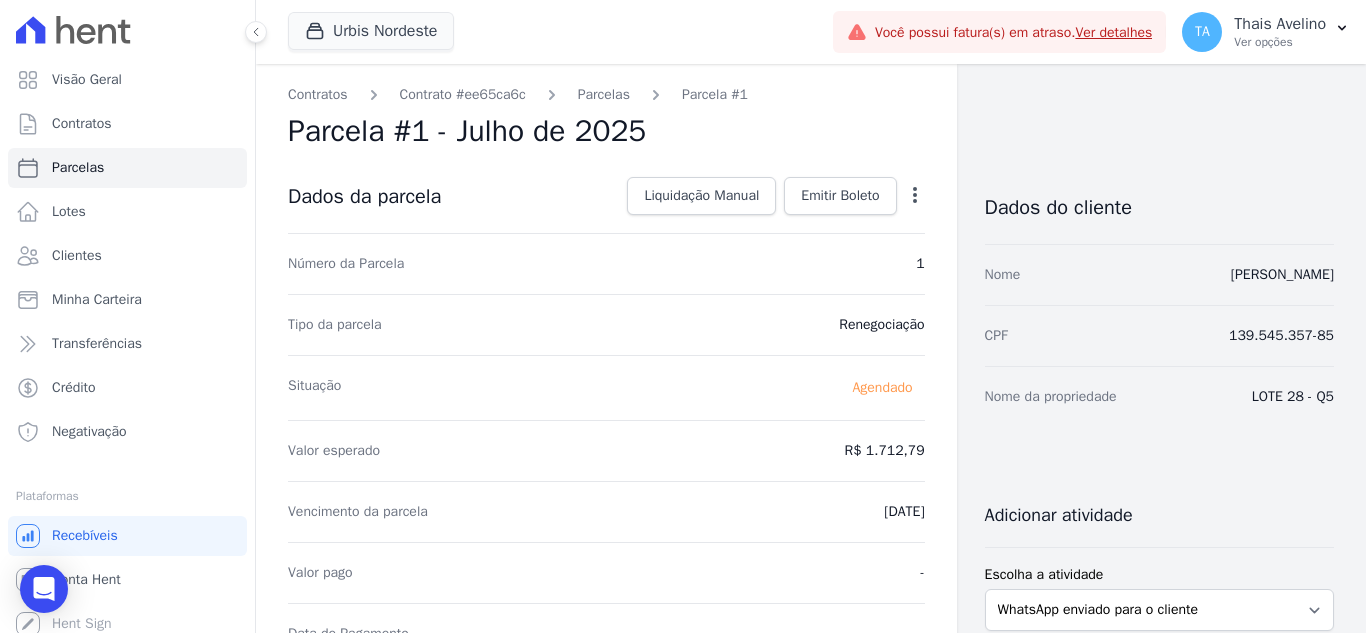 click 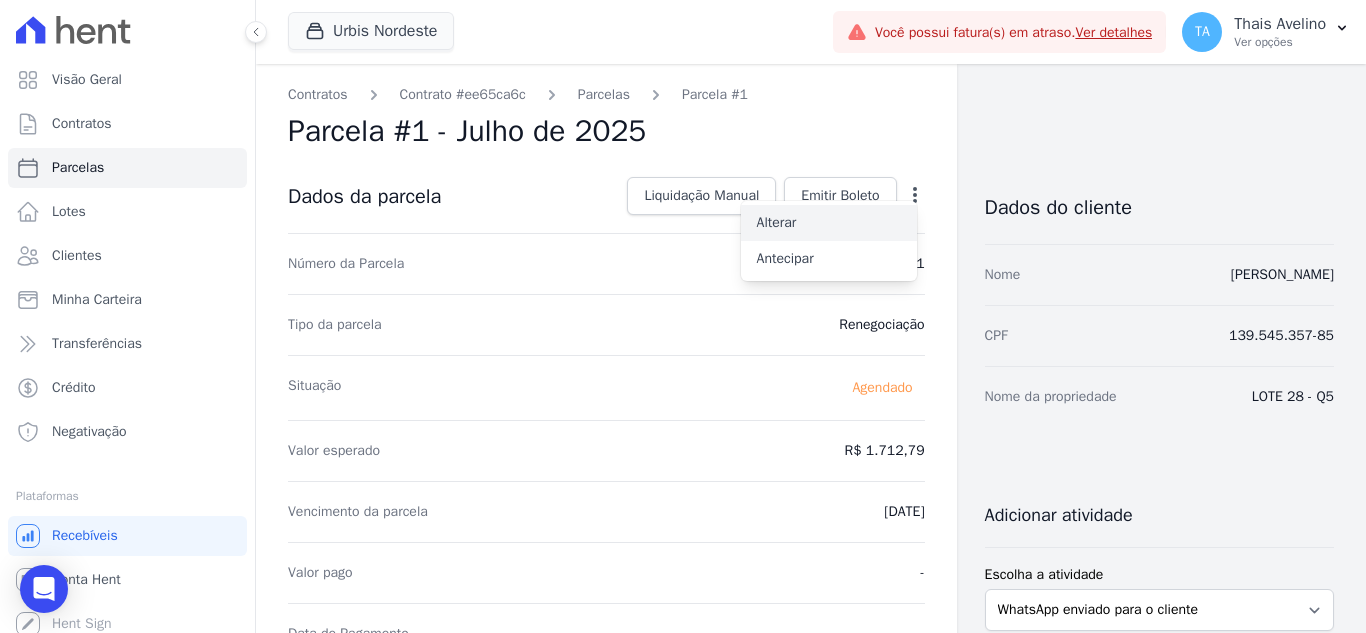 click on "Alterar" at bounding box center (829, 223) 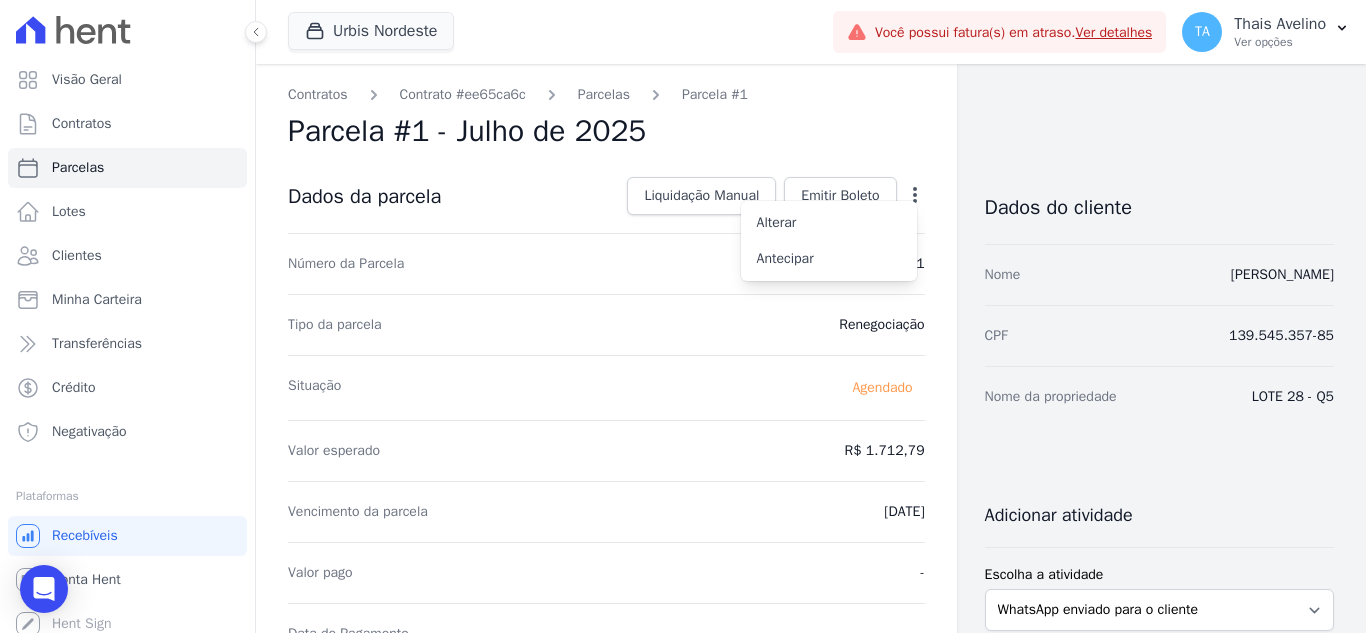 click on "Tipo da parcela
Renegociação" at bounding box center [606, 324] 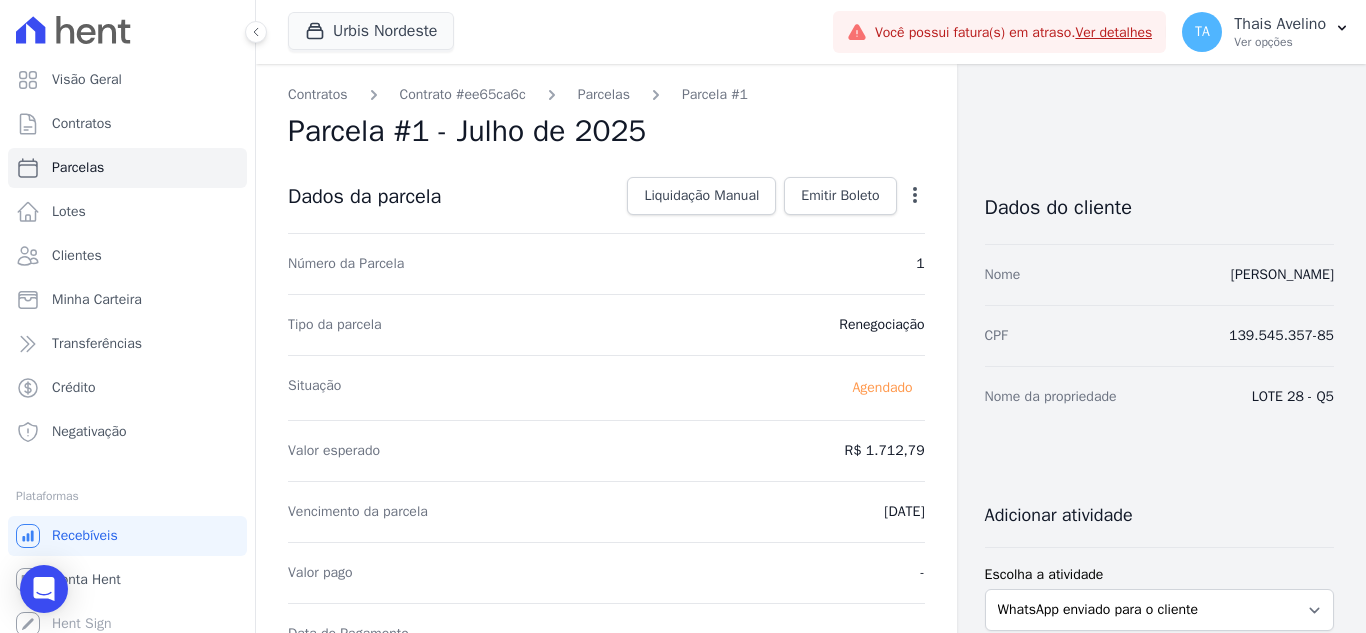 click 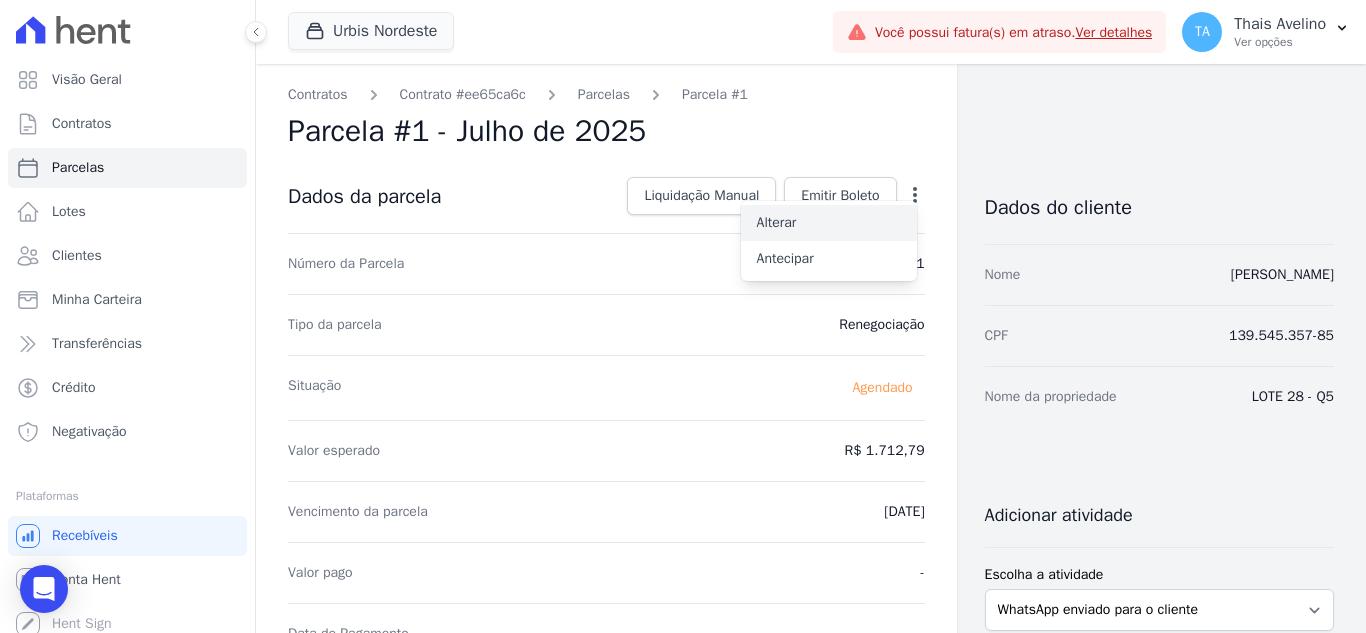 click on "Alterar" at bounding box center (829, 223) 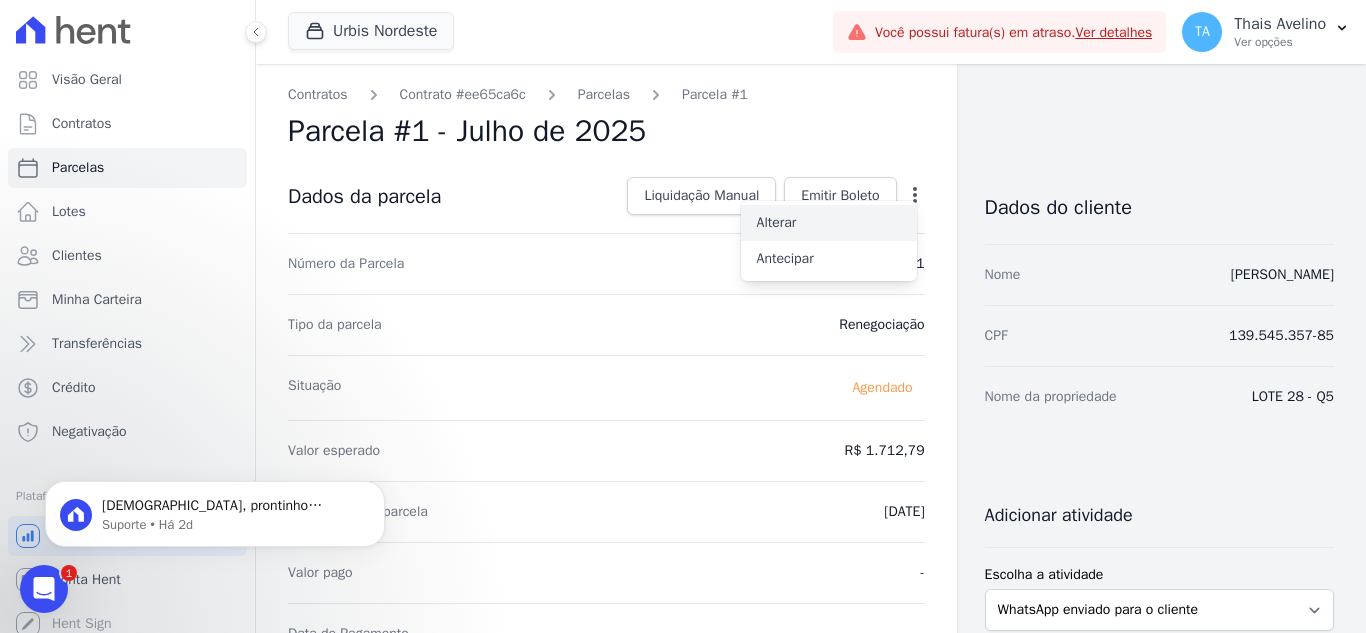 scroll, scrollTop: 0, scrollLeft: 0, axis: both 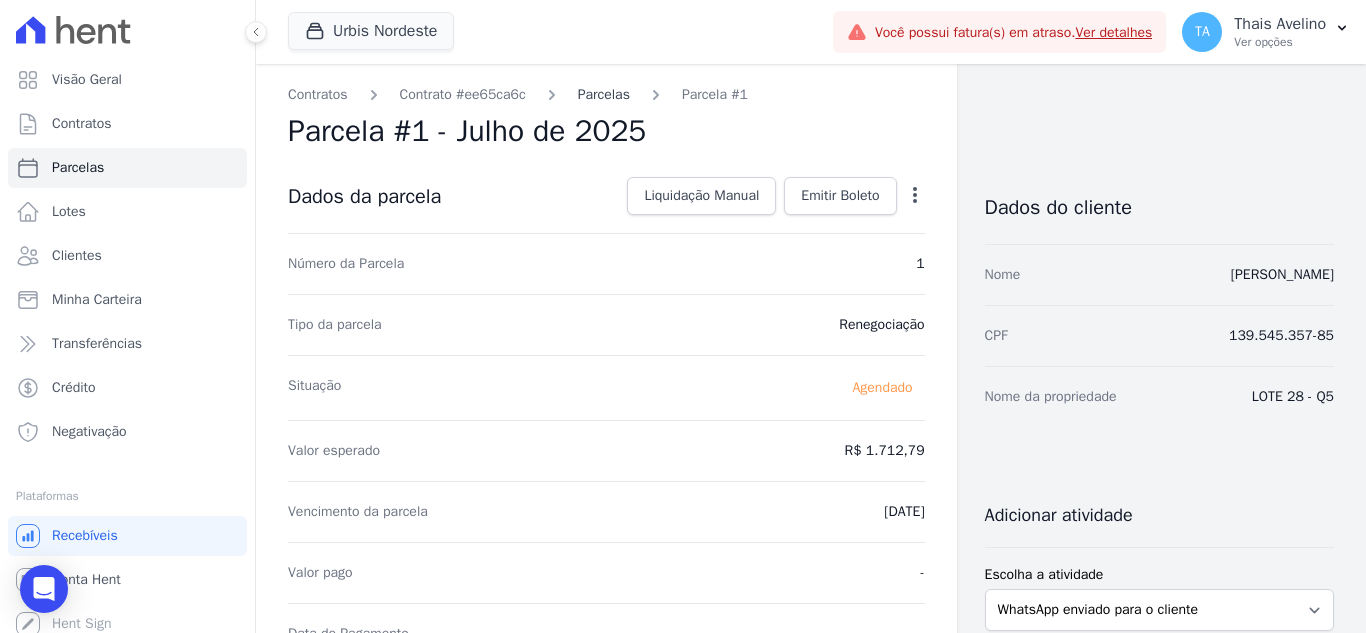 click on "Parcelas" at bounding box center (604, 94) 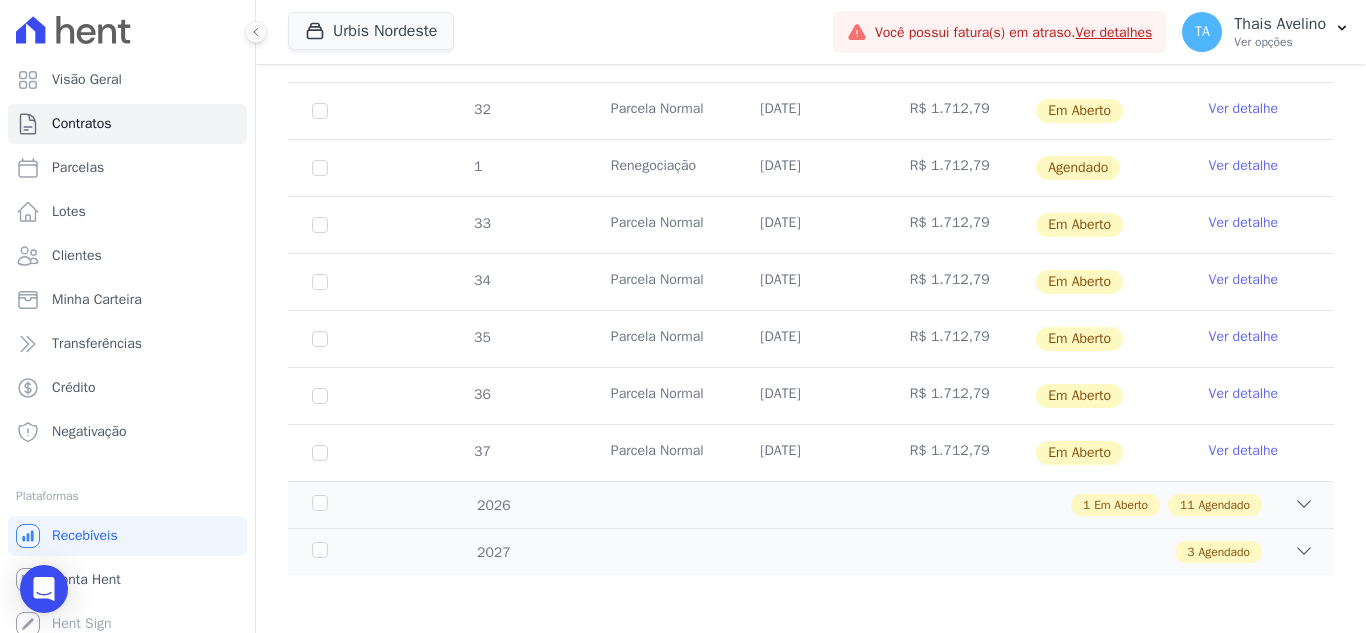scroll, scrollTop: 953, scrollLeft: 0, axis: vertical 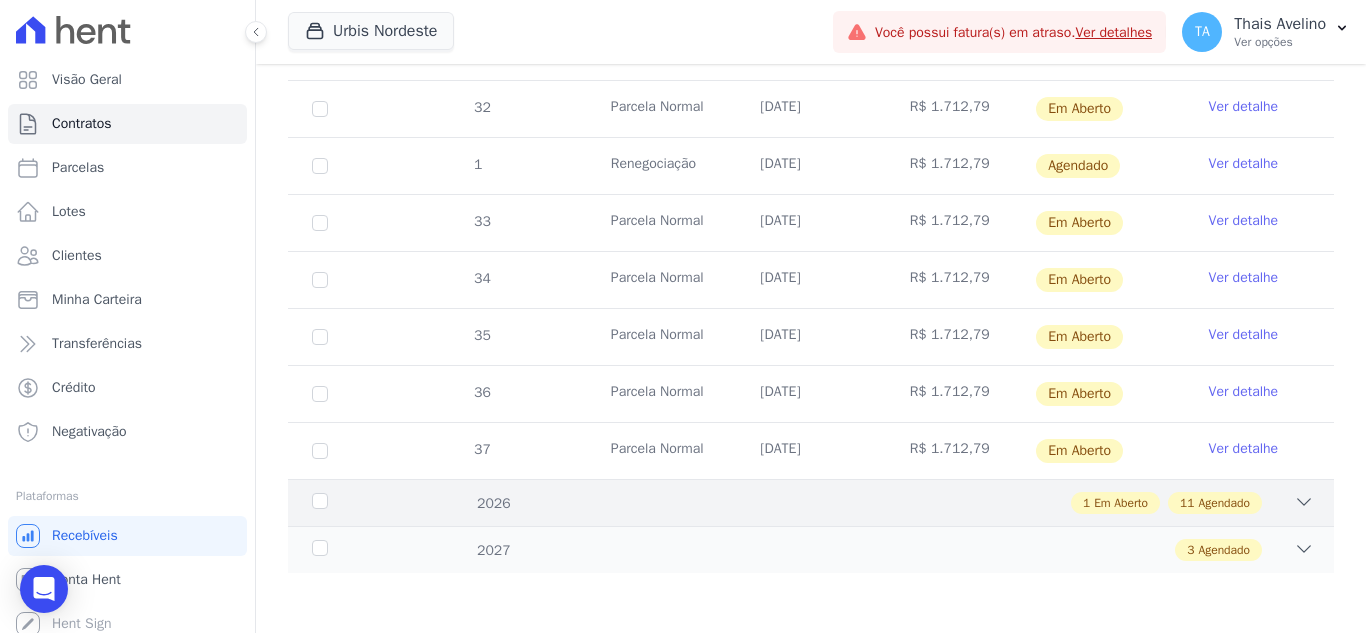click on "1
Em Aberto
11
Agendado" at bounding box center [862, 503] 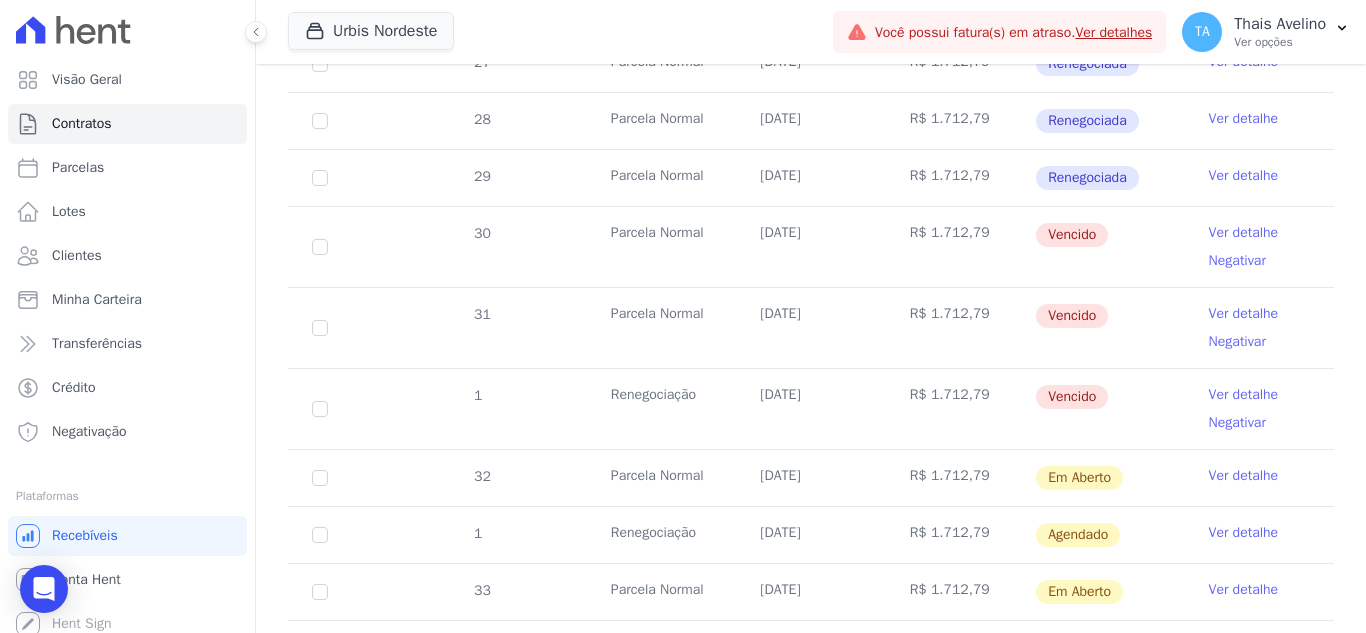 scroll, scrollTop: 537, scrollLeft: 0, axis: vertical 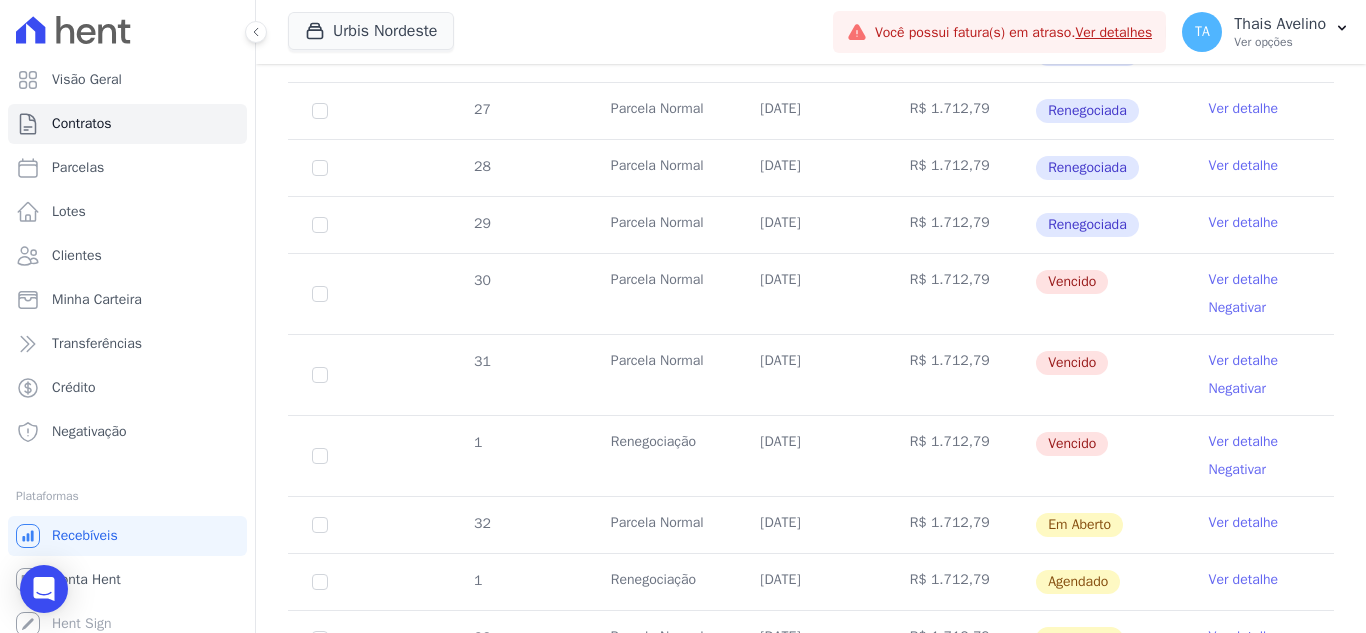 click on "Ver detalhe" at bounding box center [1244, 280] 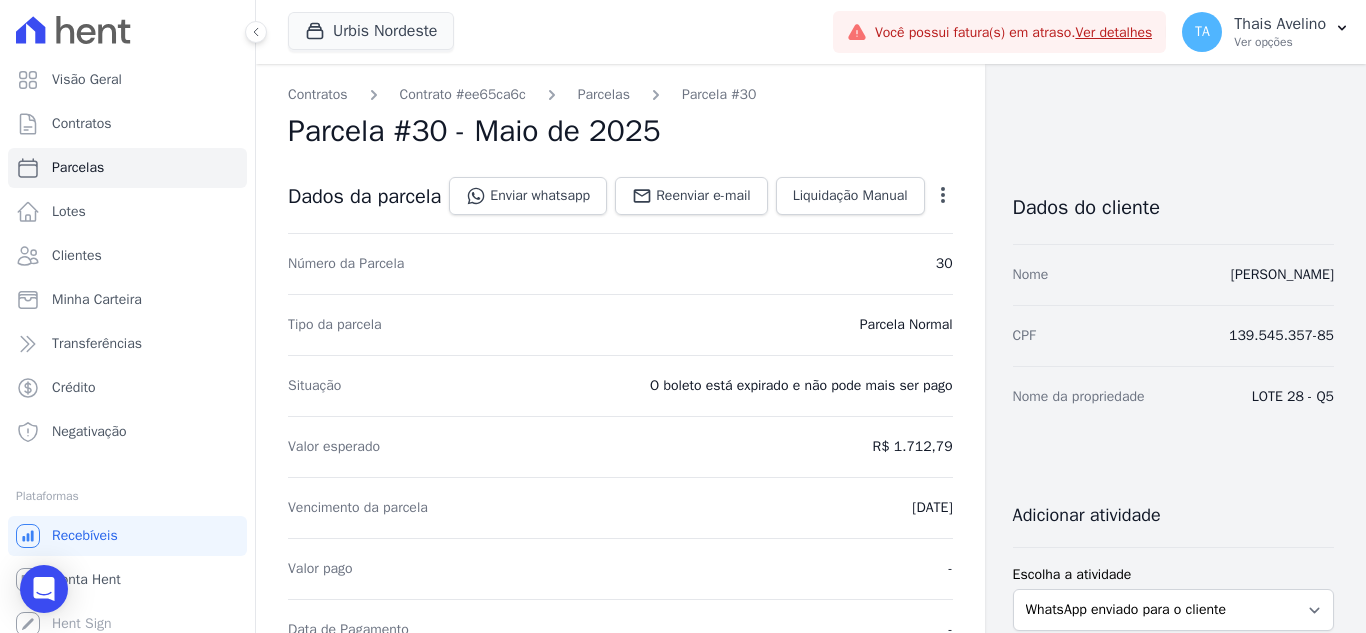 click on "Open options" at bounding box center (943, 198) 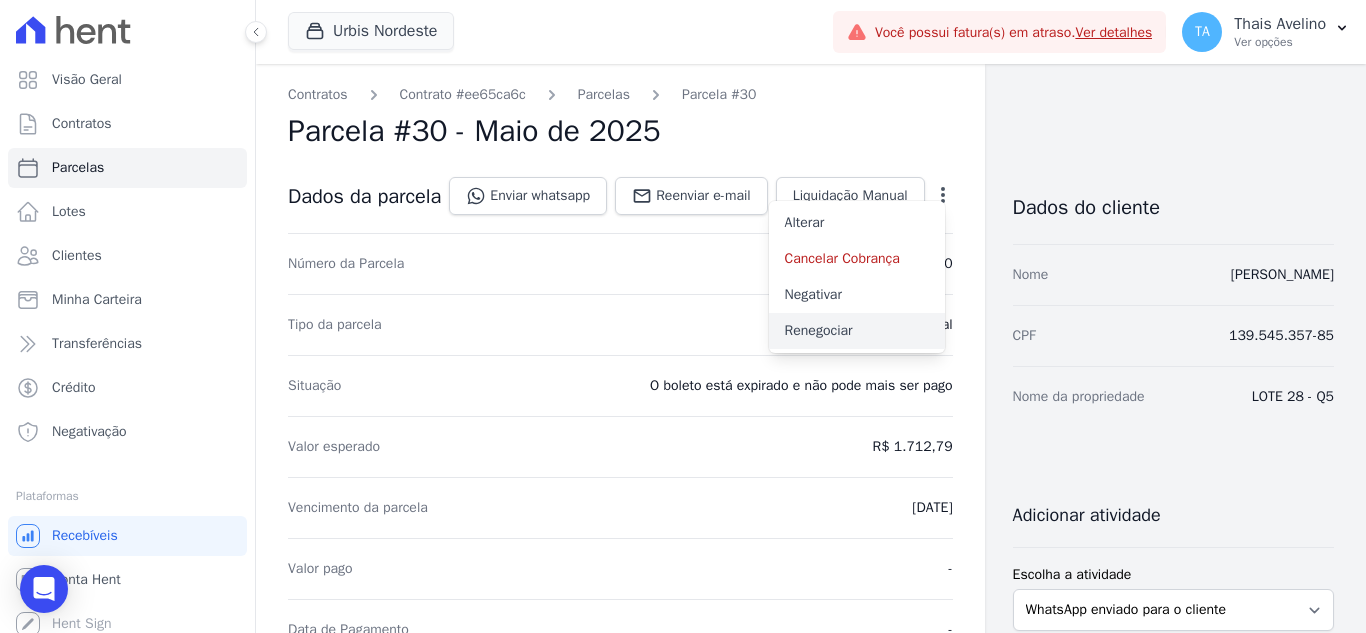 click on "Renegociar" at bounding box center (857, 331) 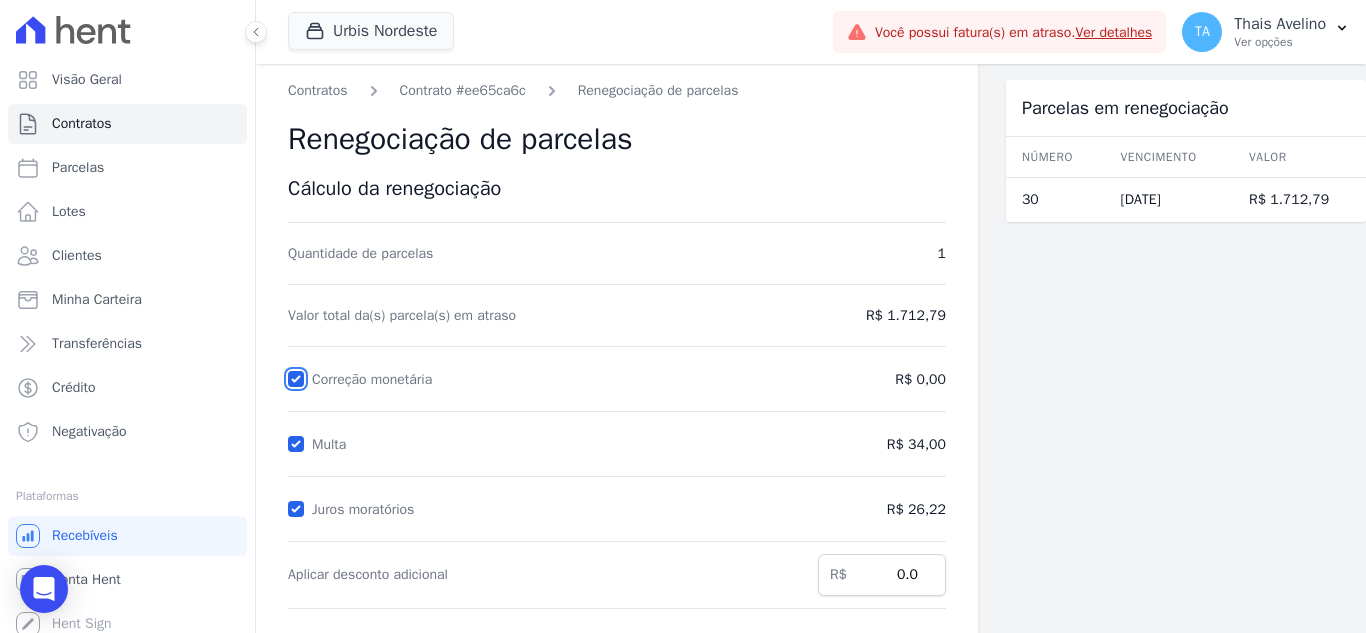 click on "Correção monetária" at bounding box center [296, 379] 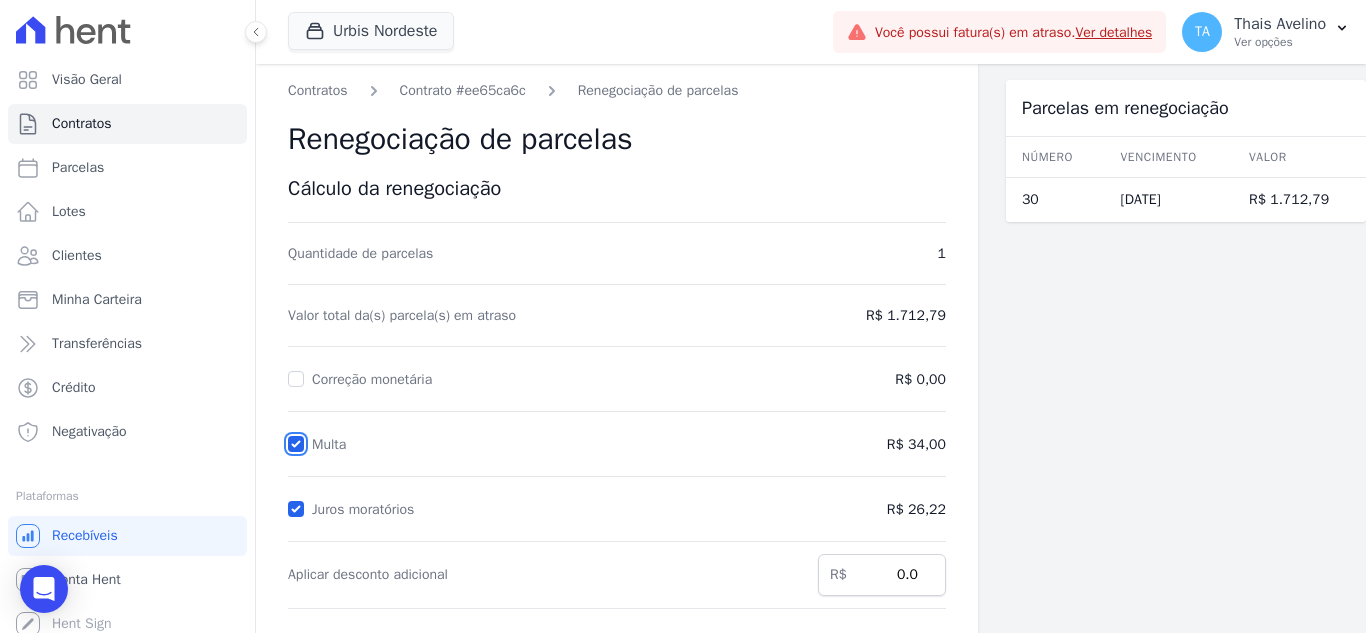 click on "Multa" at bounding box center [296, 444] 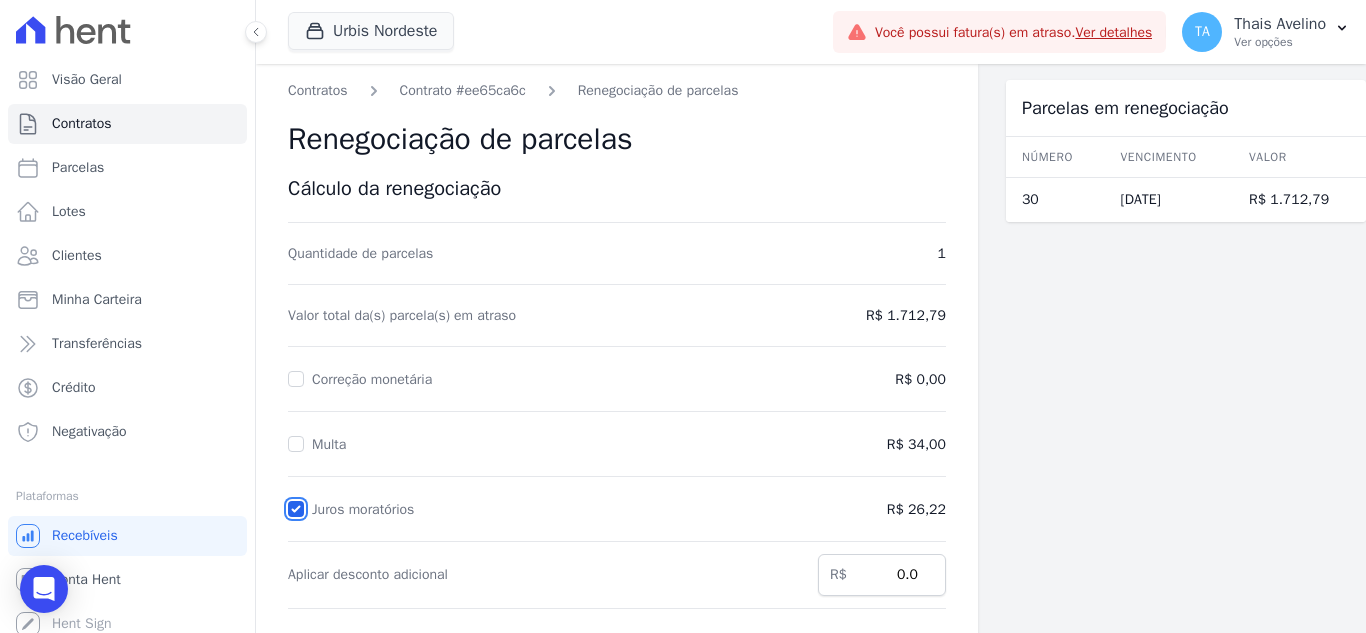 click on "Juros moratórios" at bounding box center (296, 509) 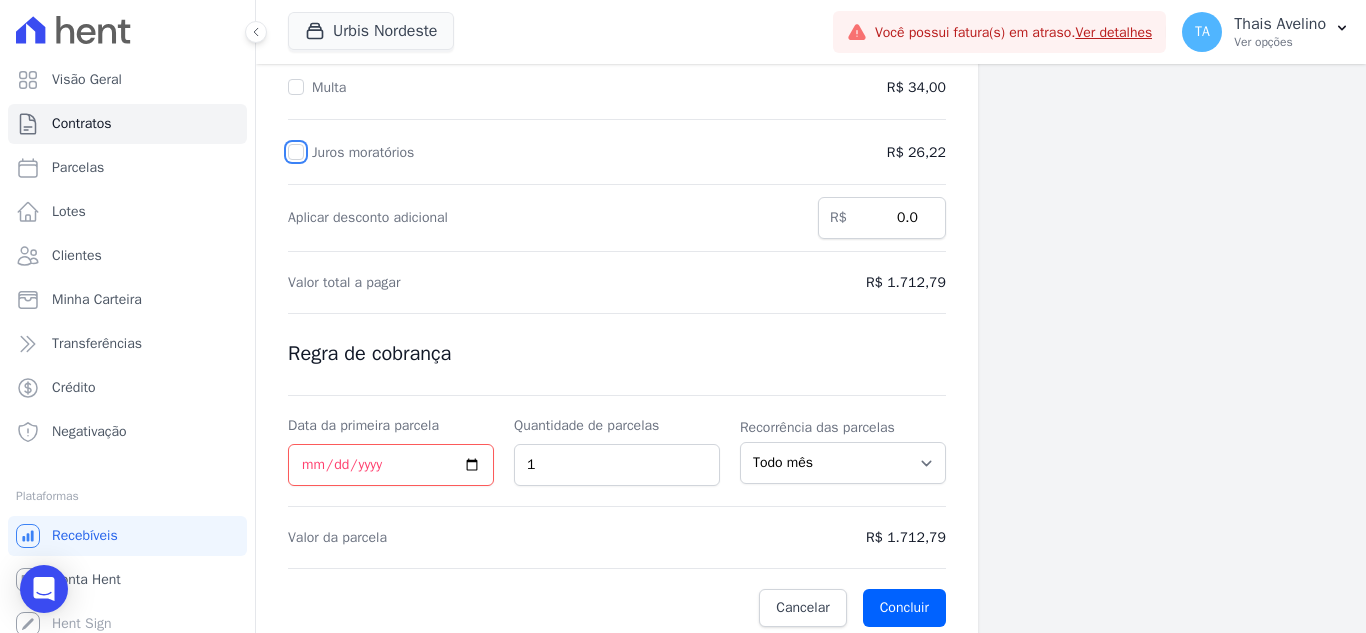 scroll, scrollTop: 369, scrollLeft: 0, axis: vertical 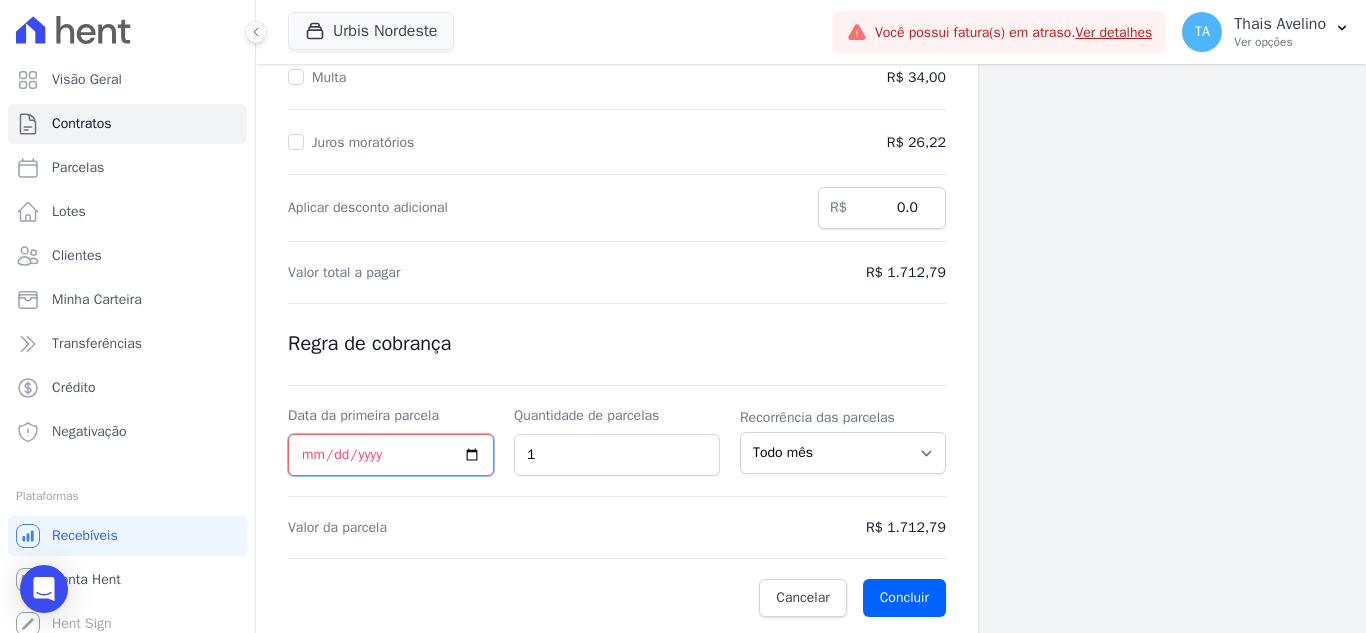 click on "Data da primeira parcela" at bounding box center [391, 455] 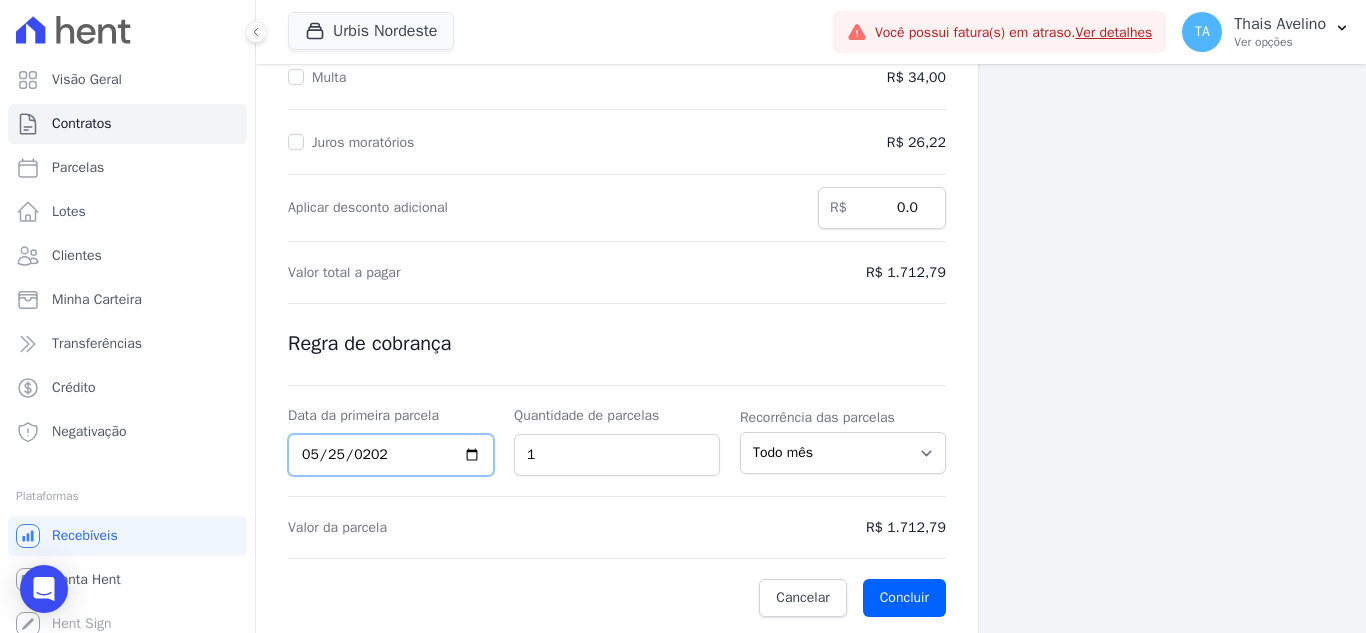 type on "2027-05-25" 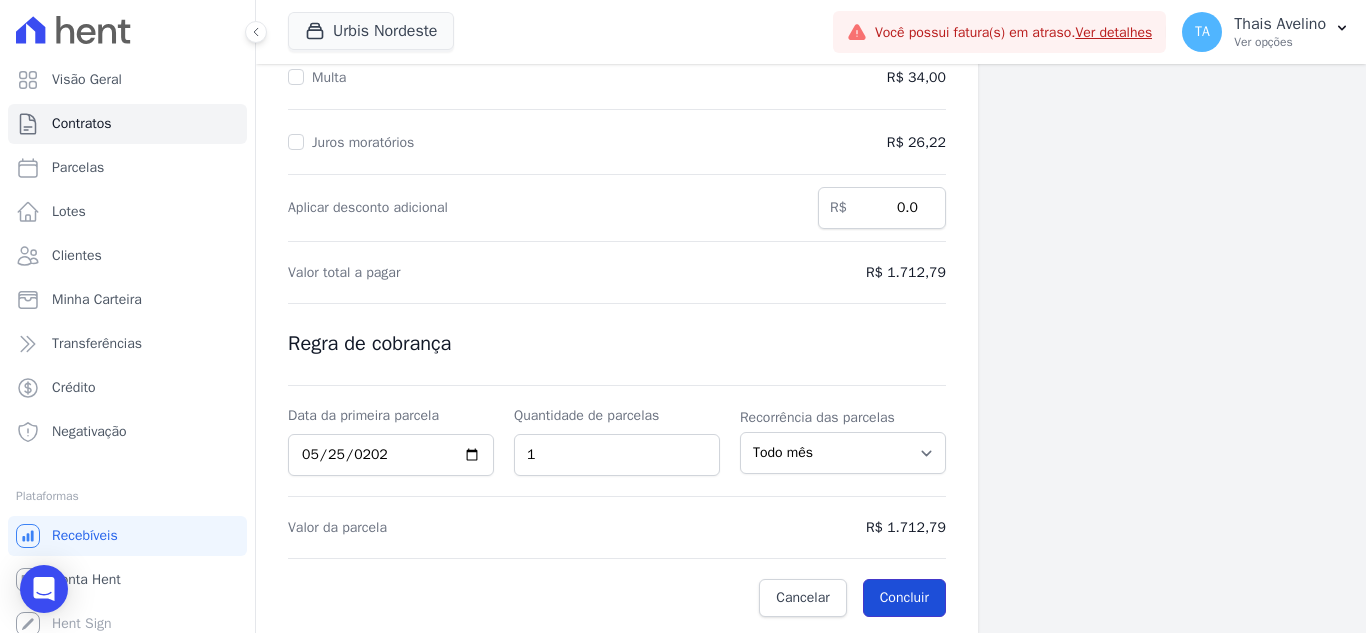click on "Concluir" at bounding box center (904, 598) 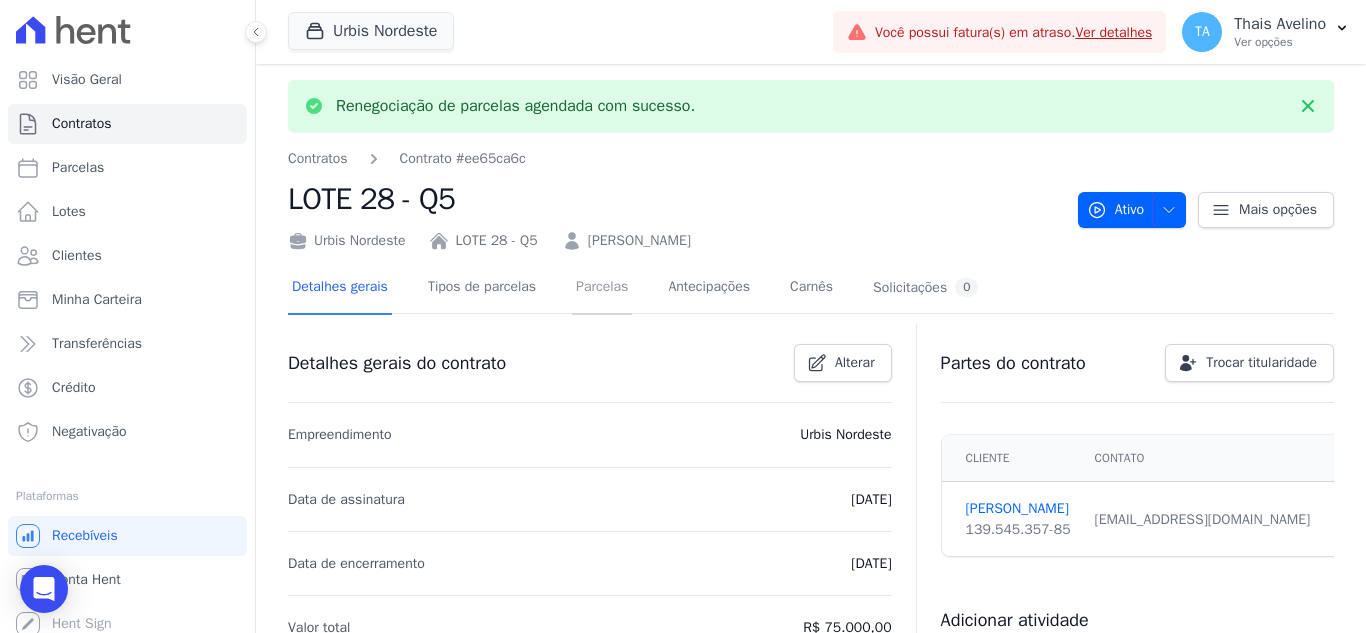 click on "Parcelas" at bounding box center [602, 288] 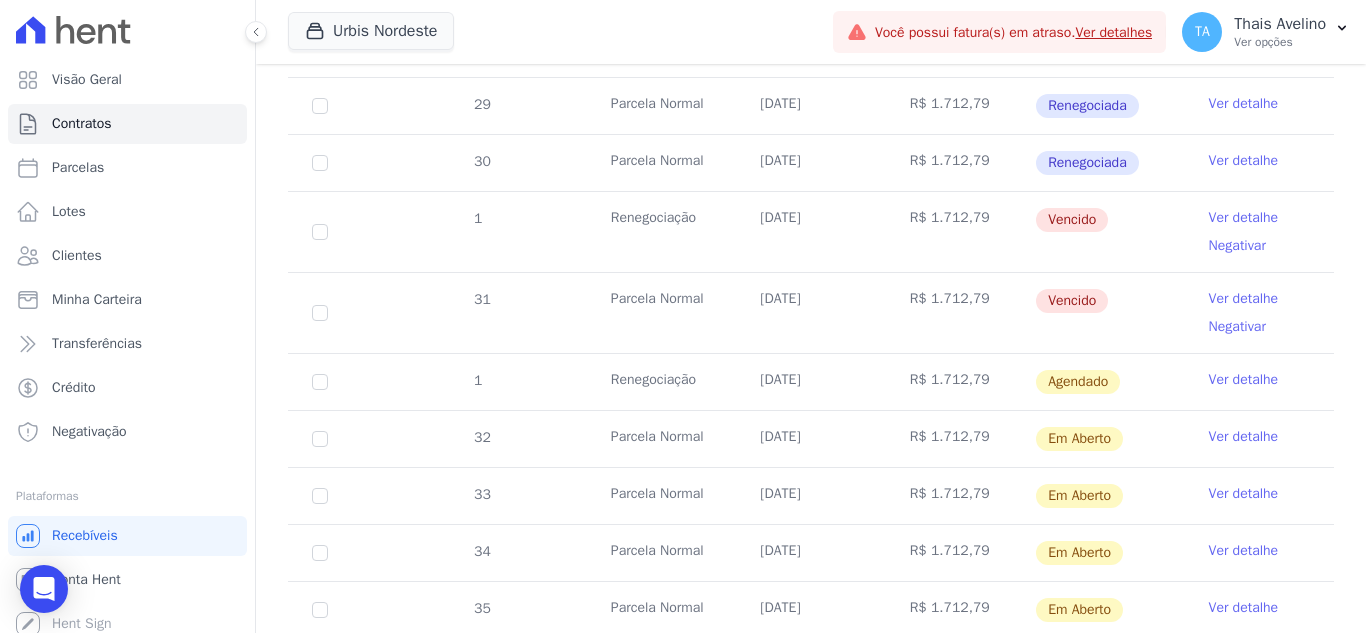 scroll, scrollTop: 929, scrollLeft: 0, axis: vertical 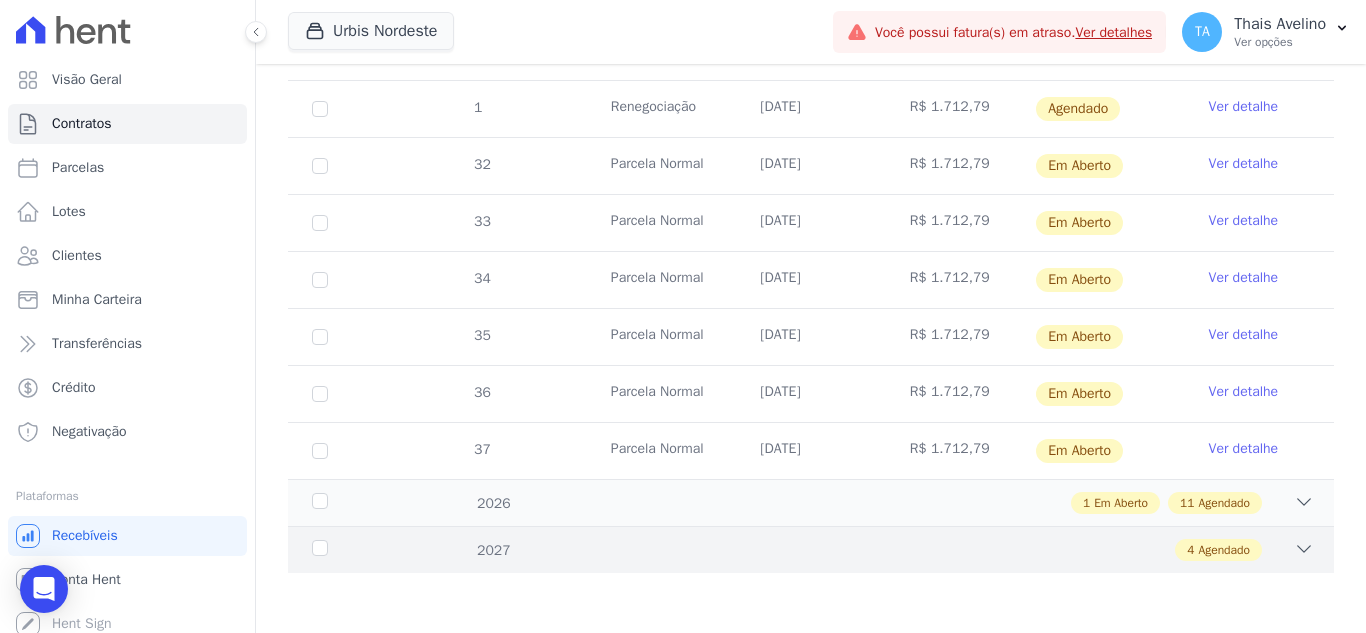 click on "4
Agendado" at bounding box center [862, 550] 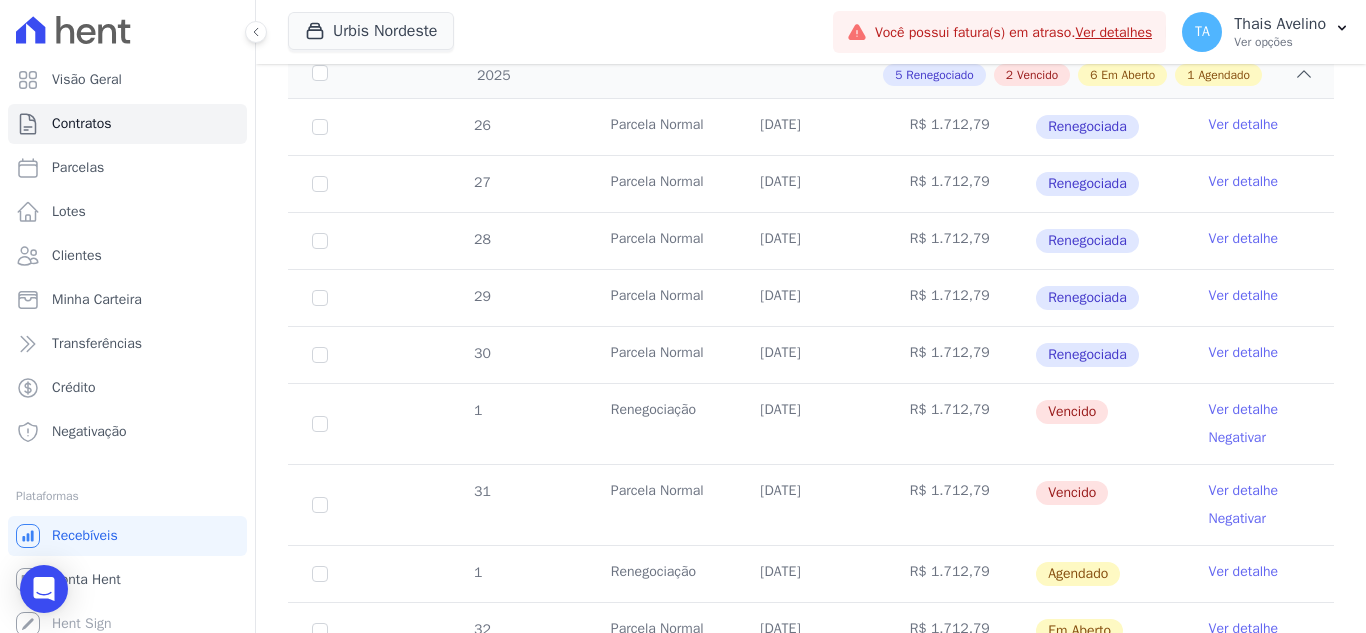 scroll, scrollTop: 457, scrollLeft: 0, axis: vertical 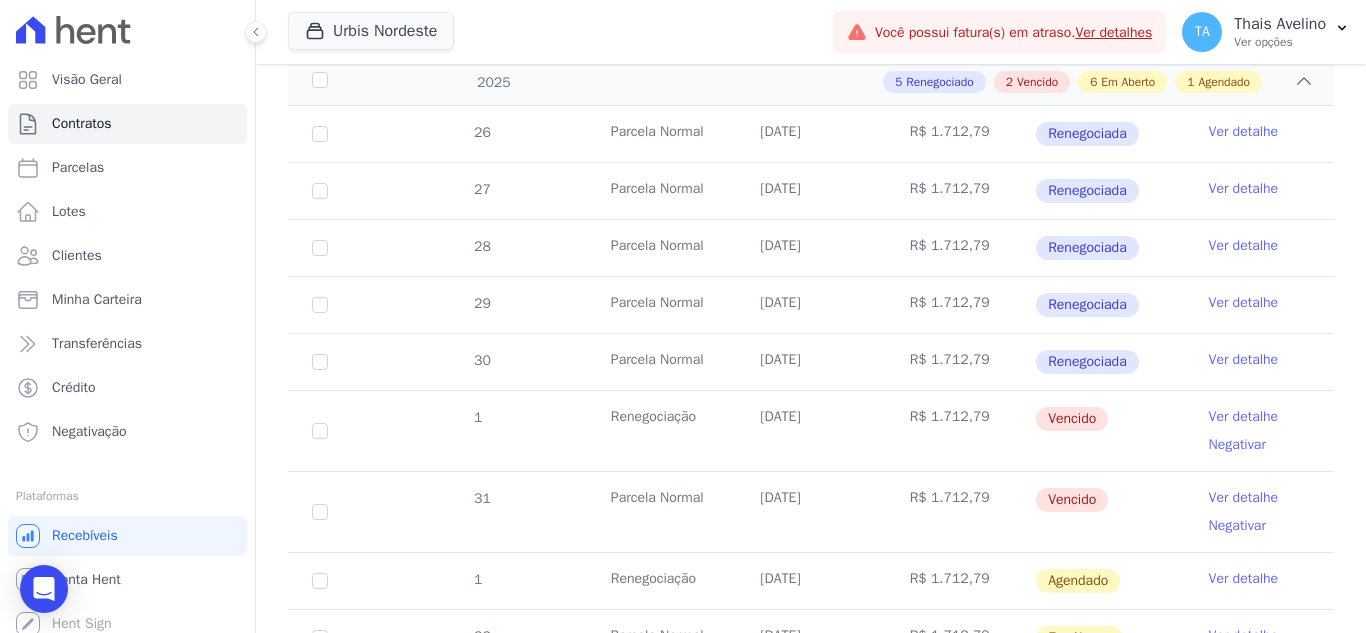click on "Ver detalhe" at bounding box center [1244, 417] 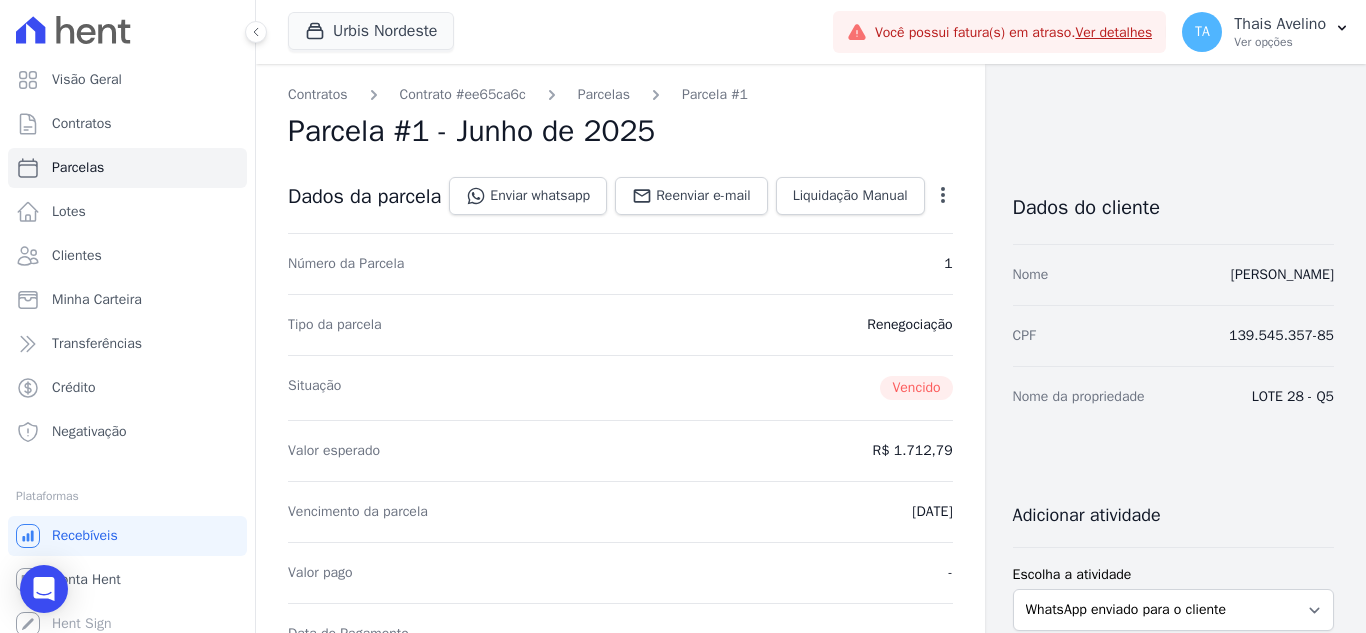click 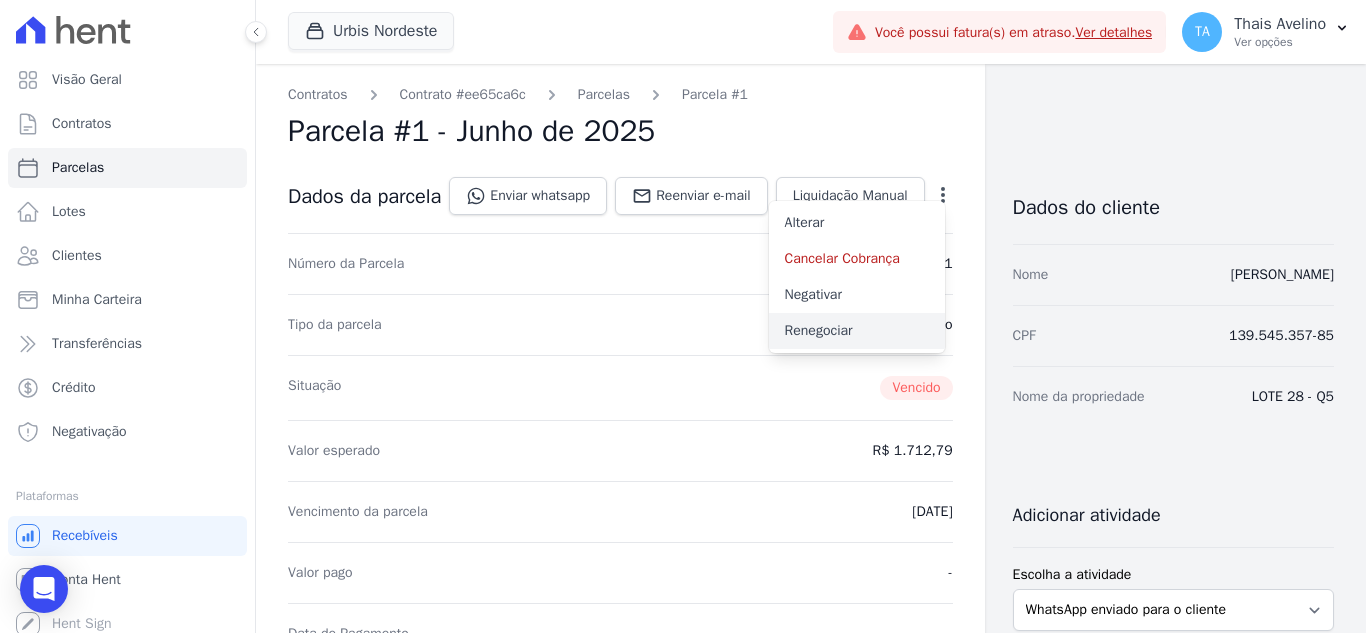 click on "Renegociar" at bounding box center [857, 331] 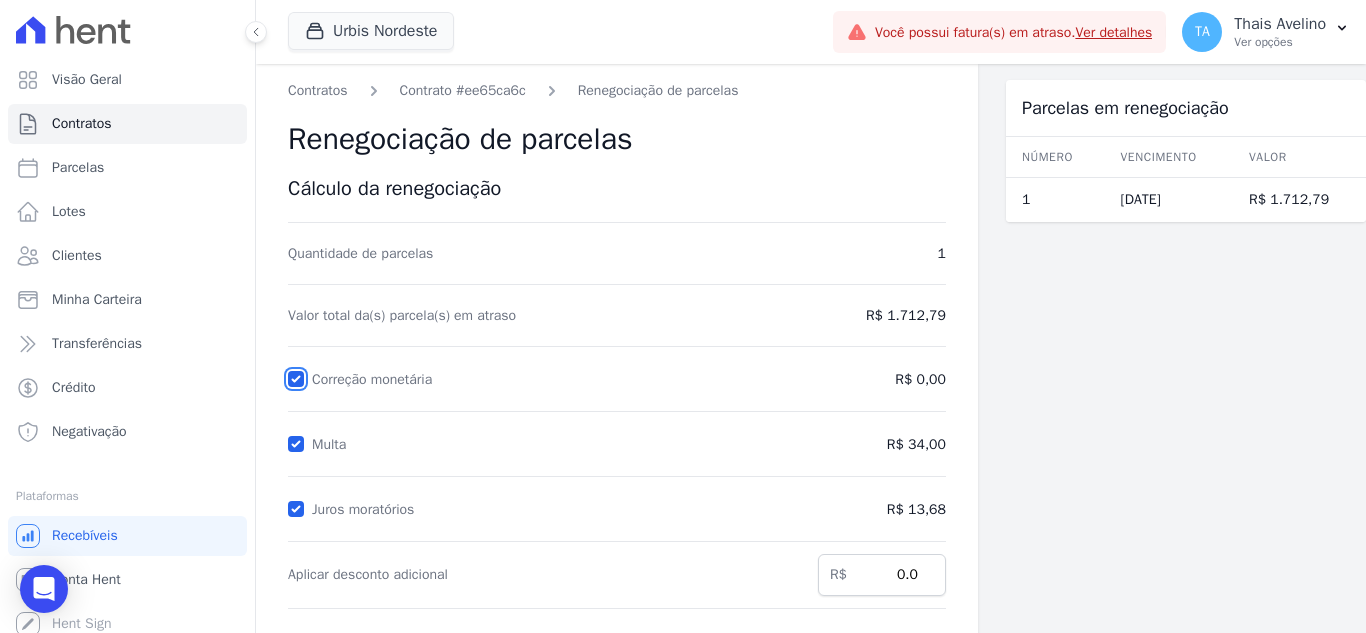 click on "Correção monetária" at bounding box center [296, 379] 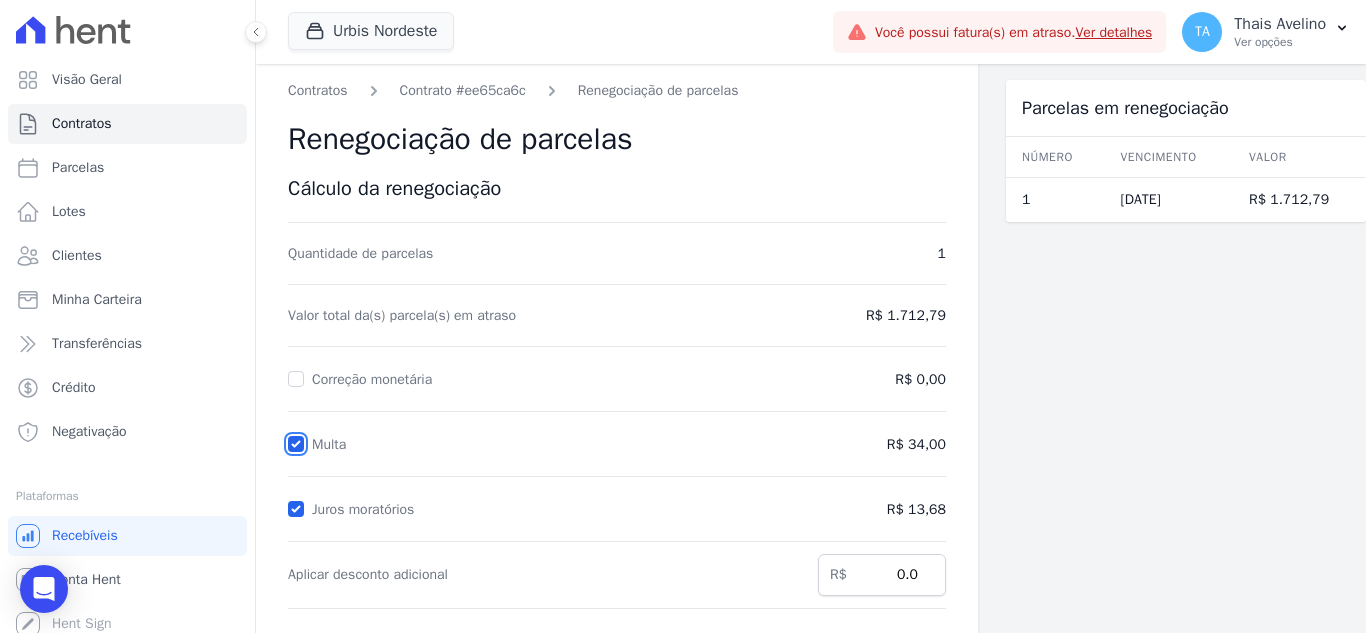drag, startPoint x: 300, startPoint y: 441, endPoint x: 298, endPoint y: 463, distance: 22.090721 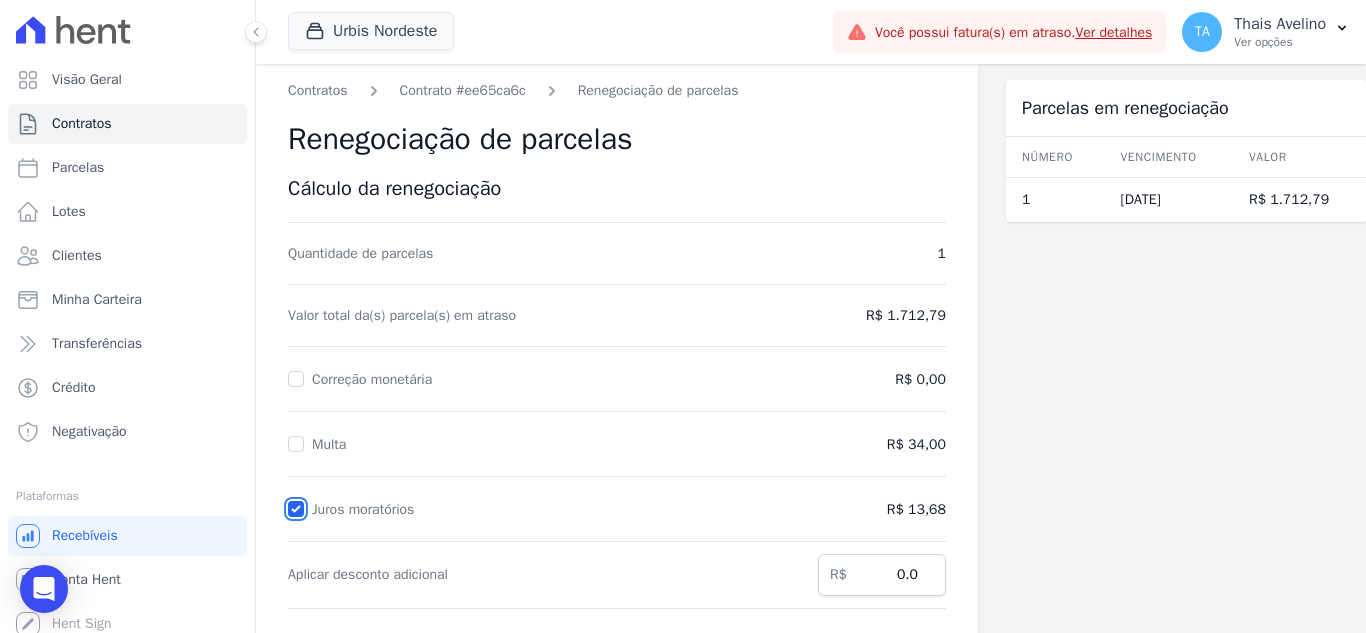 click on "Juros moratórios" at bounding box center [296, 509] 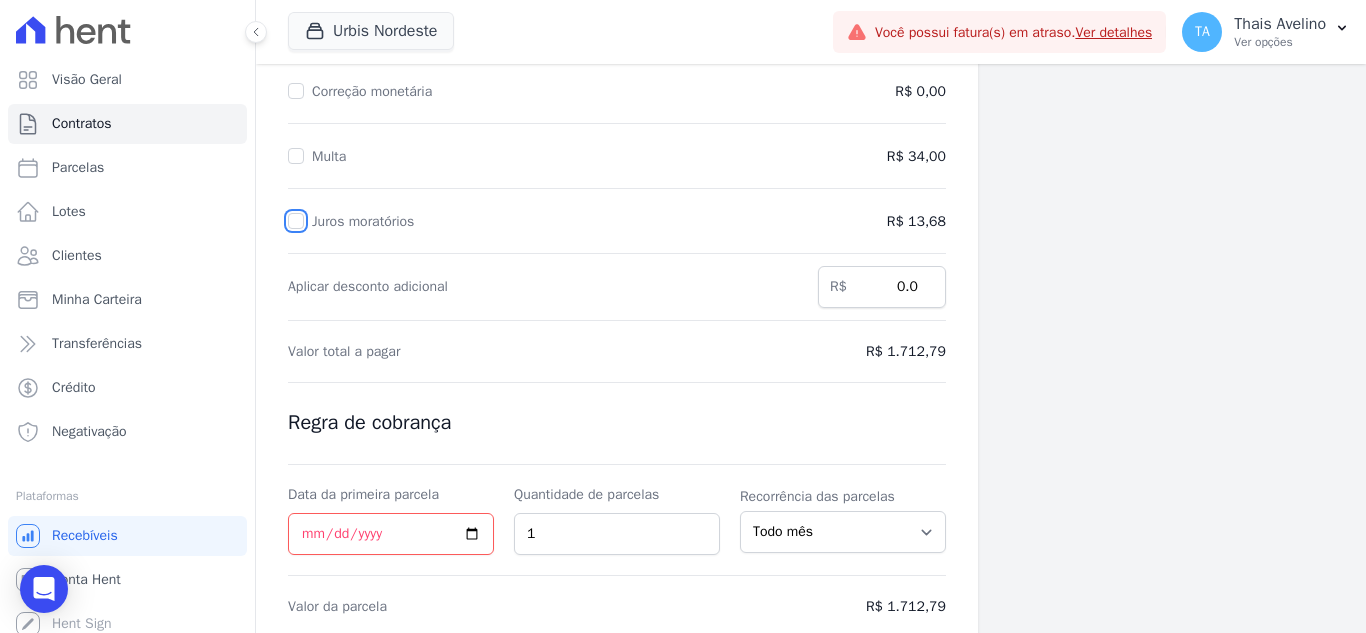 scroll, scrollTop: 300, scrollLeft: 0, axis: vertical 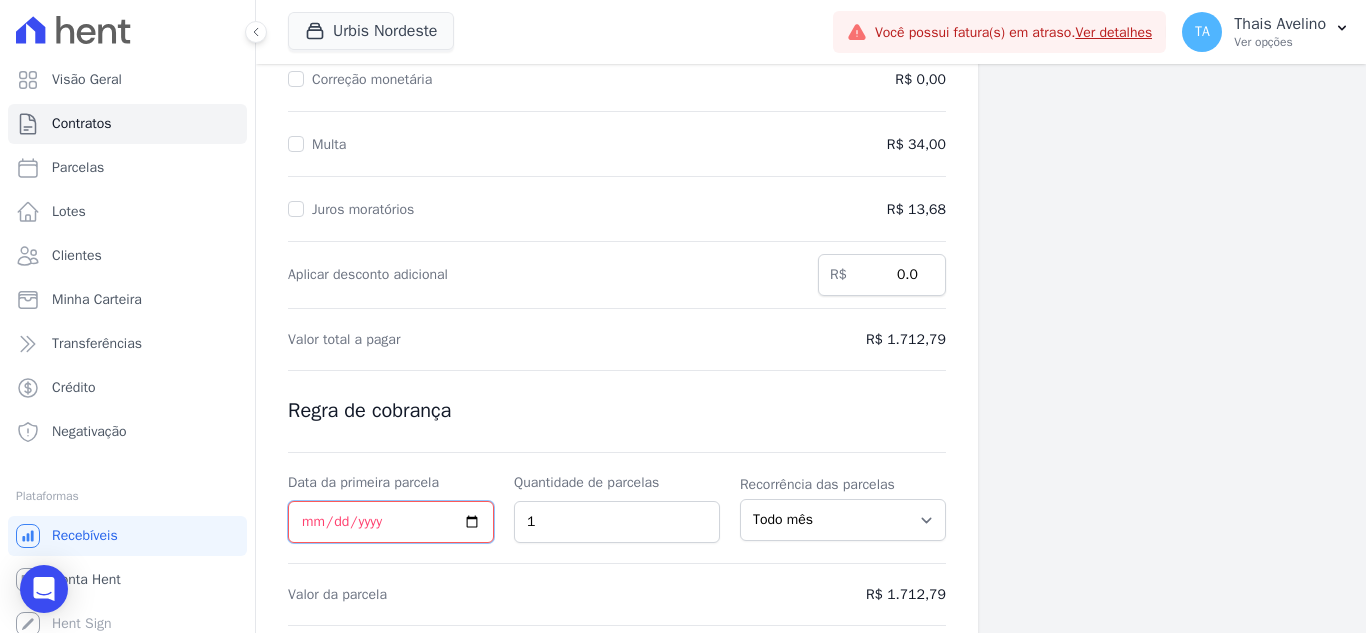 click on "Data da primeira parcela" at bounding box center (391, 522) 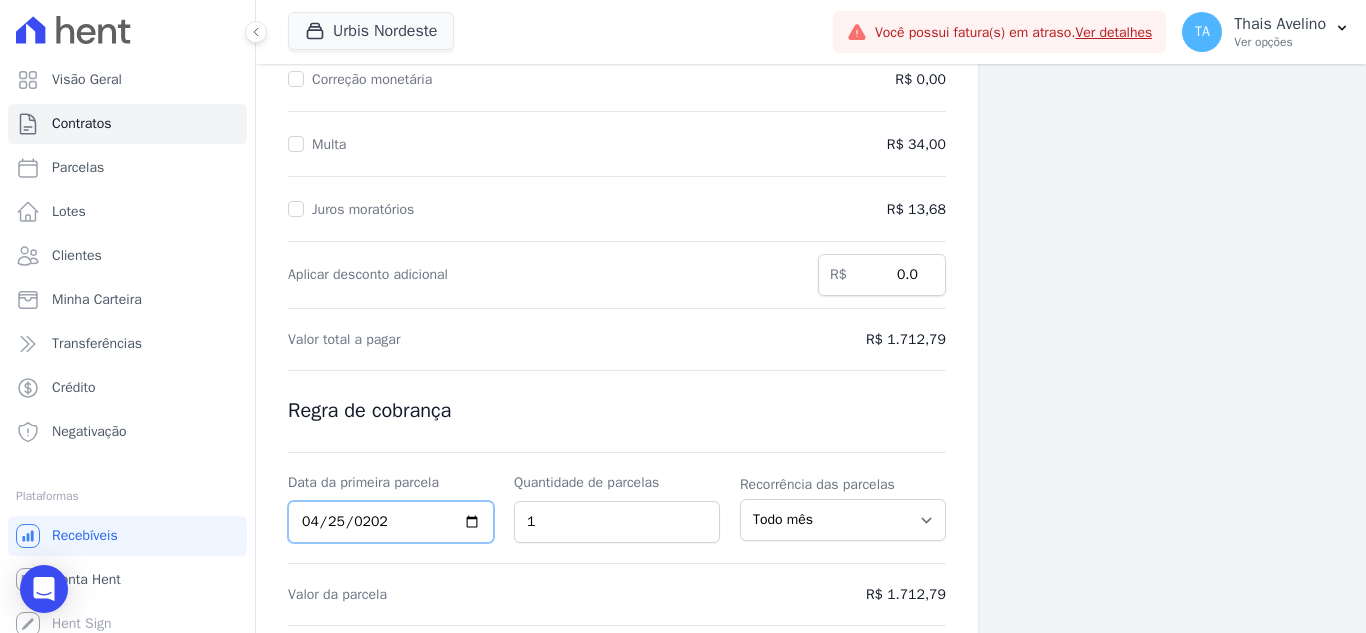 type on "2027-04-25" 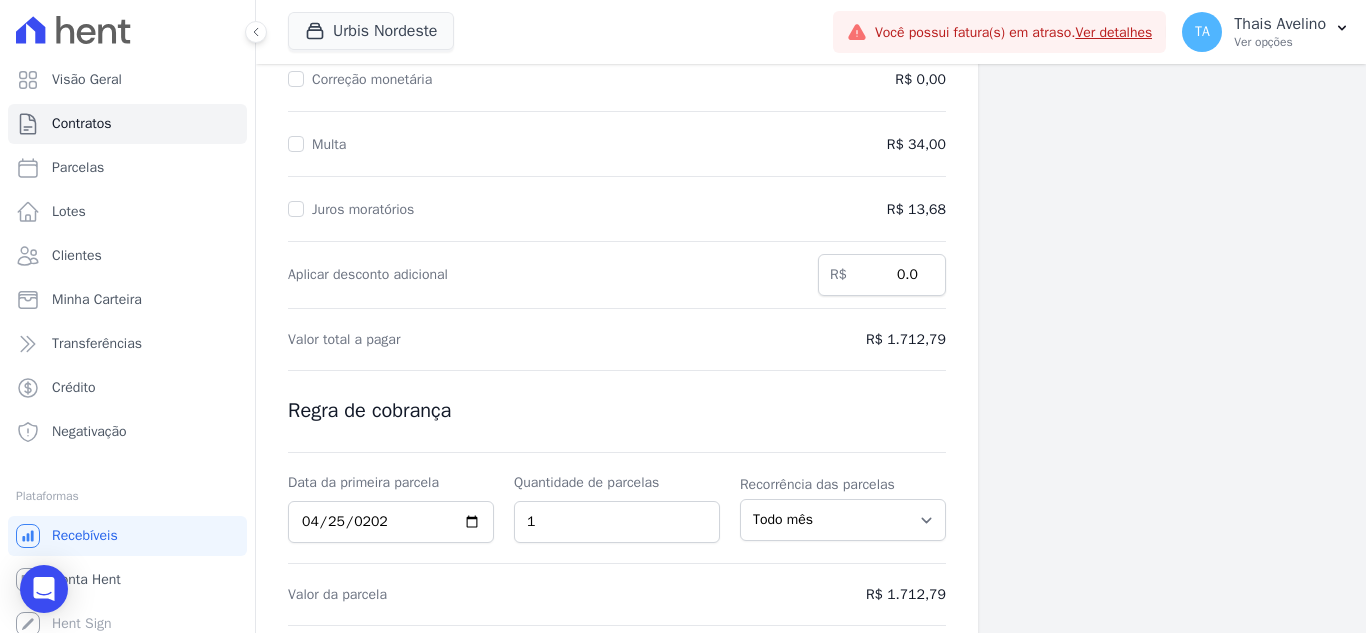 click on "Cálculo da renegociação
Quantidade de parcelas
1
Valor total da(s) parcela(s) em atraso
R$ 1.712,79
Correção monetária
R$ 0,00
Multa
R$ 34,00
Juros moratórios
R$ 13,68
0.0 1" at bounding box center [617, 280] 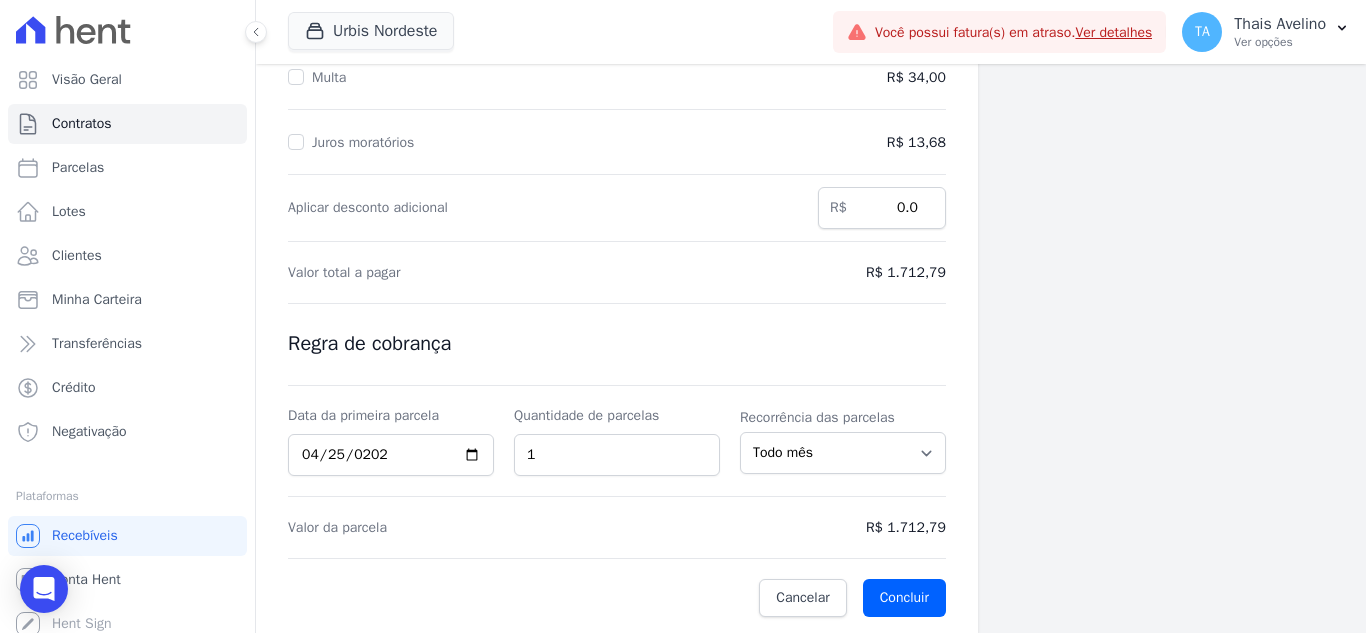 scroll, scrollTop: 369, scrollLeft: 0, axis: vertical 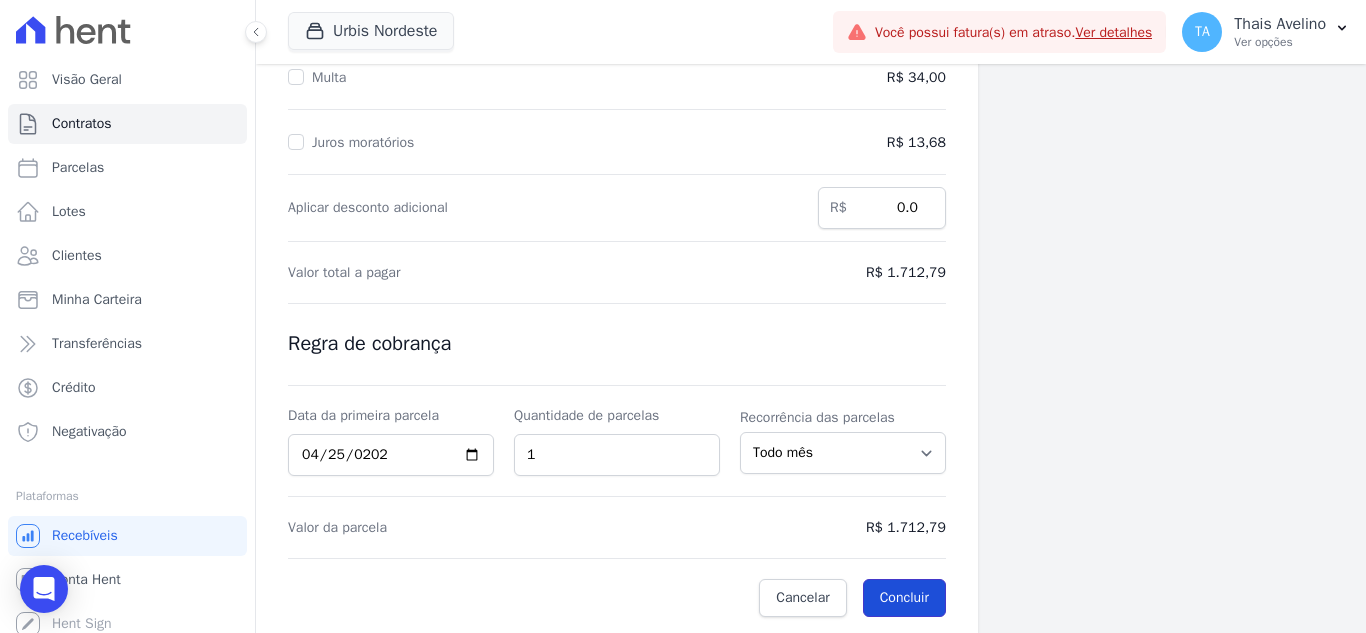 click on "Concluir" at bounding box center (904, 598) 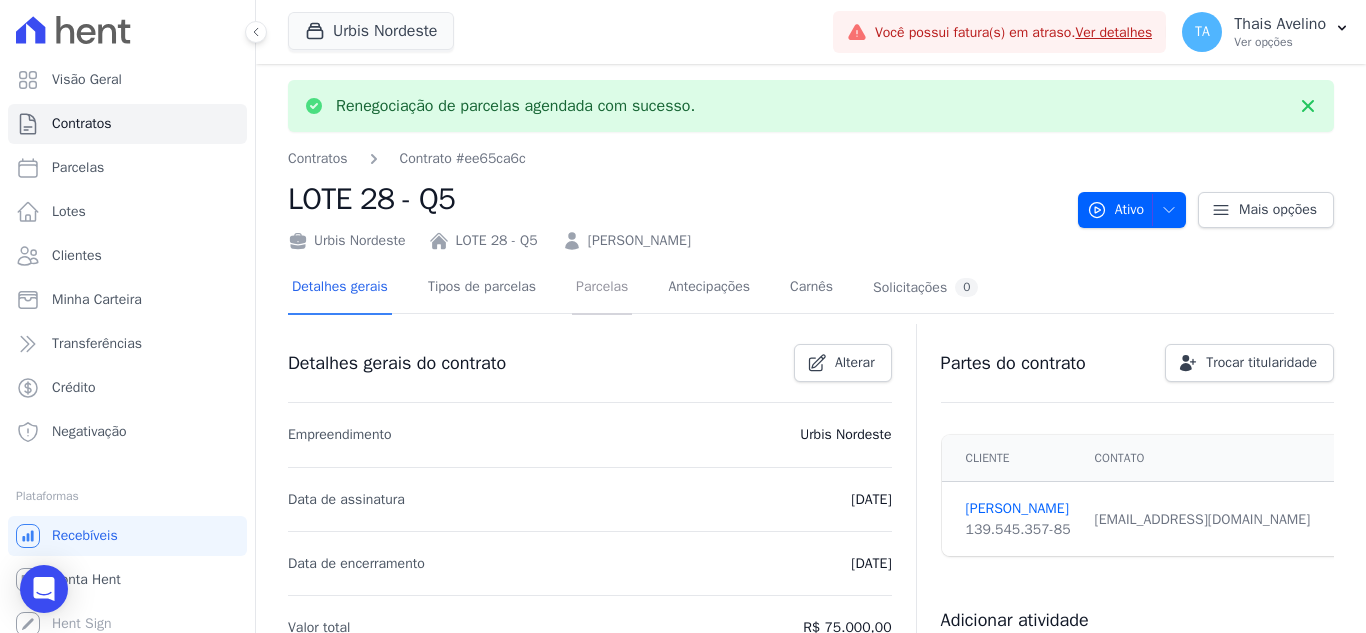 click on "Parcelas" at bounding box center (602, 288) 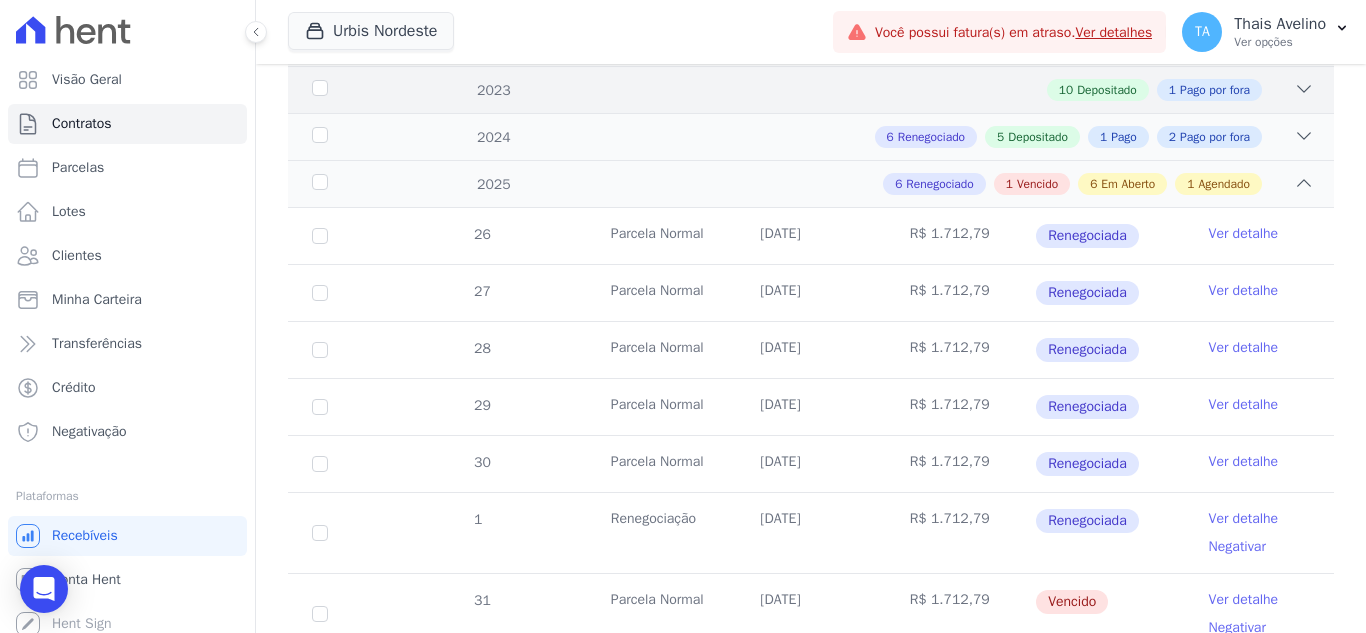 scroll, scrollTop: 500, scrollLeft: 0, axis: vertical 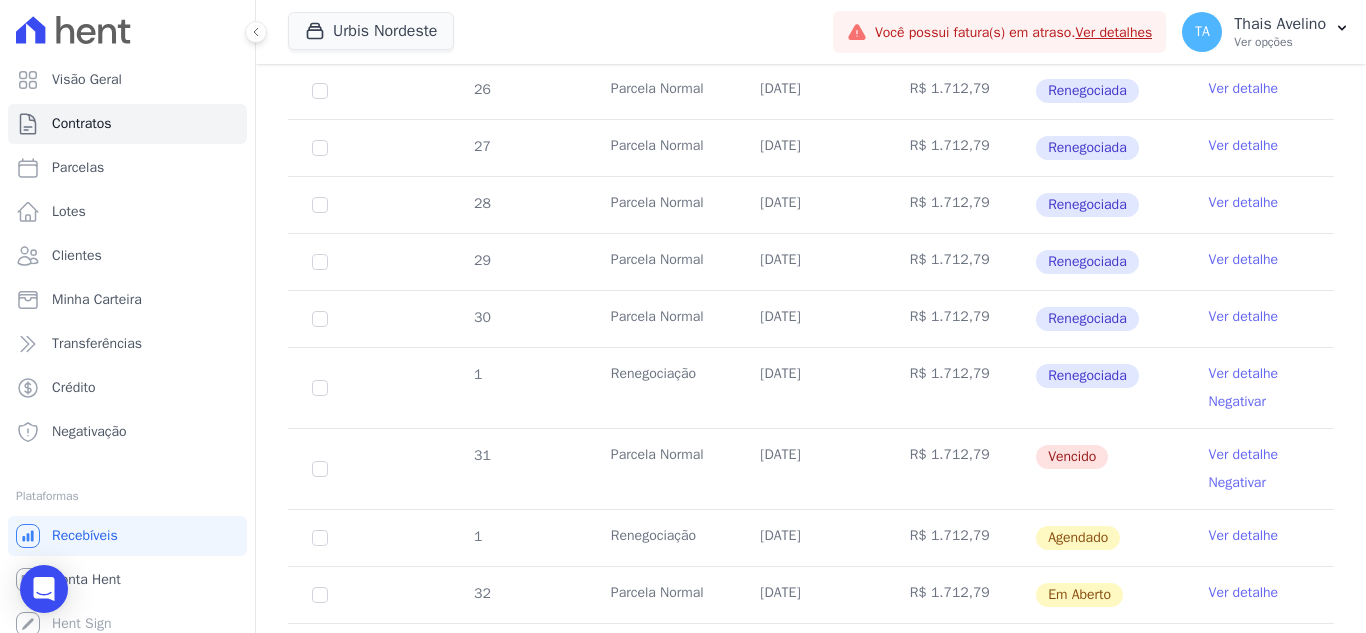 click on "Ver detalhe" at bounding box center (1244, 455) 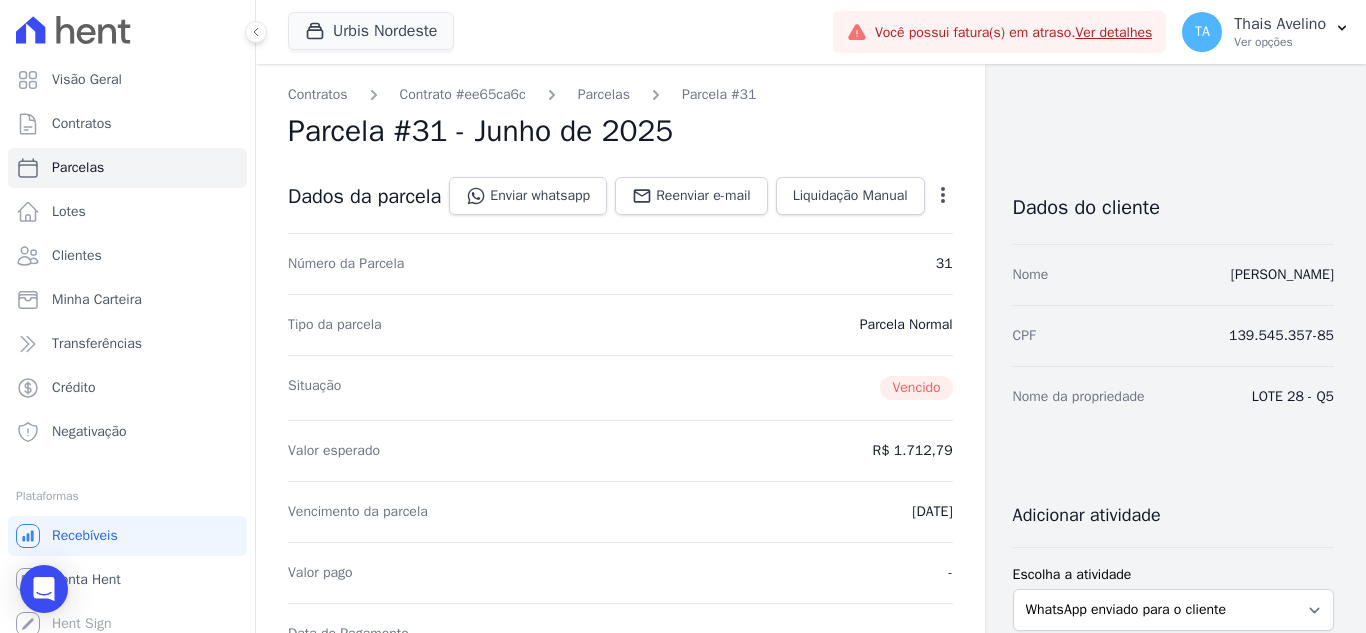 click 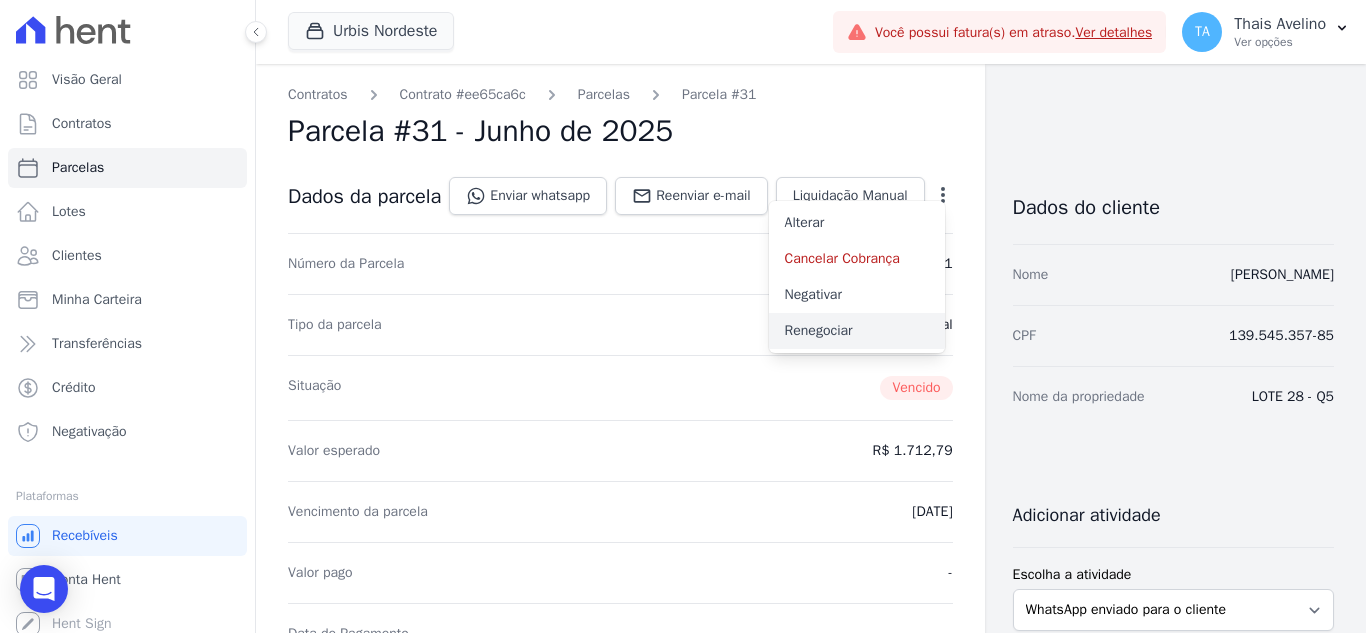 click on "Renegociar" at bounding box center [857, 331] 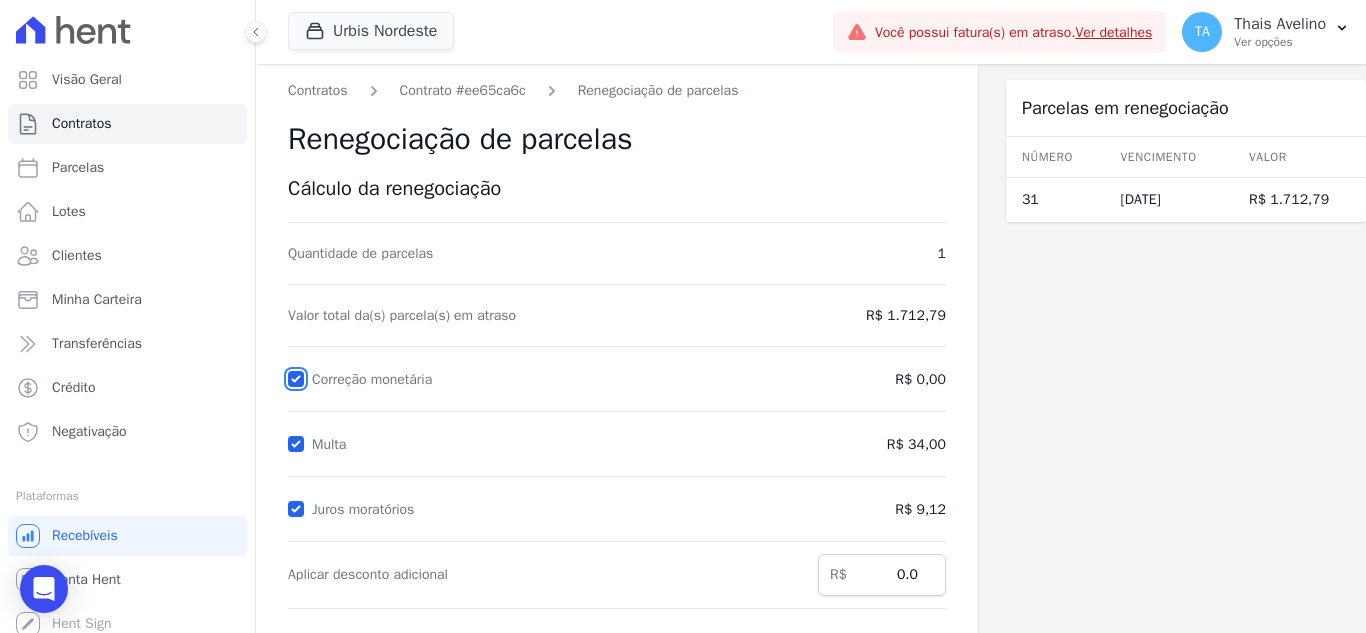 click on "Correção monetária" at bounding box center [296, 379] 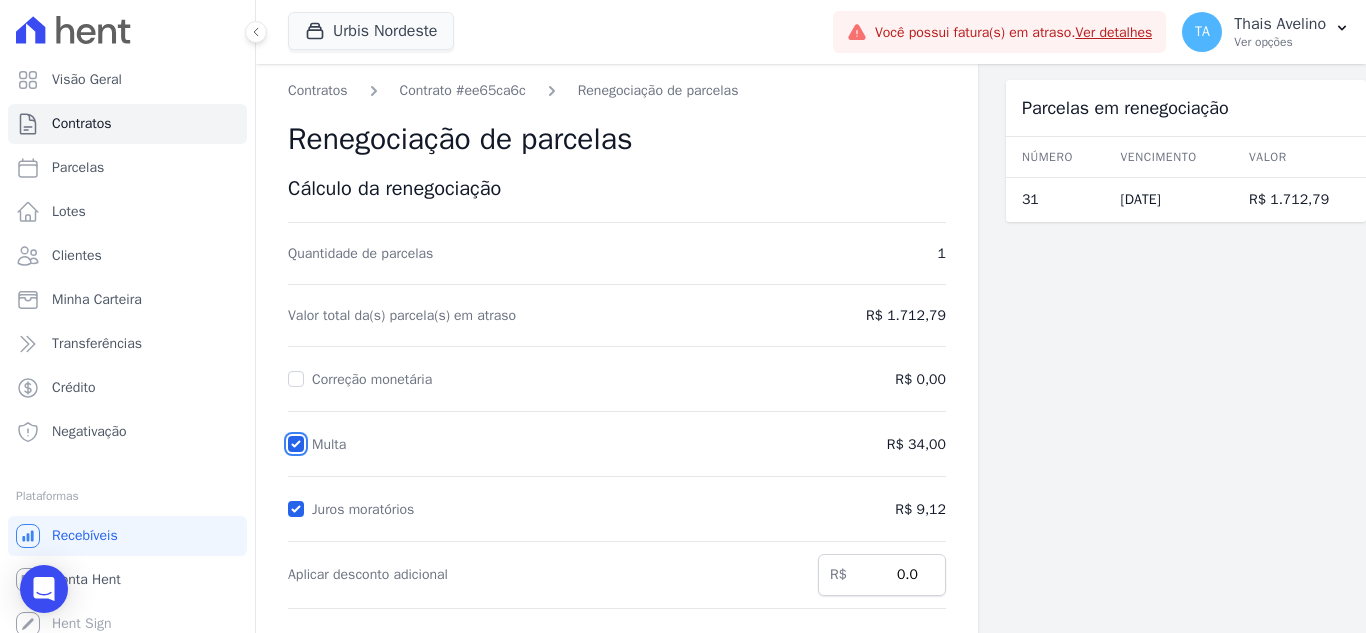 click on "Multa" at bounding box center (296, 444) 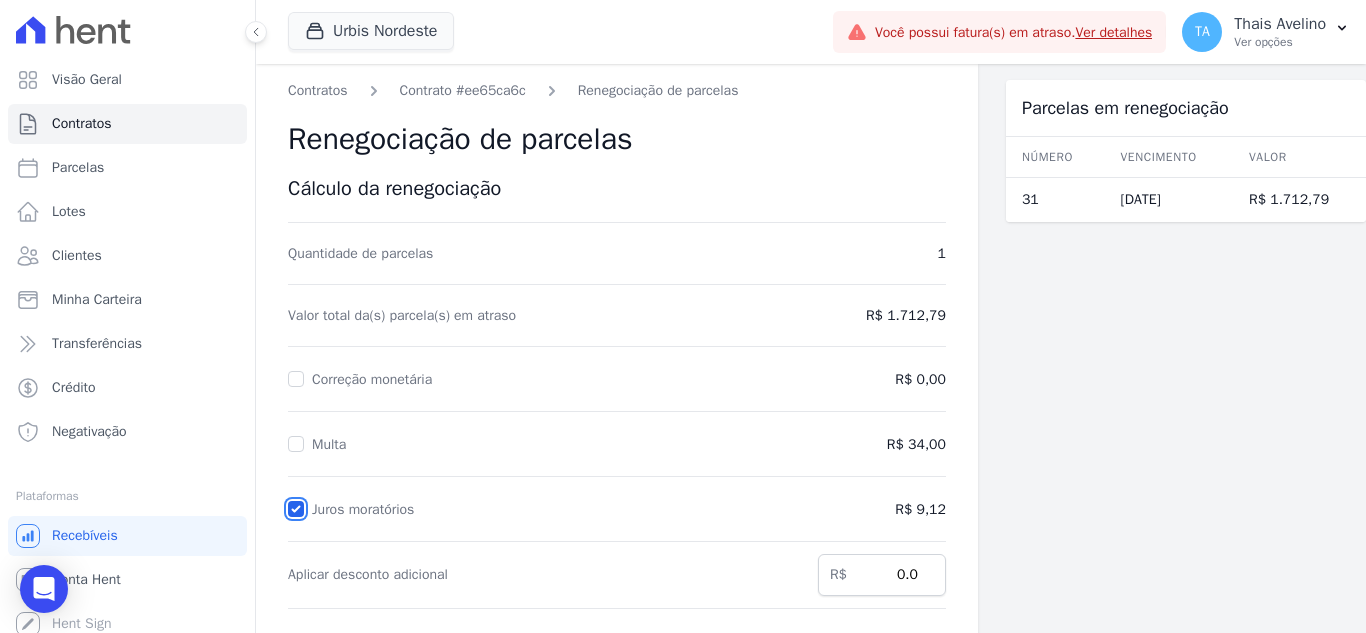 click on "Juros moratórios" at bounding box center [296, 509] 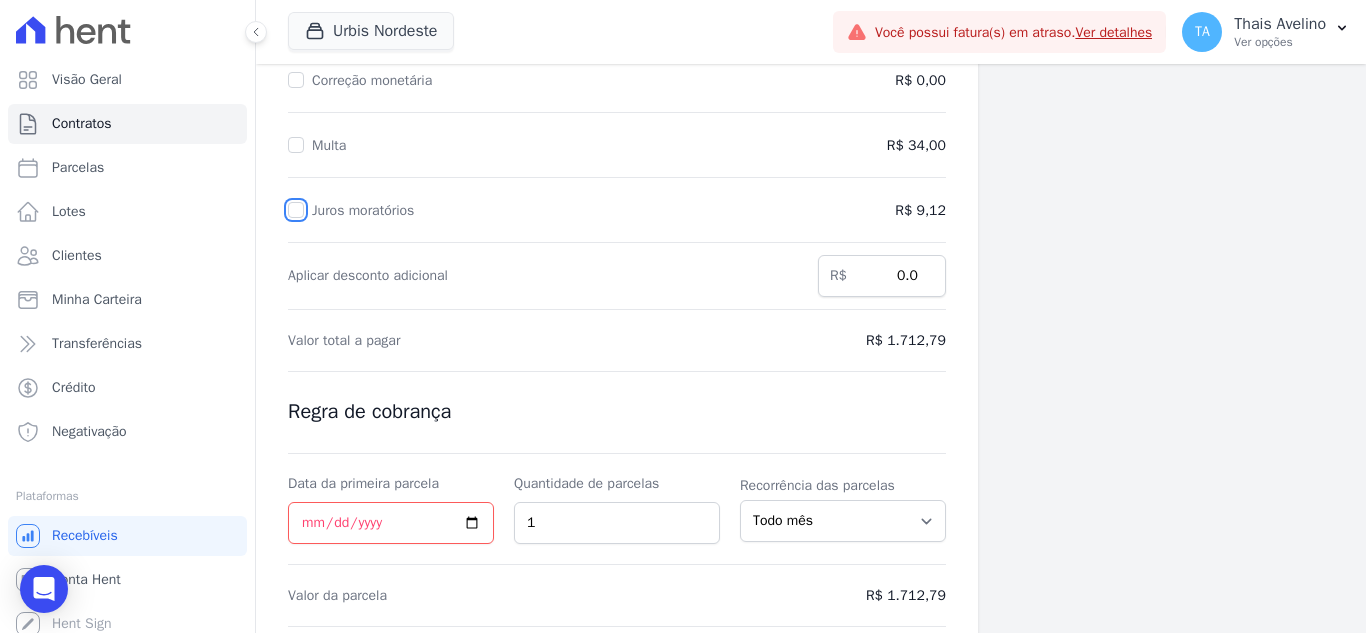 scroll, scrollTop: 300, scrollLeft: 0, axis: vertical 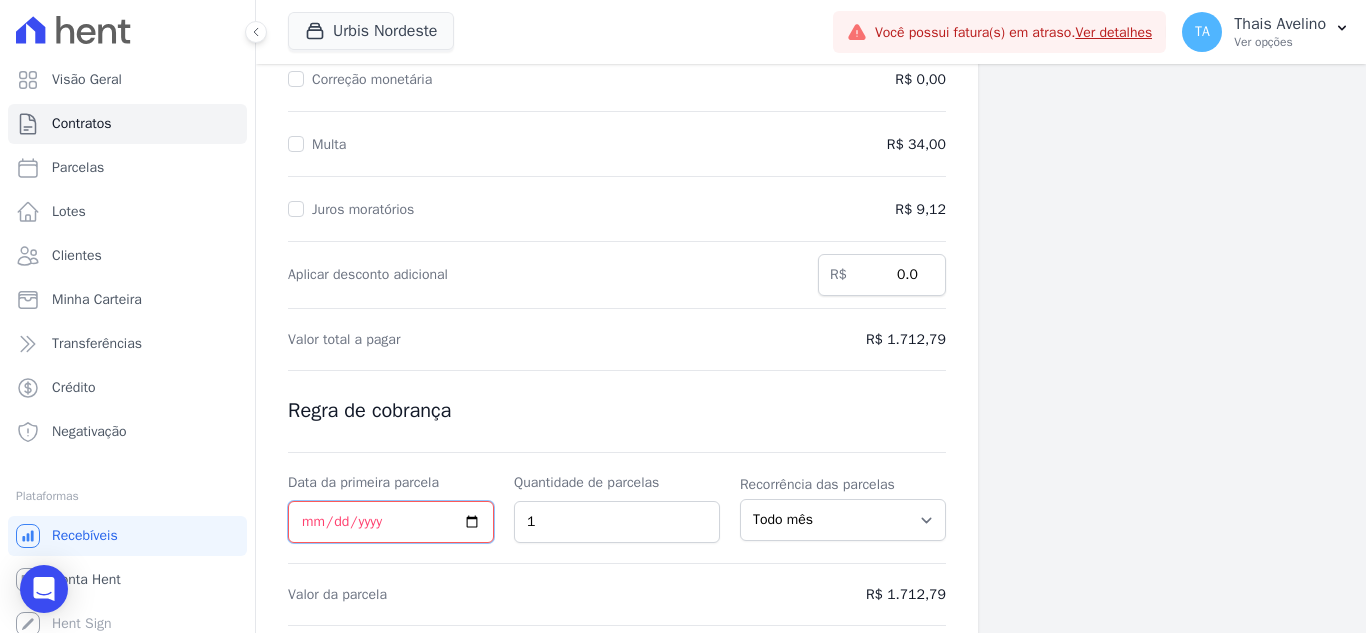 click on "Data da primeira parcela" at bounding box center (391, 522) 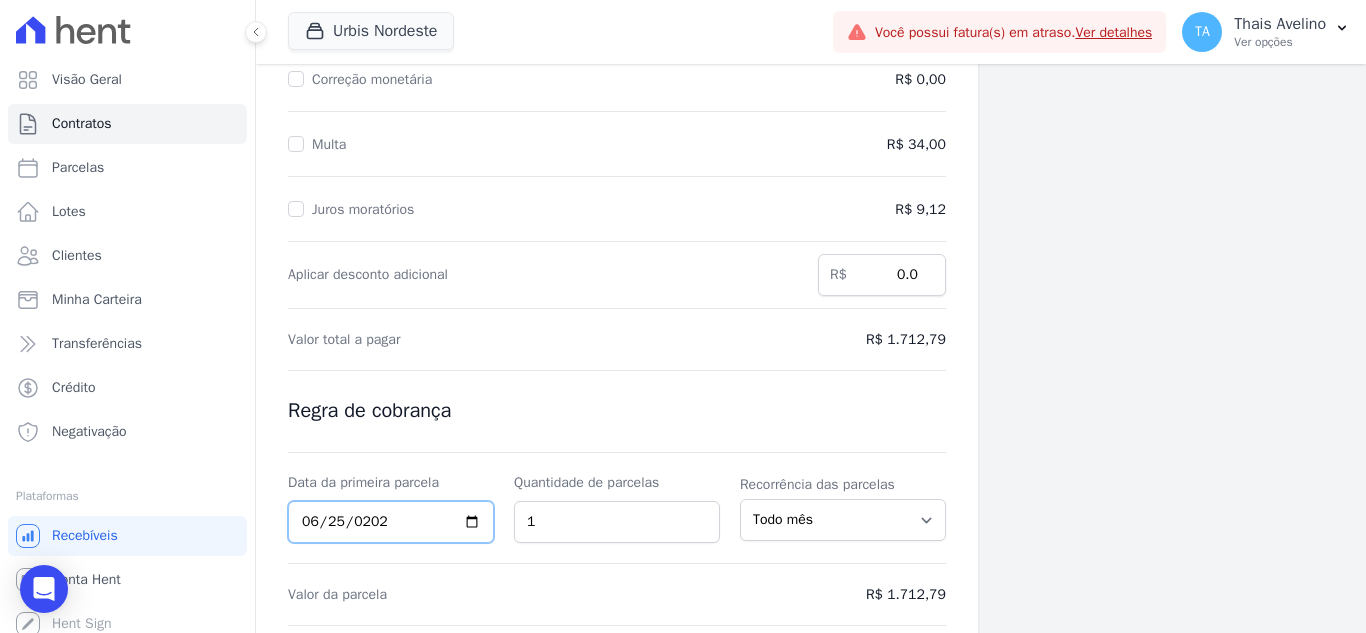 type on "2027-06-25" 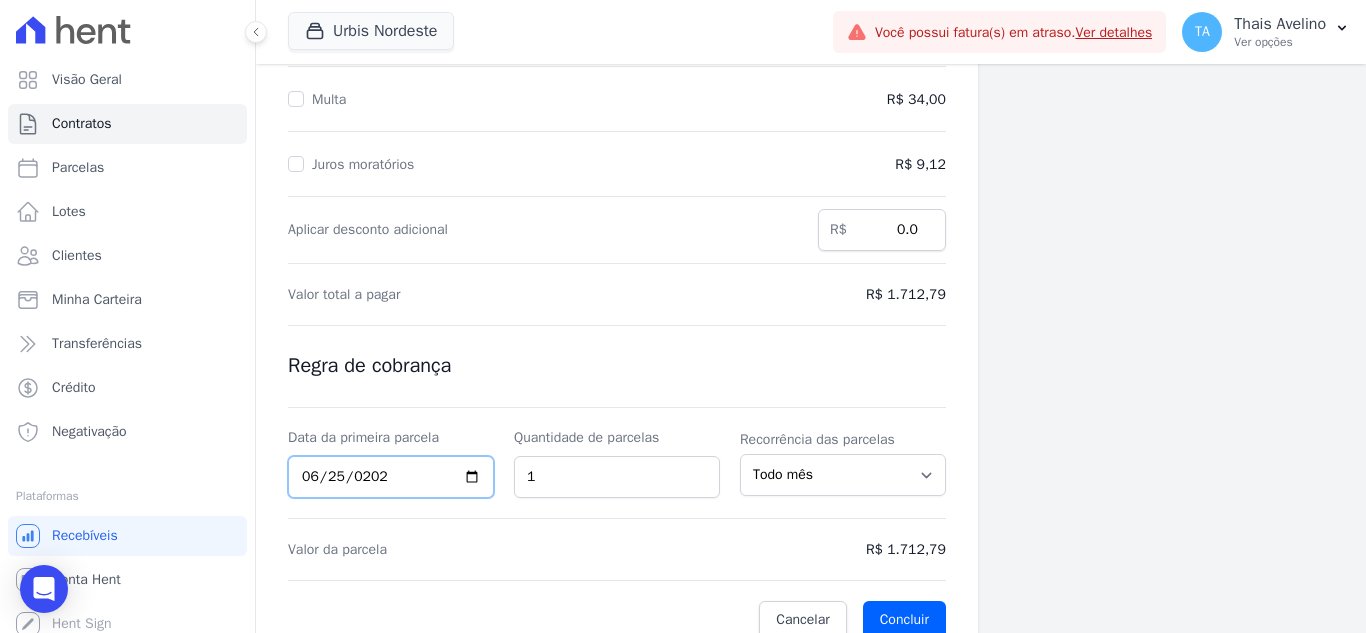 scroll, scrollTop: 369, scrollLeft: 0, axis: vertical 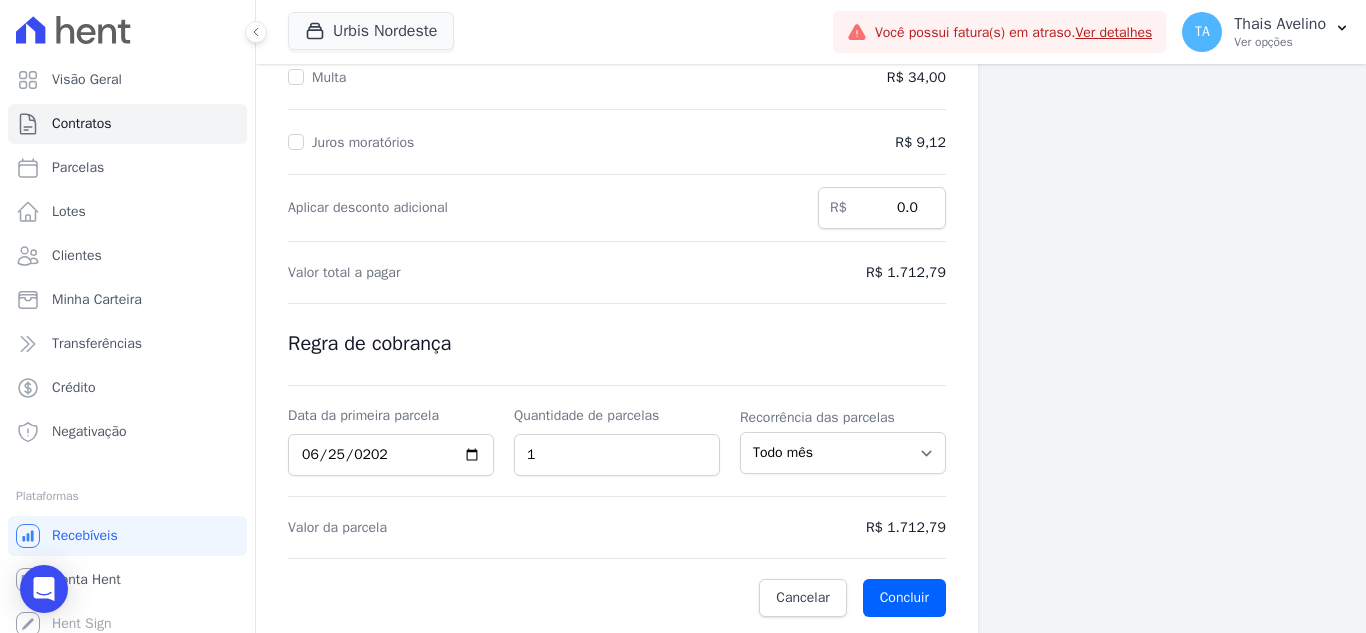 click on "Cálculo da renegociação
Quantidade de parcelas
1
Valor total da(s) parcela(s) em atraso
R$ 1.712,79
Correção monetária
R$ 0,00
Multa
R$ 34,00
Juros moratórios
R$ 9,12
0.0 1" at bounding box center [617, 213] 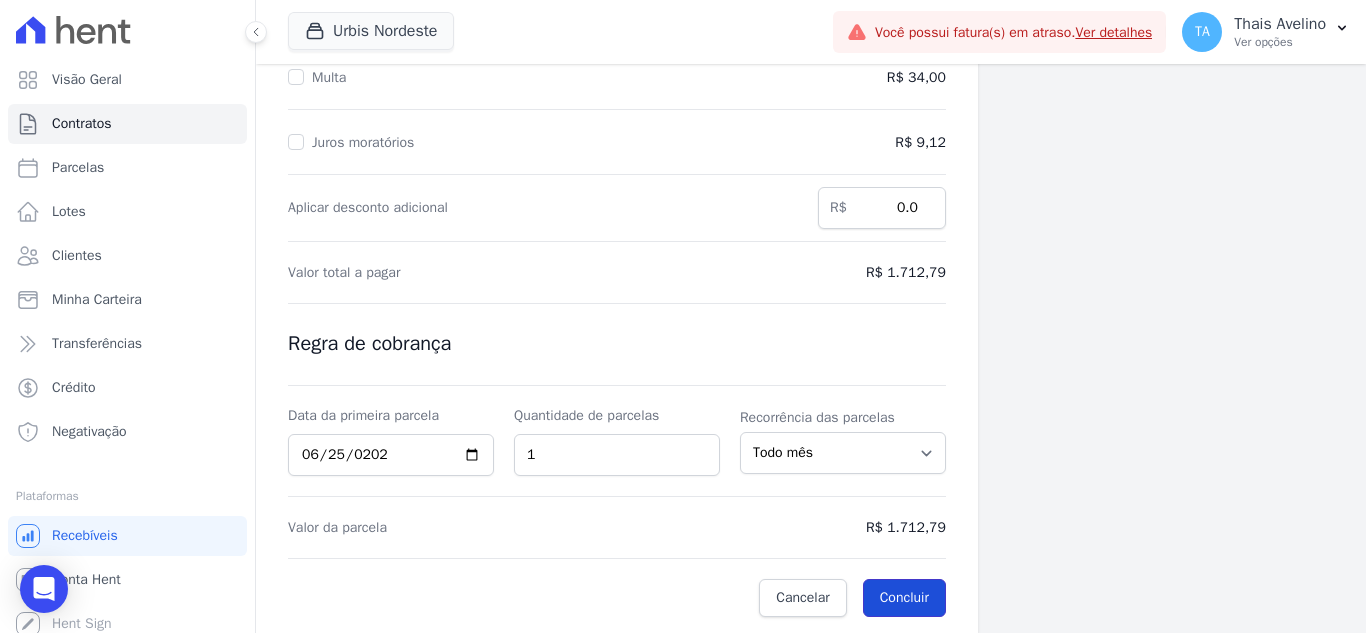 click on "Concluir" at bounding box center [904, 598] 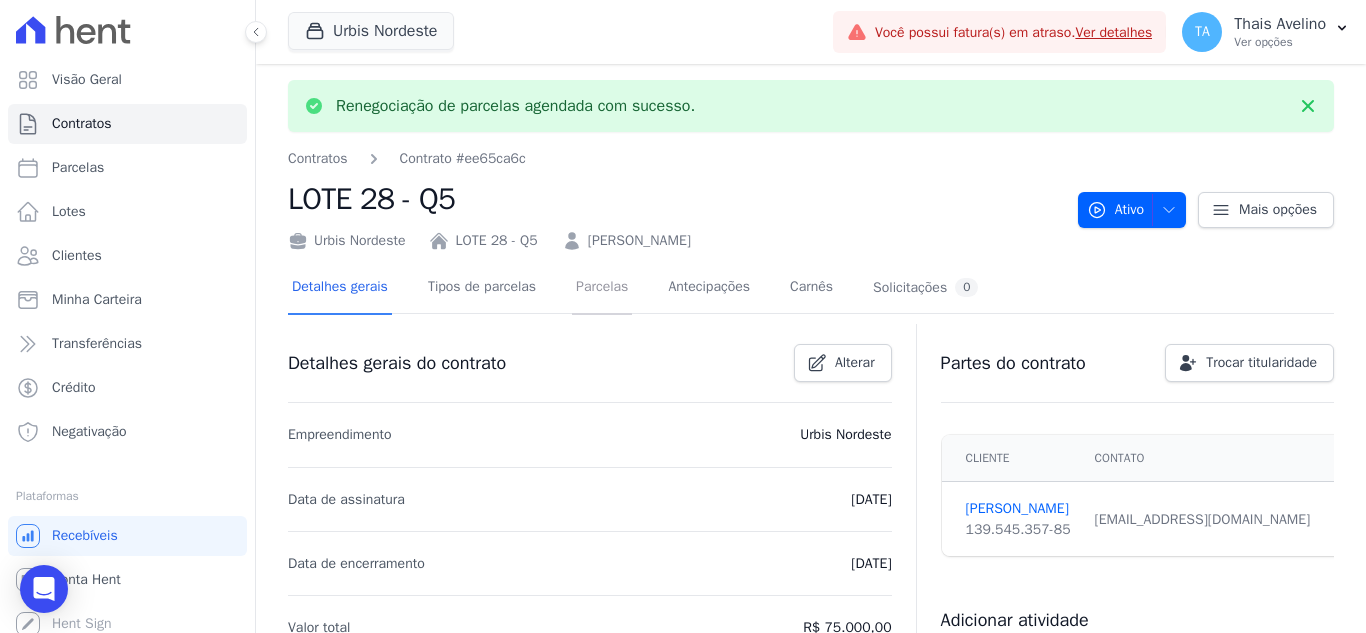 click on "Parcelas" at bounding box center (602, 288) 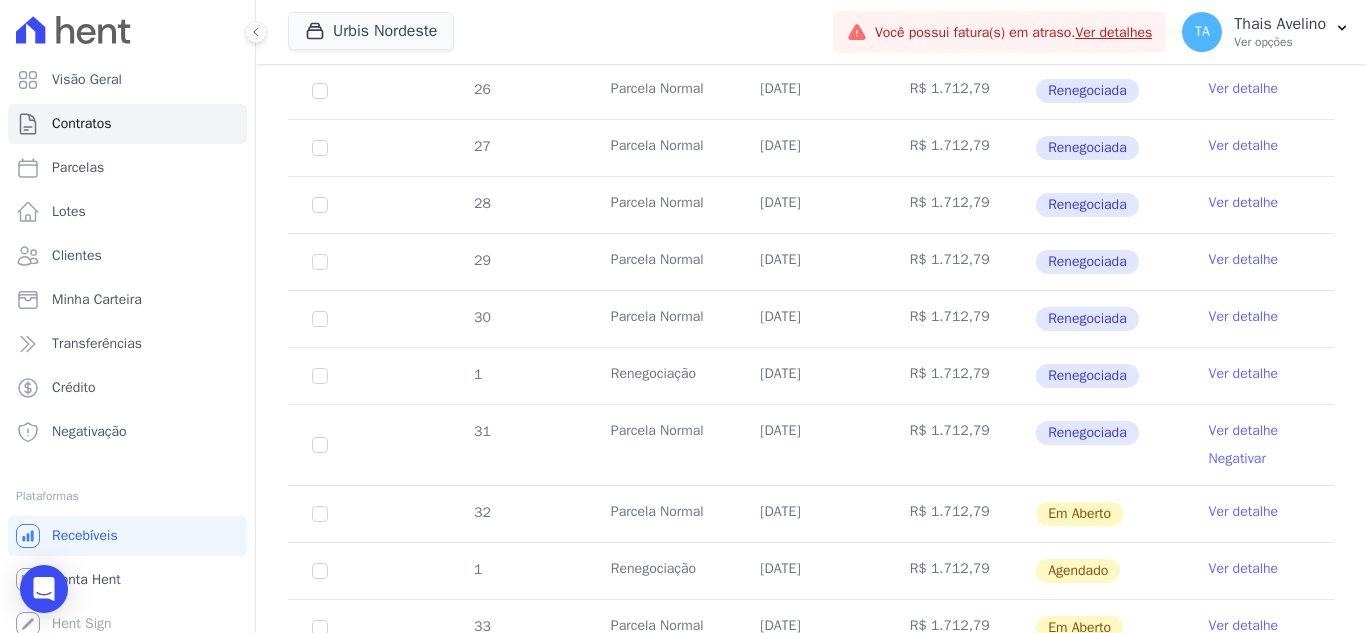 scroll, scrollTop: 600, scrollLeft: 0, axis: vertical 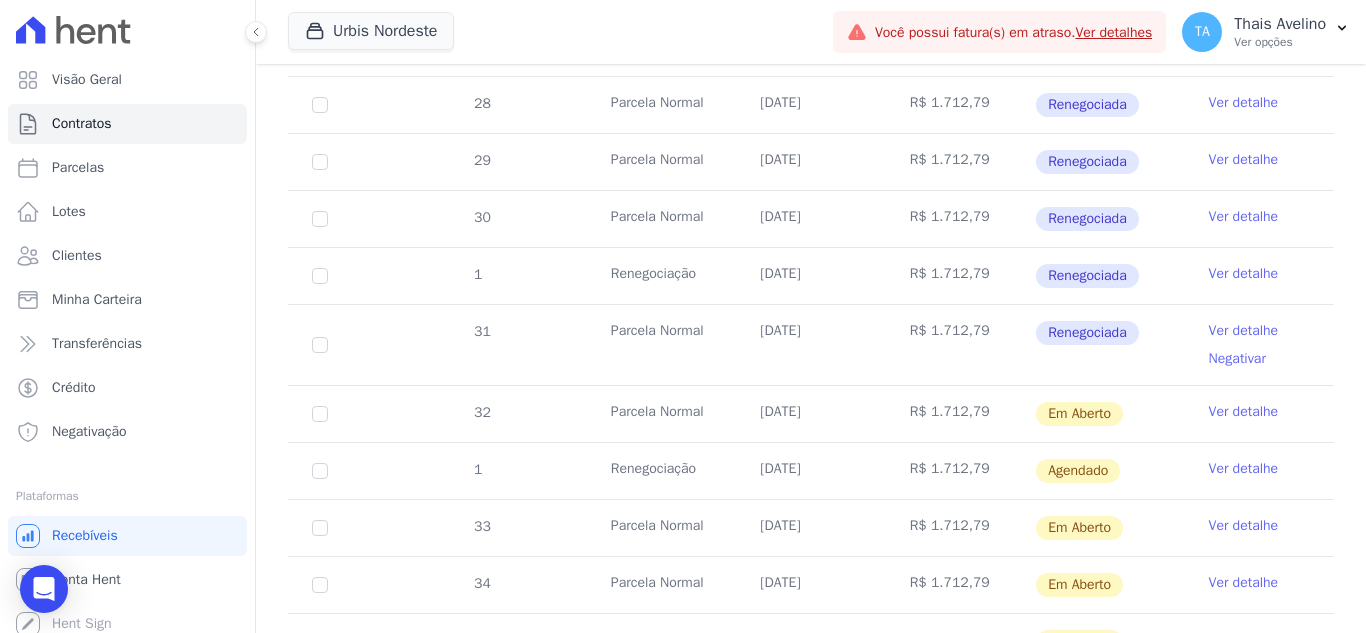 click on "Ver detalhe" at bounding box center [1244, 469] 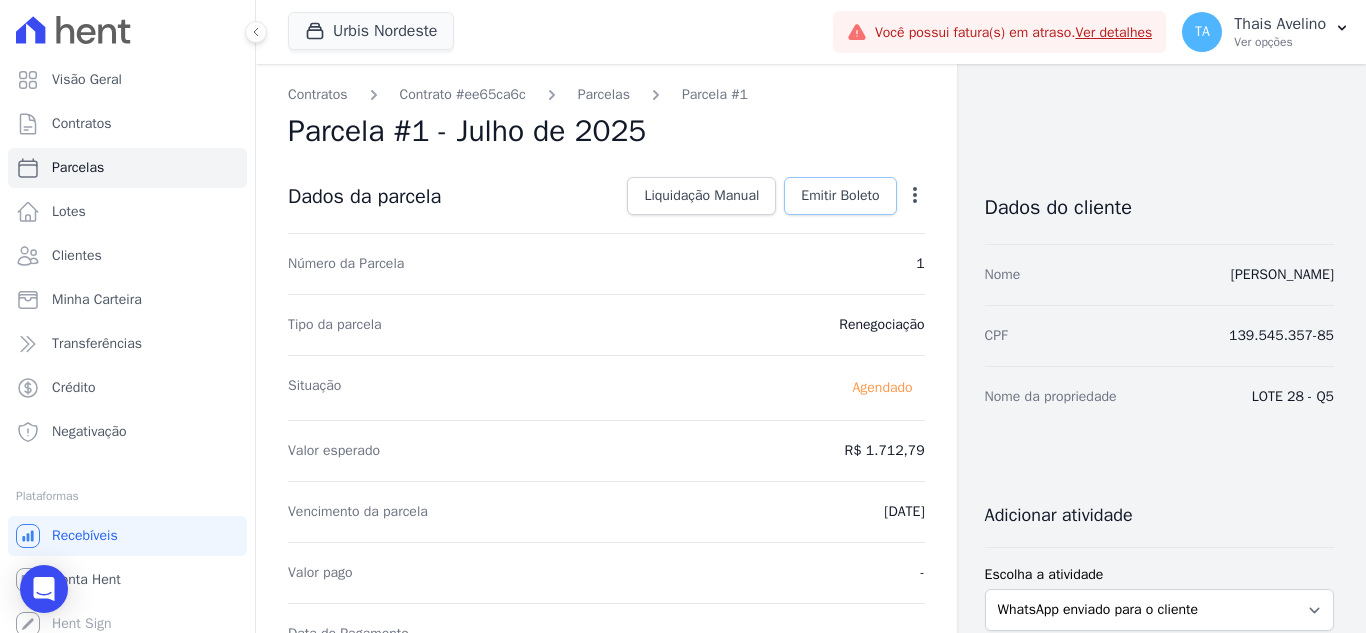 click on "Emitir Boleto" at bounding box center [840, 196] 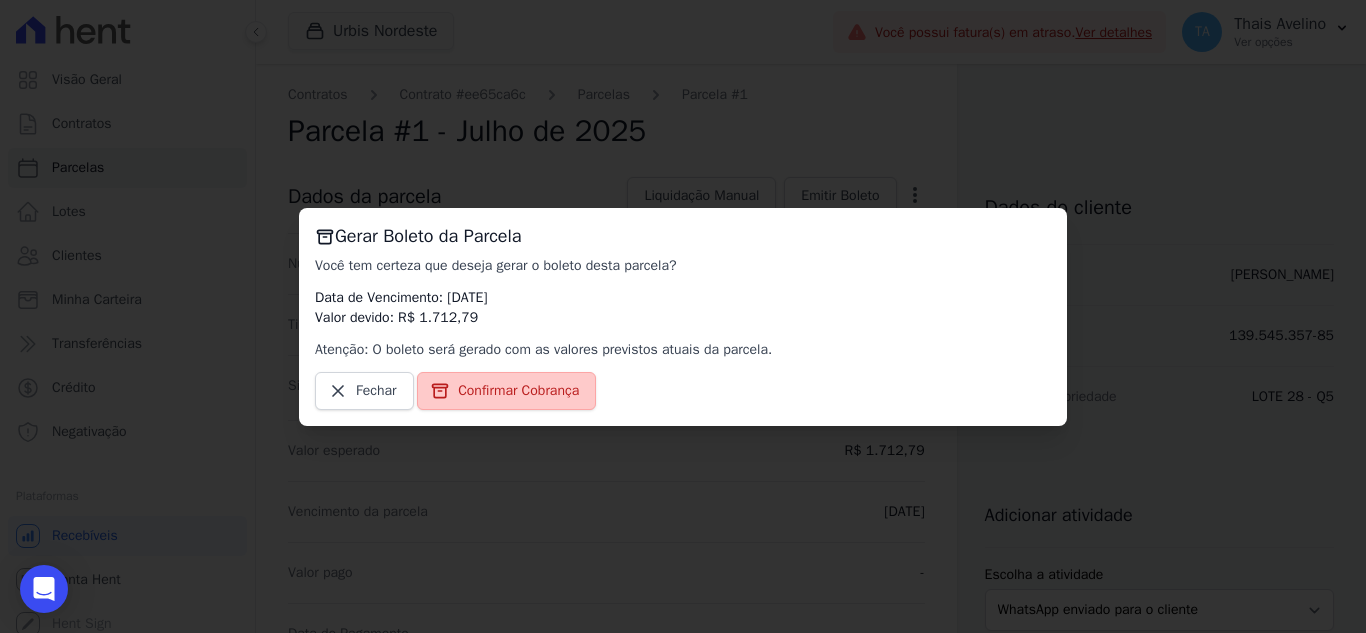 click on "Confirmar Cobrança" at bounding box center [518, 391] 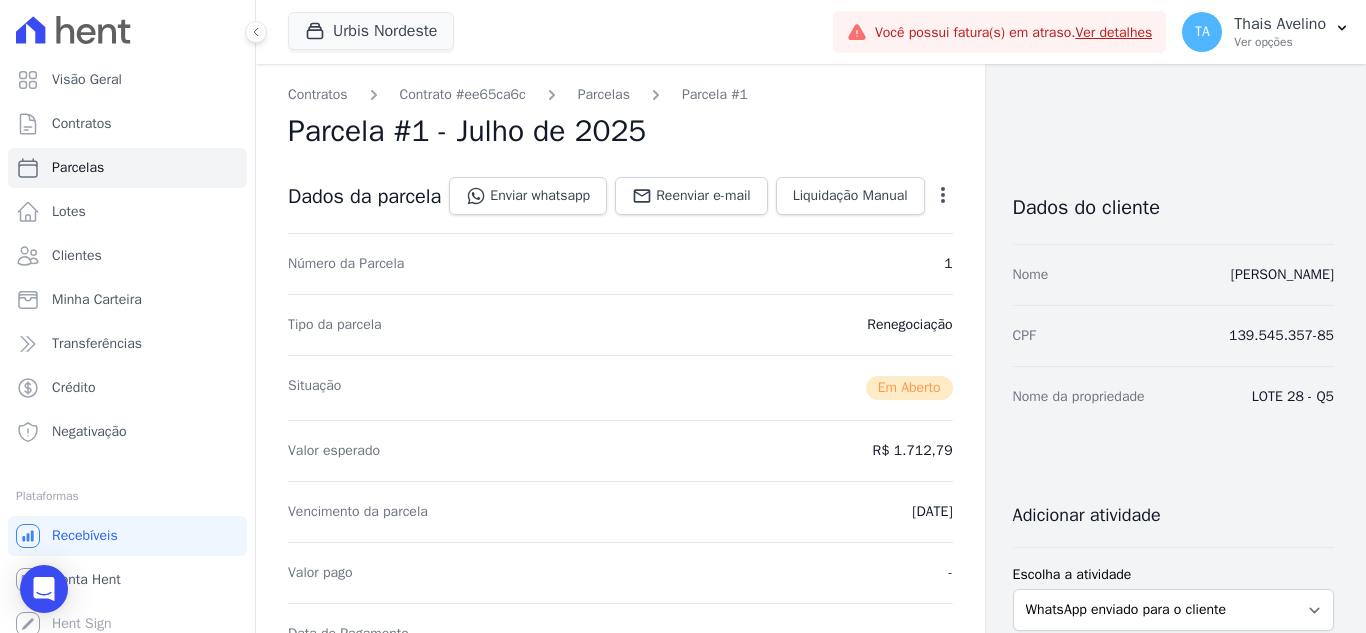click 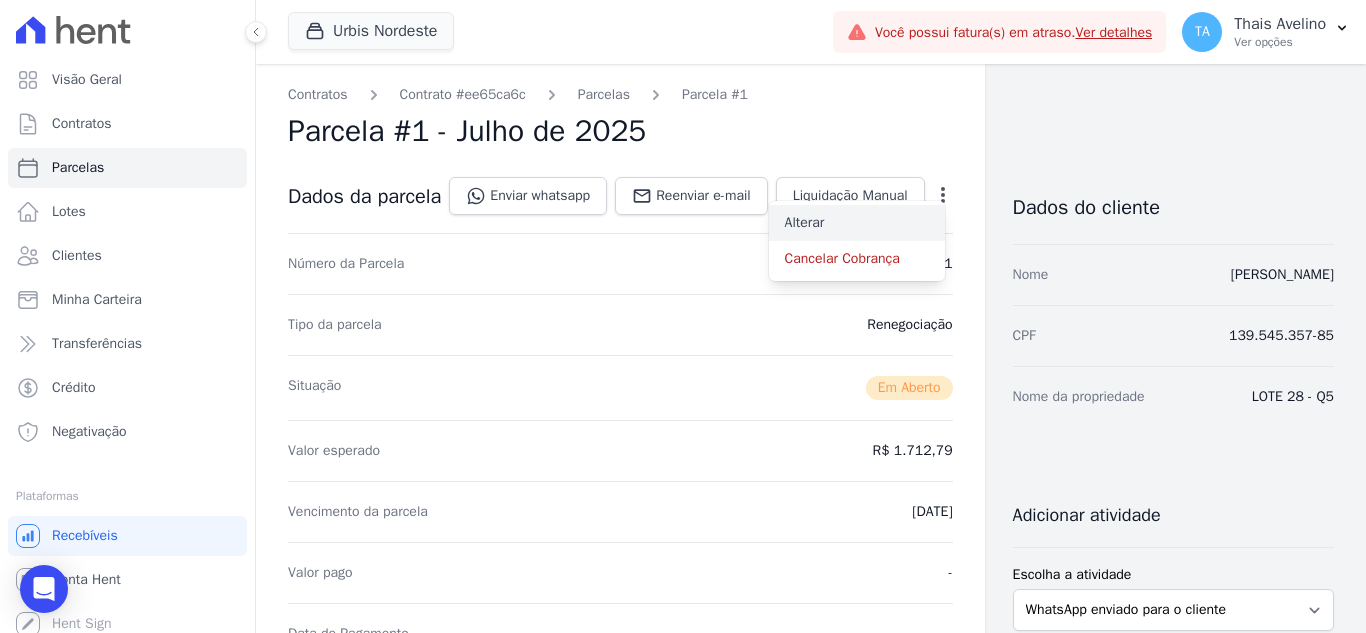 click on "Alterar" at bounding box center [857, 223] 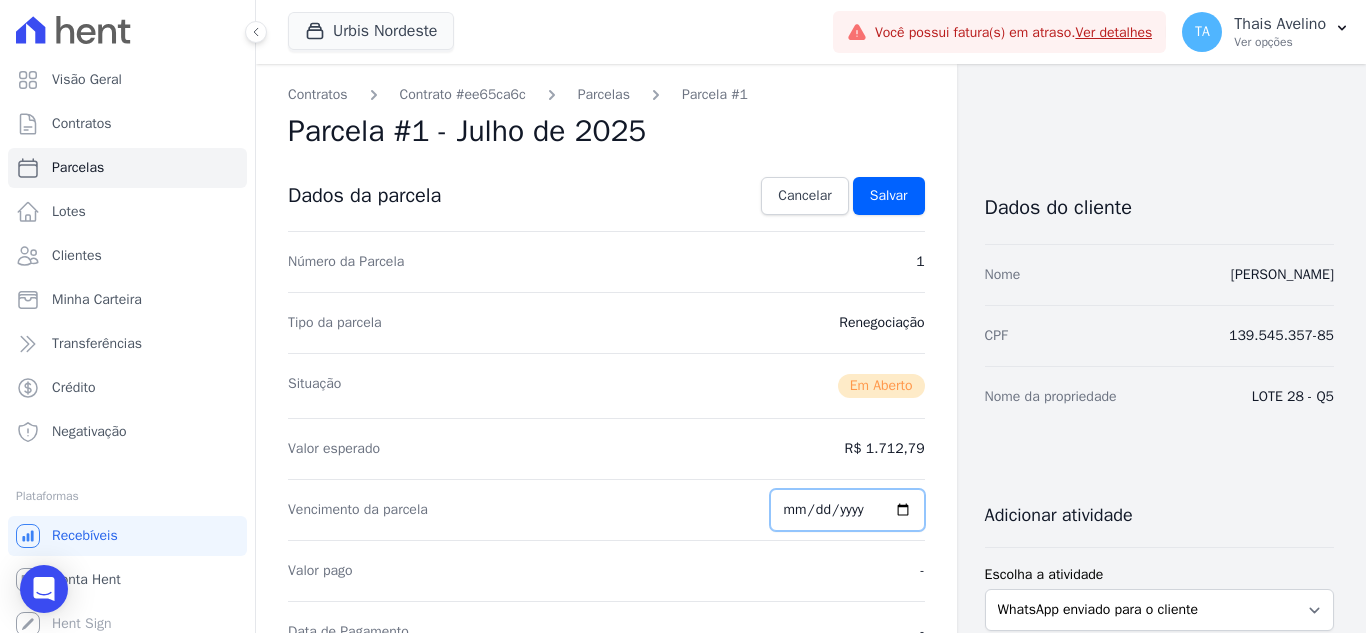 click on "2025-07-25" at bounding box center [847, 510] 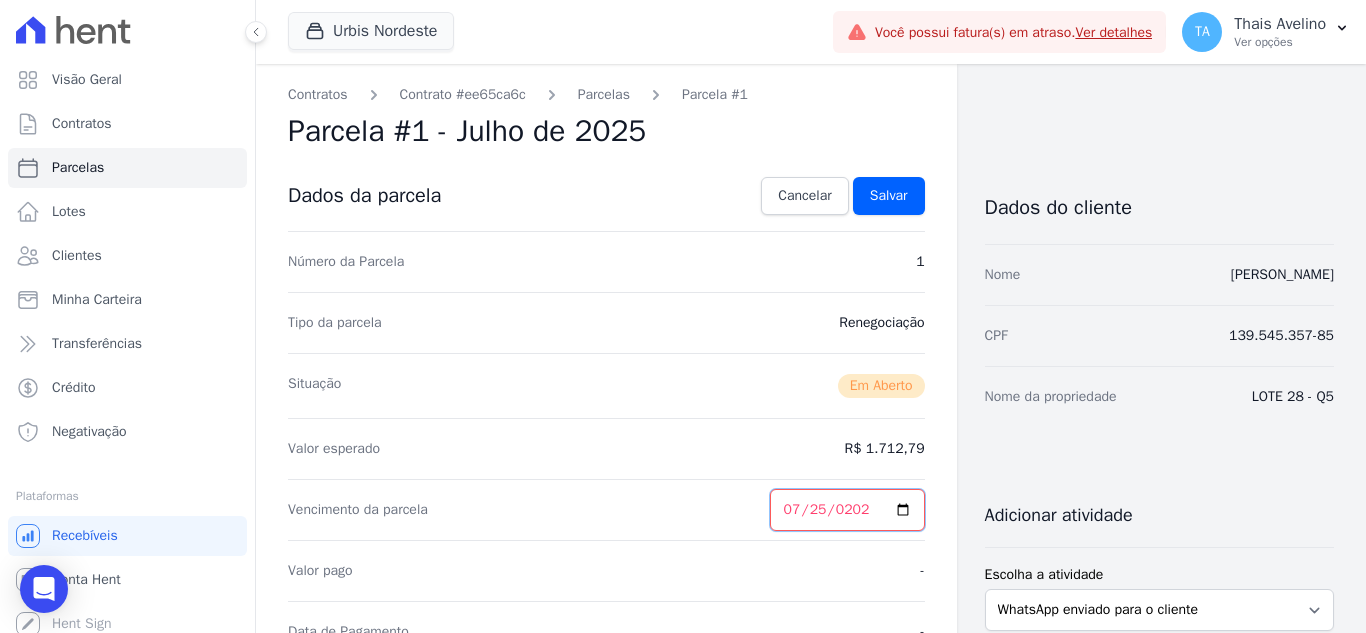 type on "2027-07-25" 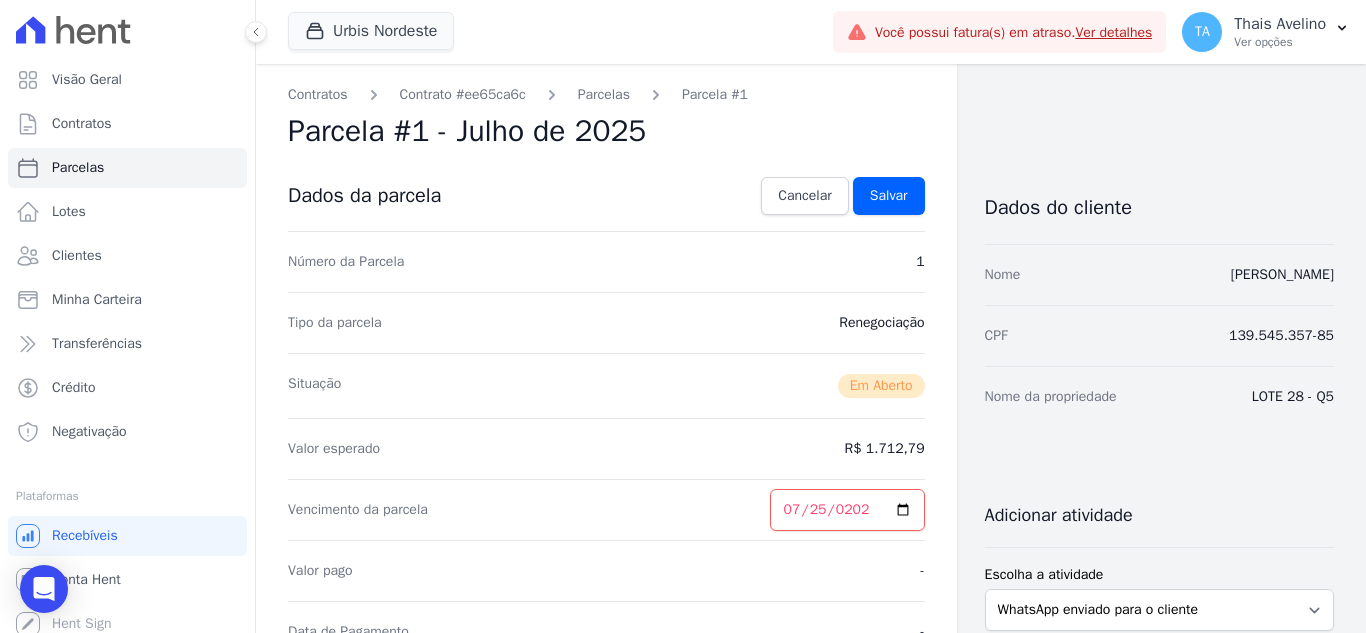 click on "Valor esperado
R$ 1.712,79" at bounding box center (606, 448) 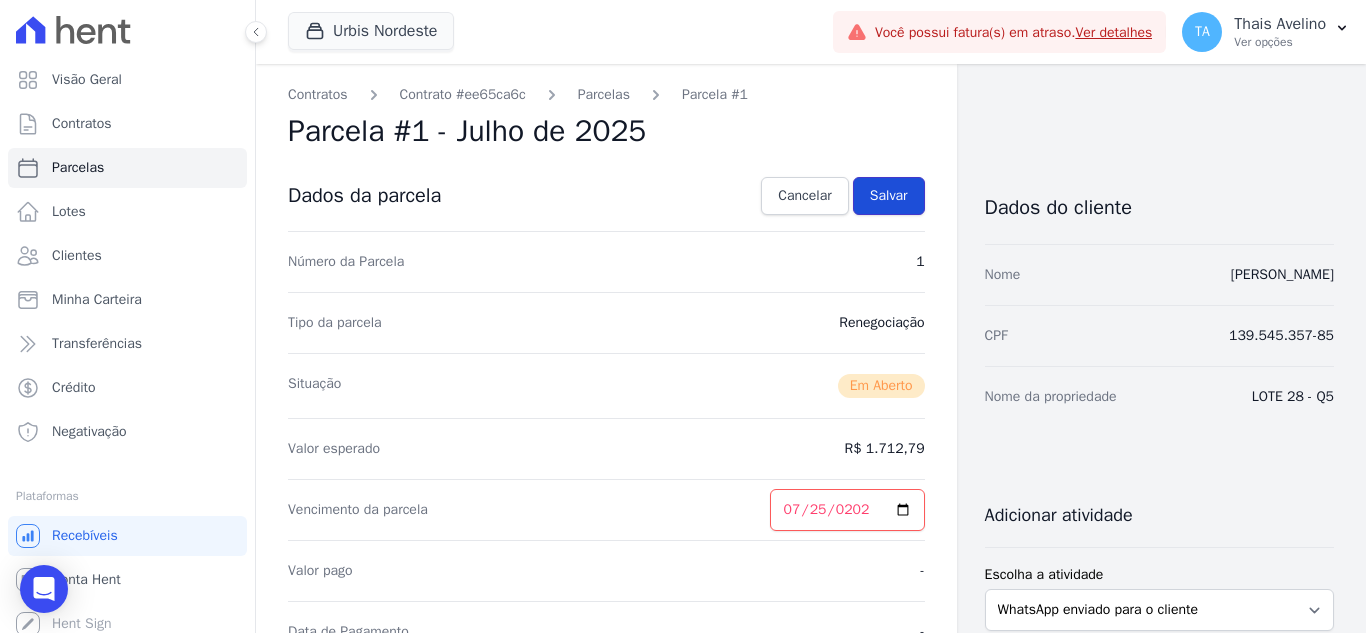 click on "Salvar" at bounding box center [889, 196] 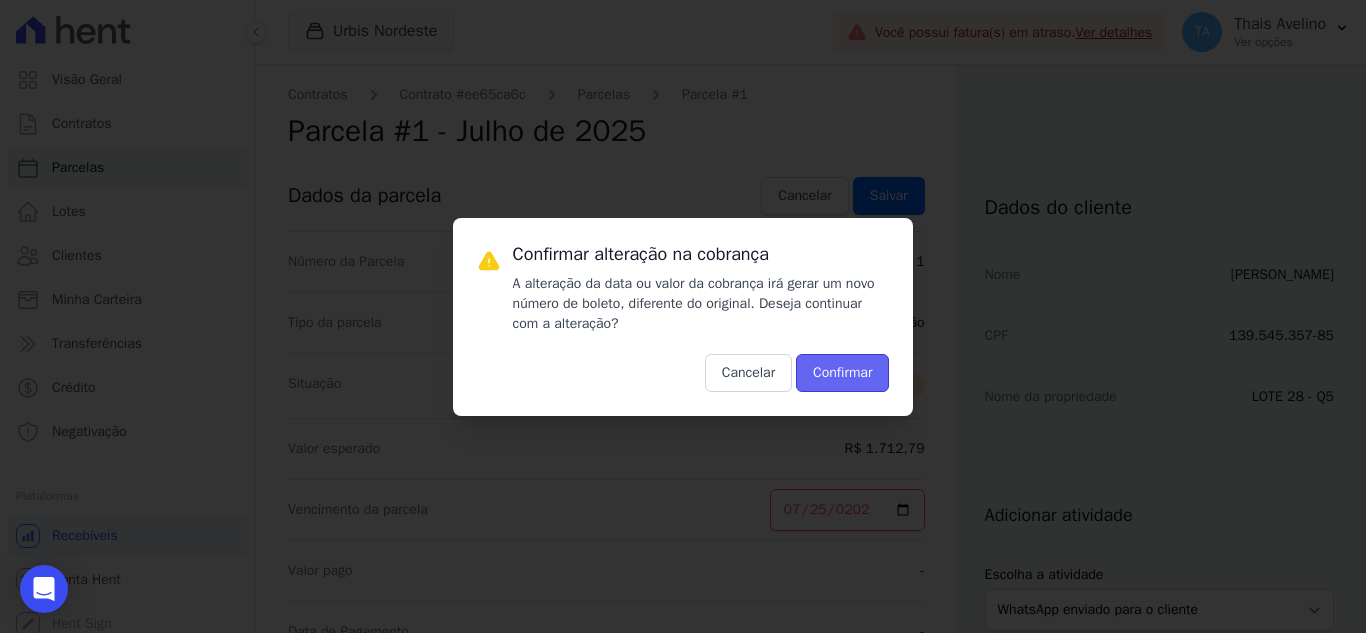 click on "Confirmar" at bounding box center (842, 373) 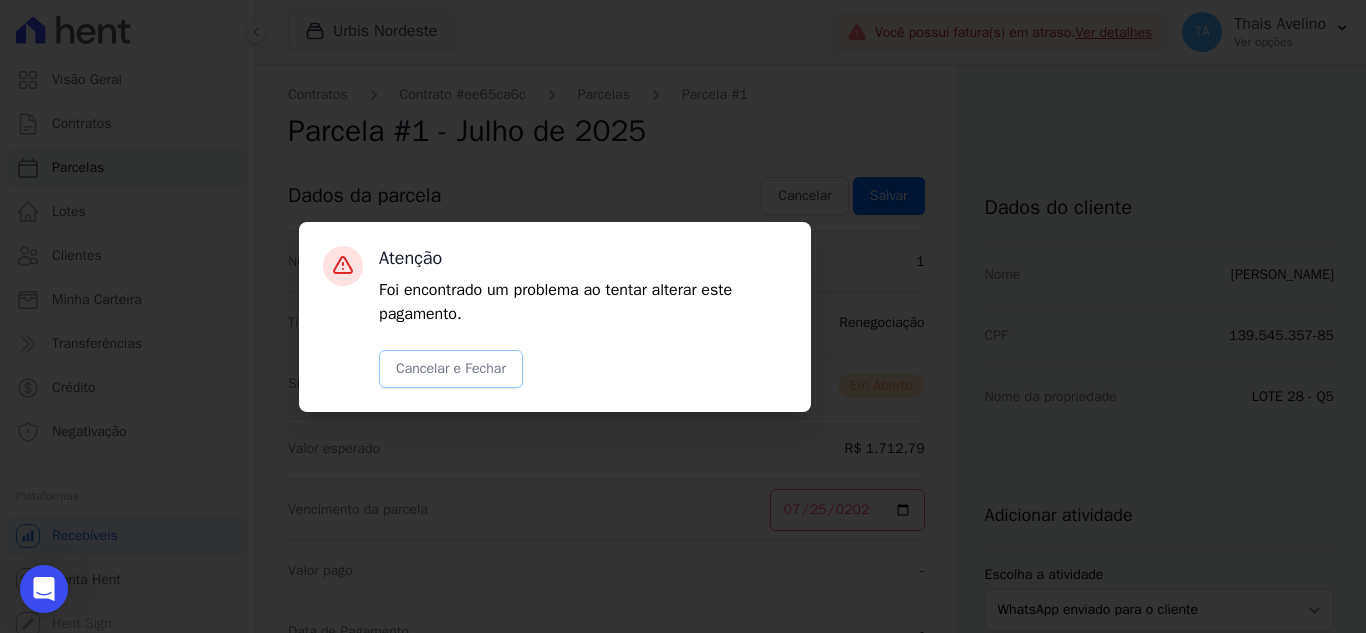 click on "Cancelar e Fechar" at bounding box center (451, 369) 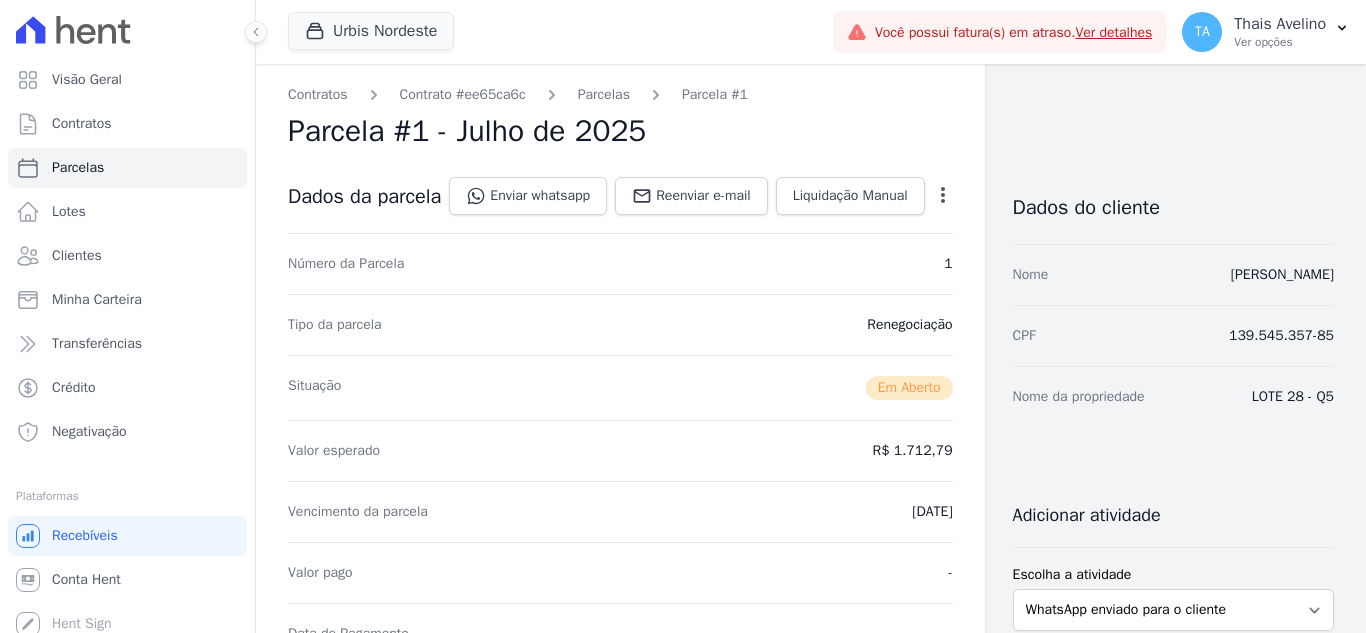 scroll, scrollTop: 0, scrollLeft: 0, axis: both 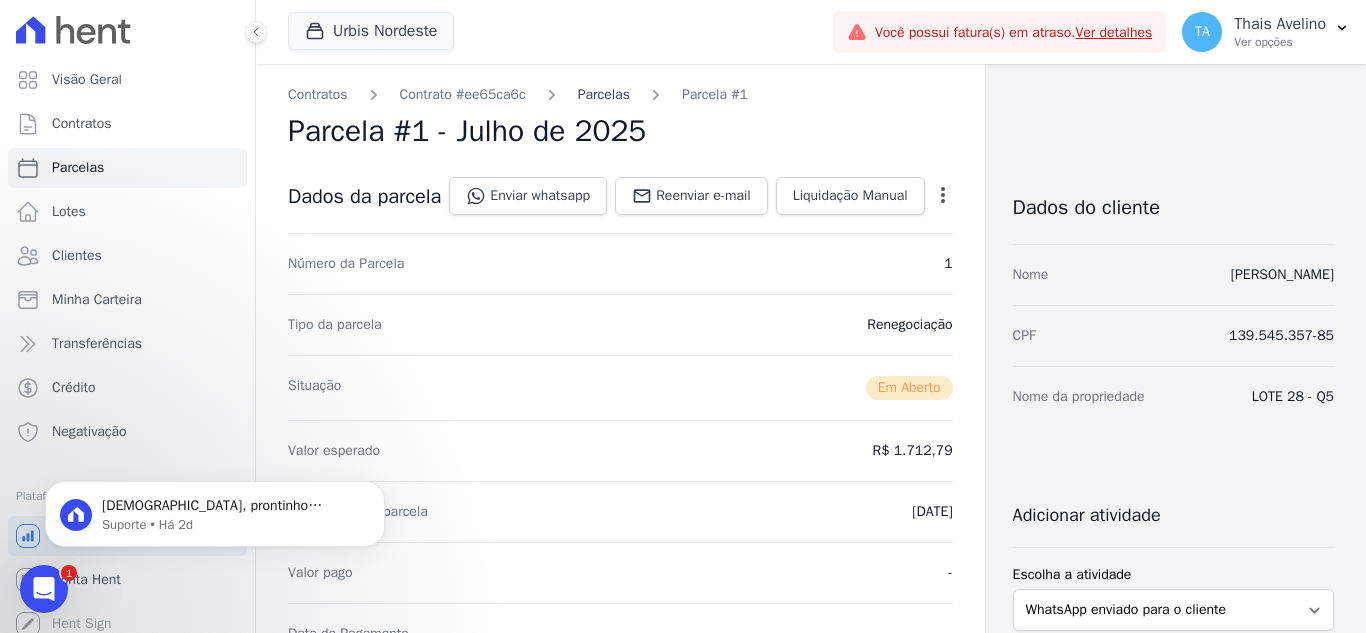 click on "Parcelas" at bounding box center [604, 94] 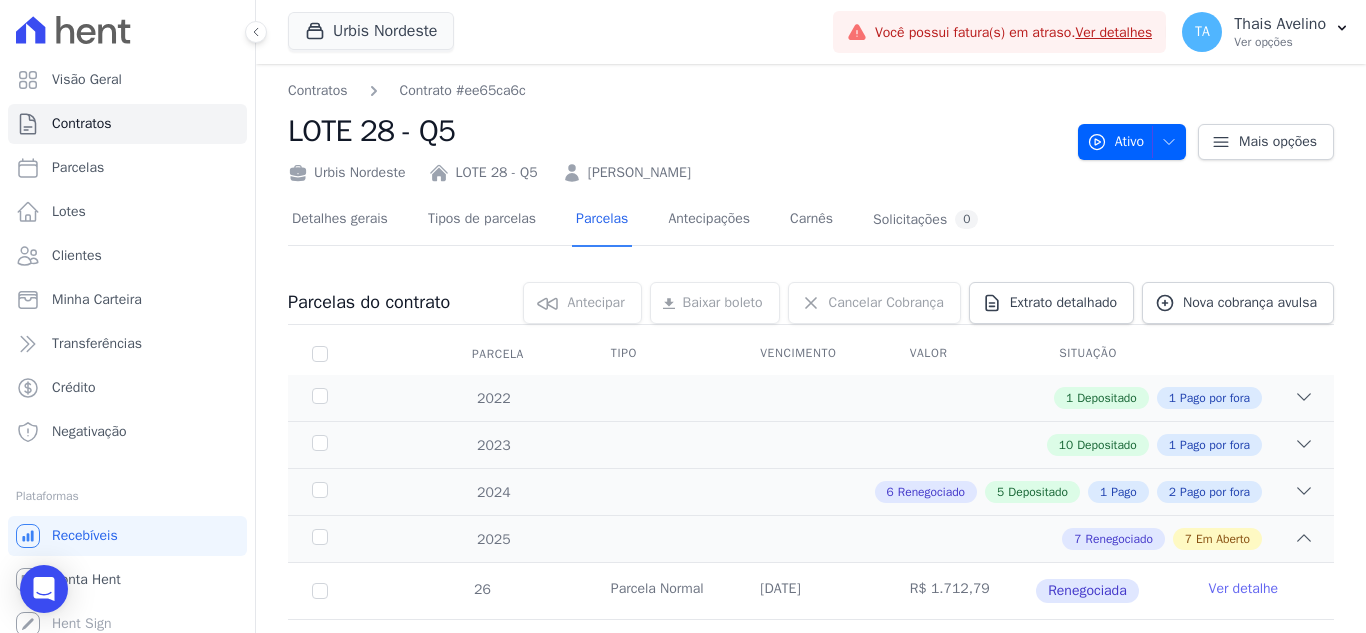 click on "Contratos
Contrato
#ee65ca6c" at bounding box center [675, 90] 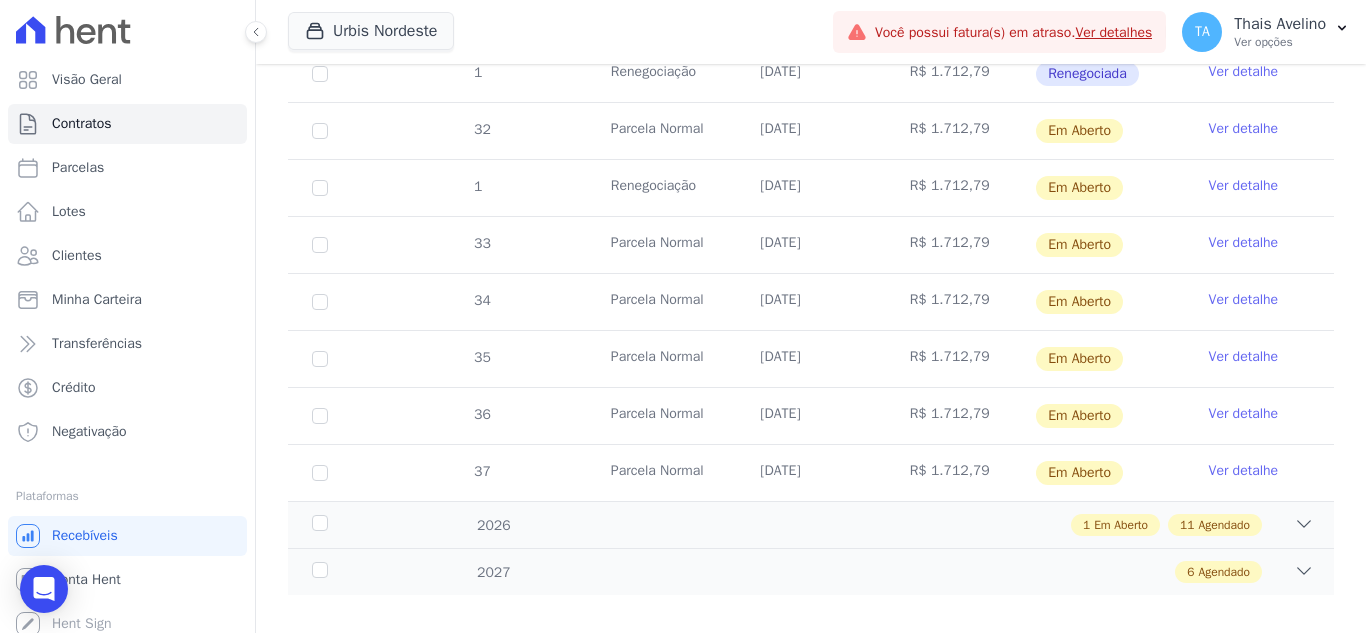 scroll, scrollTop: 881, scrollLeft: 0, axis: vertical 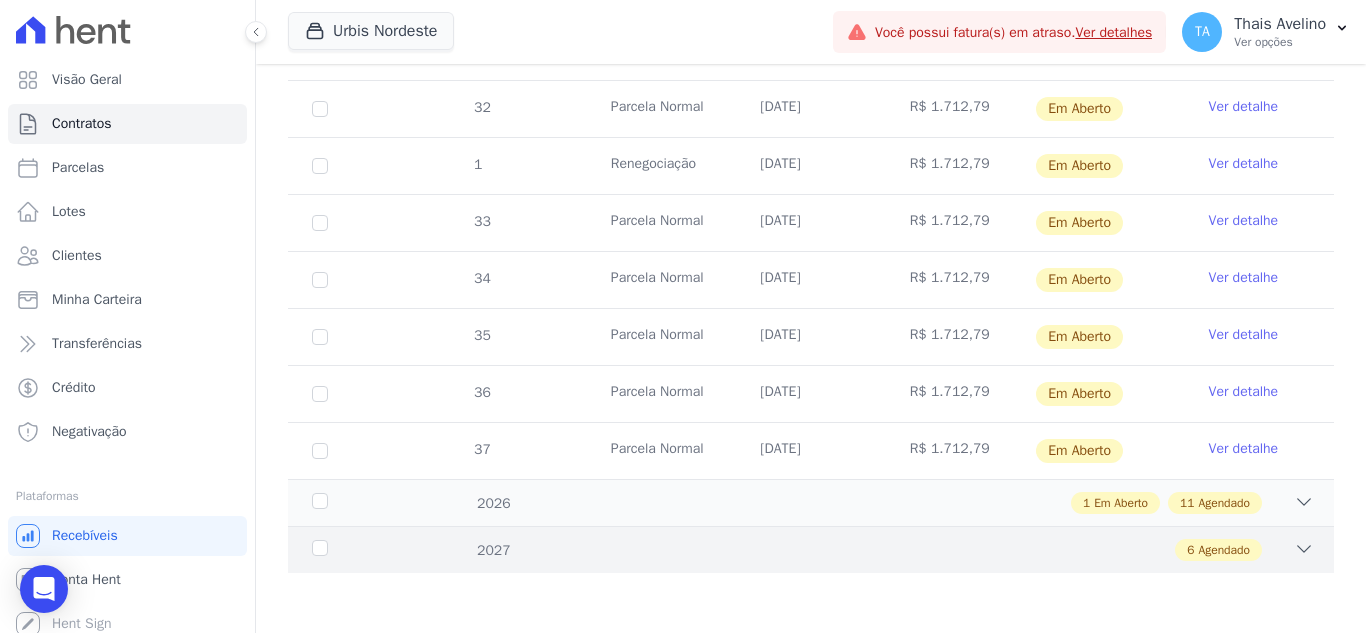 click on "6
Agendado" at bounding box center (862, 550) 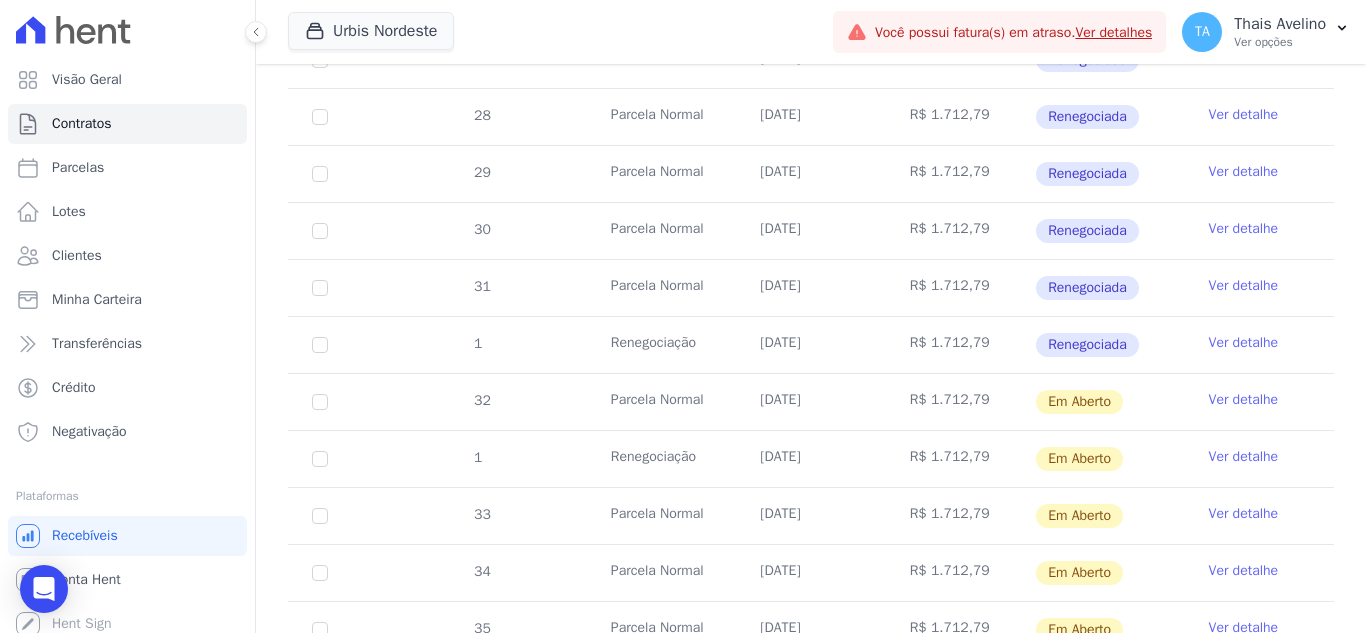 scroll, scrollTop: 623, scrollLeft: 0, axis: vertical 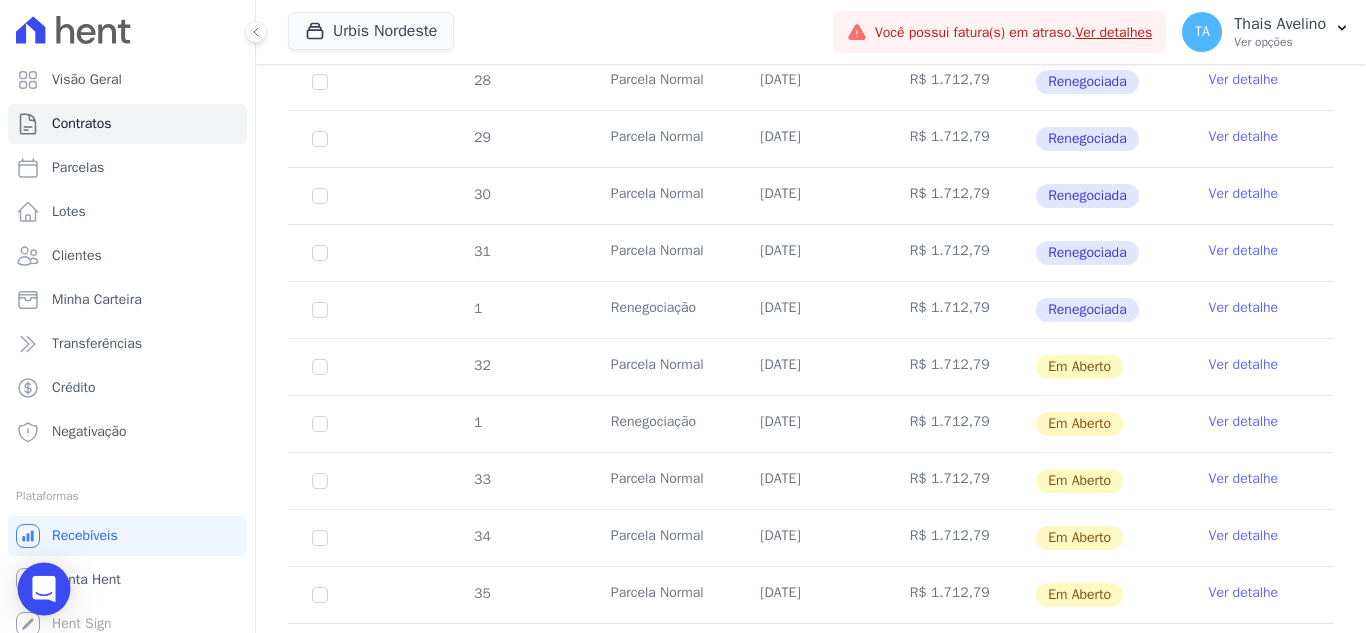 click at bounding box center [44, 589] 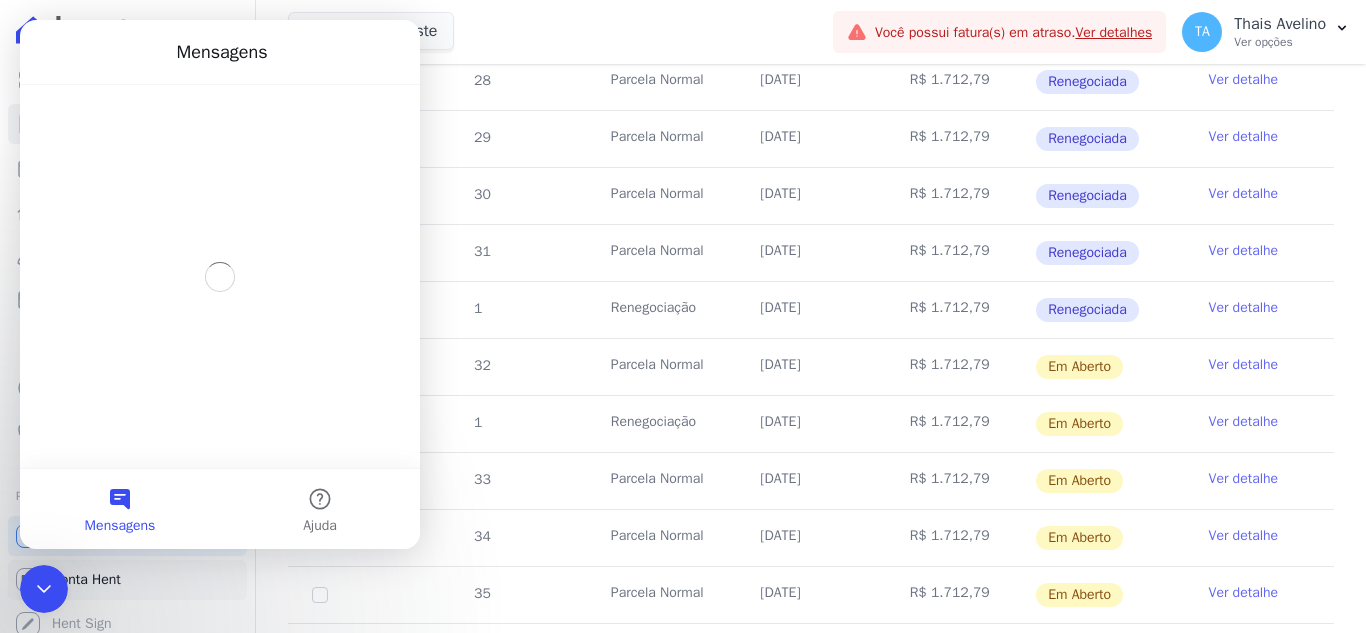 scroll, scrollTop: 0, scrollLeft: 0, axis: both 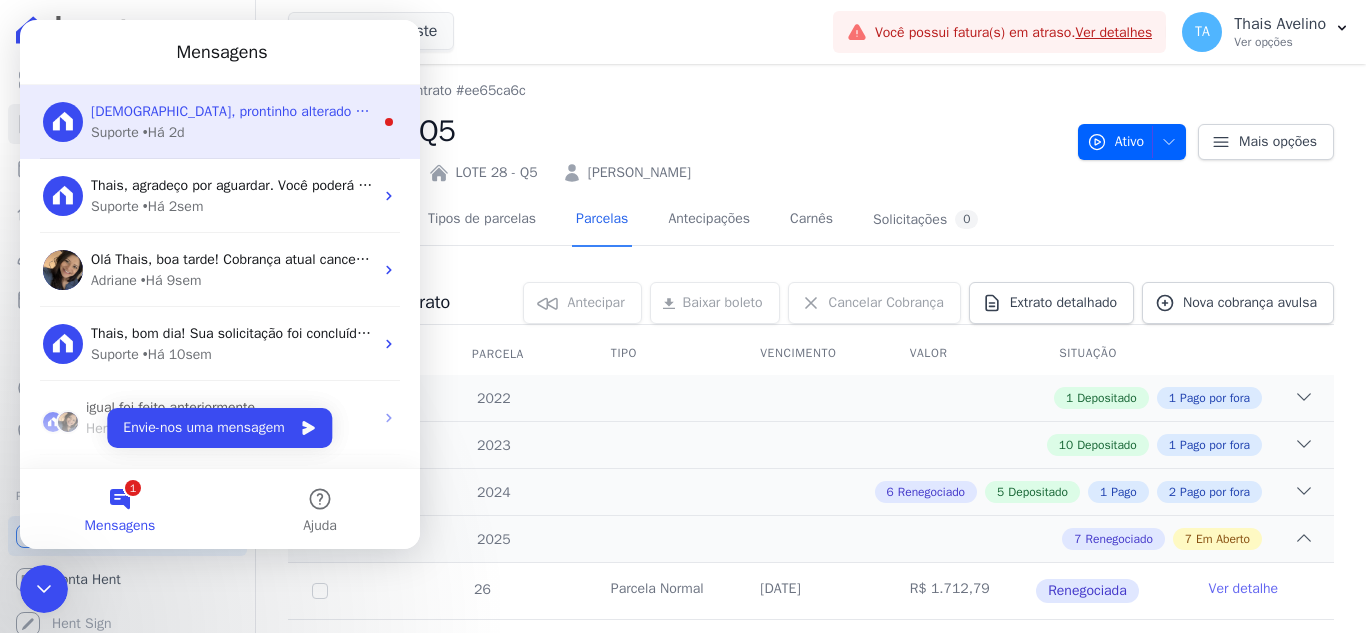 click on "Suporte •  Há 2d" at bounding box center [232, 132] 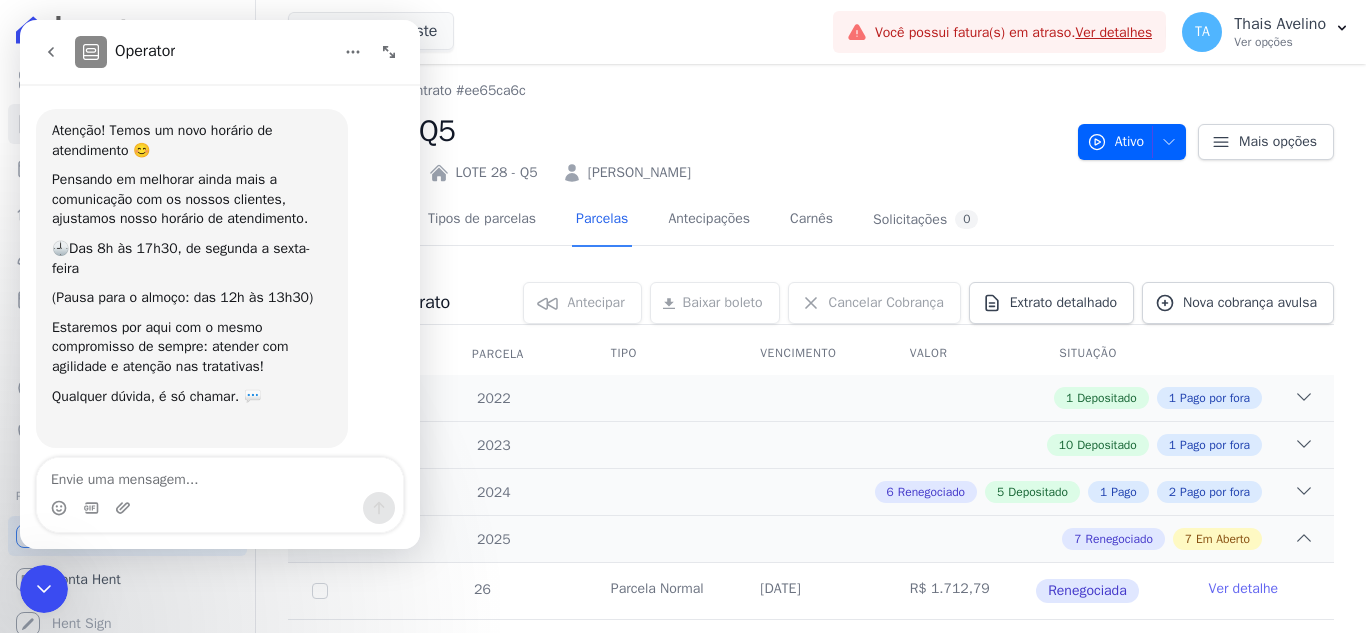 scroll, scrollTop: 3, scrollLeft: 0, axis: vertical 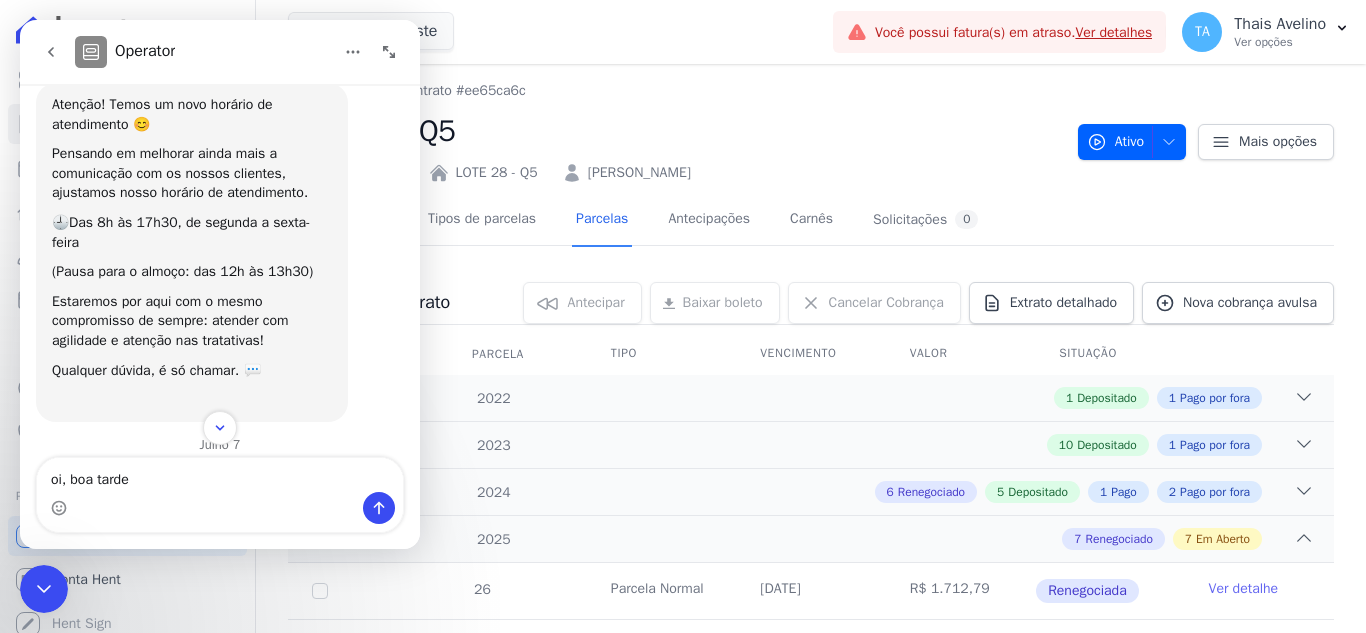 type on "oi, boa tarde" 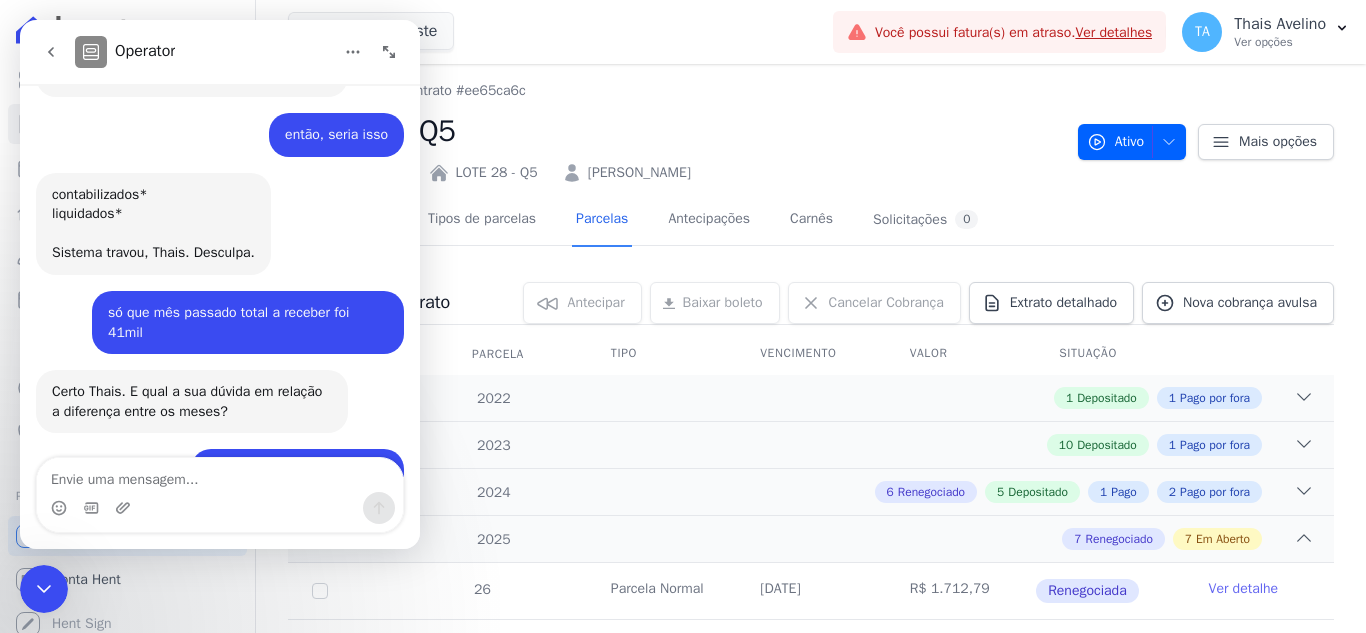 type on "V" 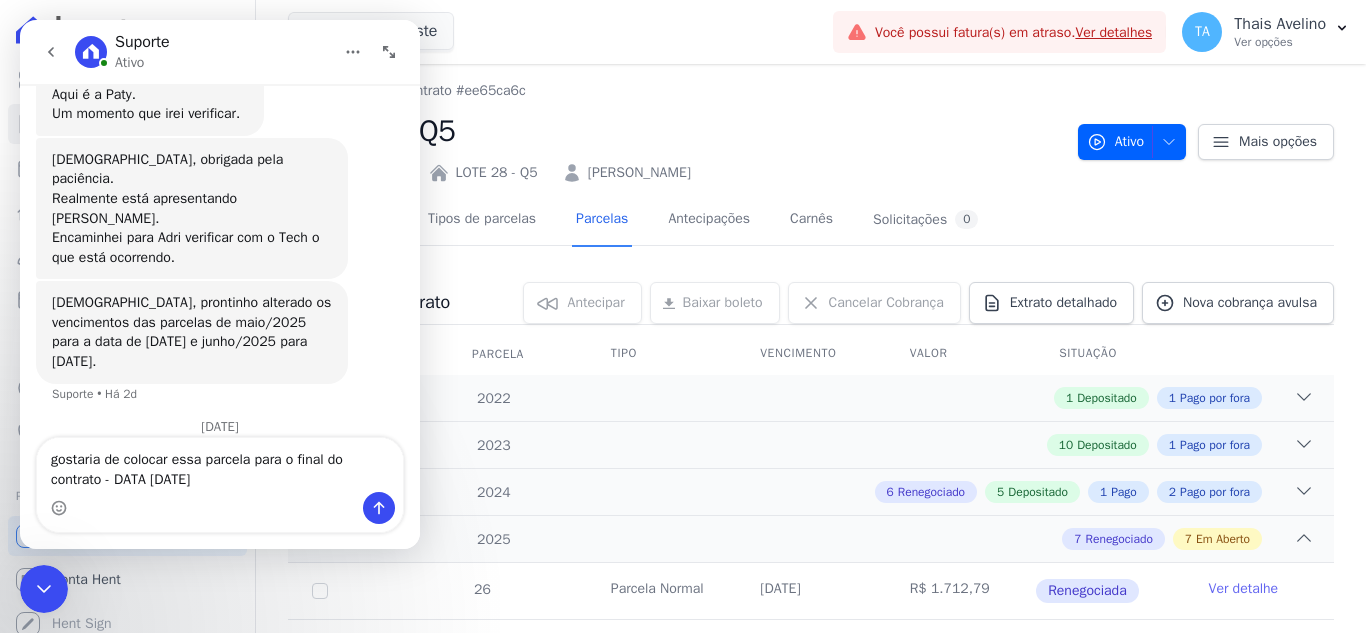scroll, scrollTop: 3484, scrollLeft: 0, axis: vertical 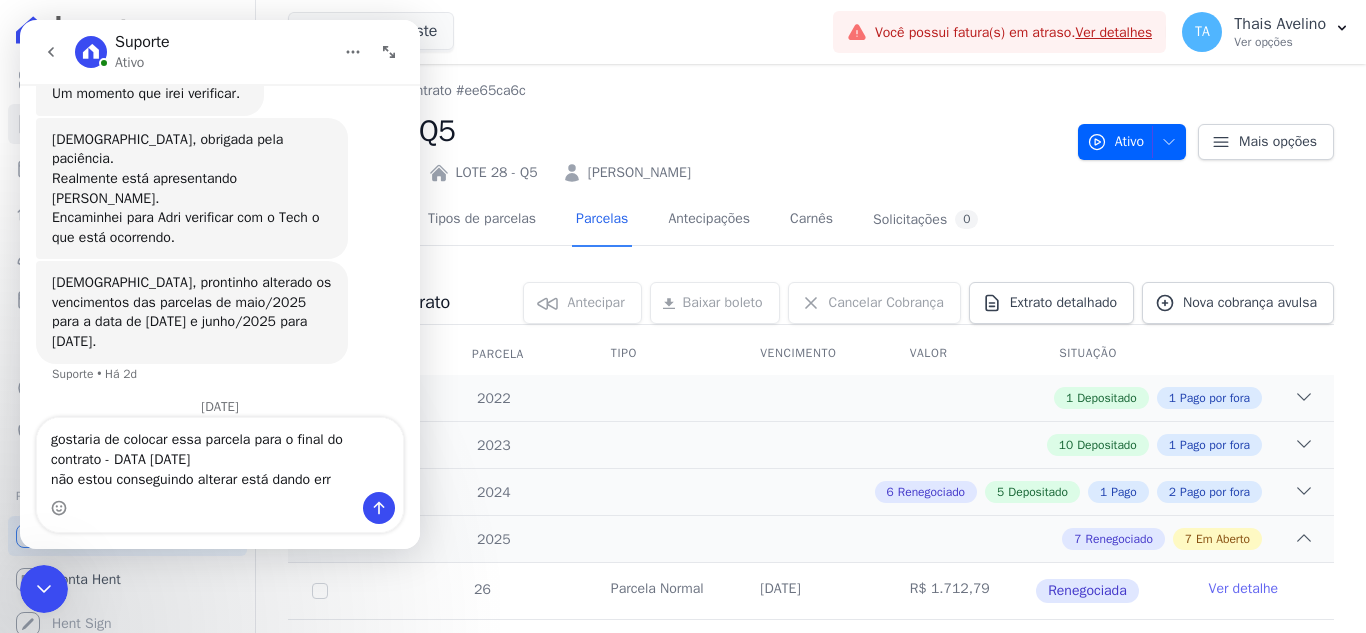 type on "gostaria de colocar essa parcela para o final do contrato - DATA [DATE]
não estou conseguindo alterar está dando erro" 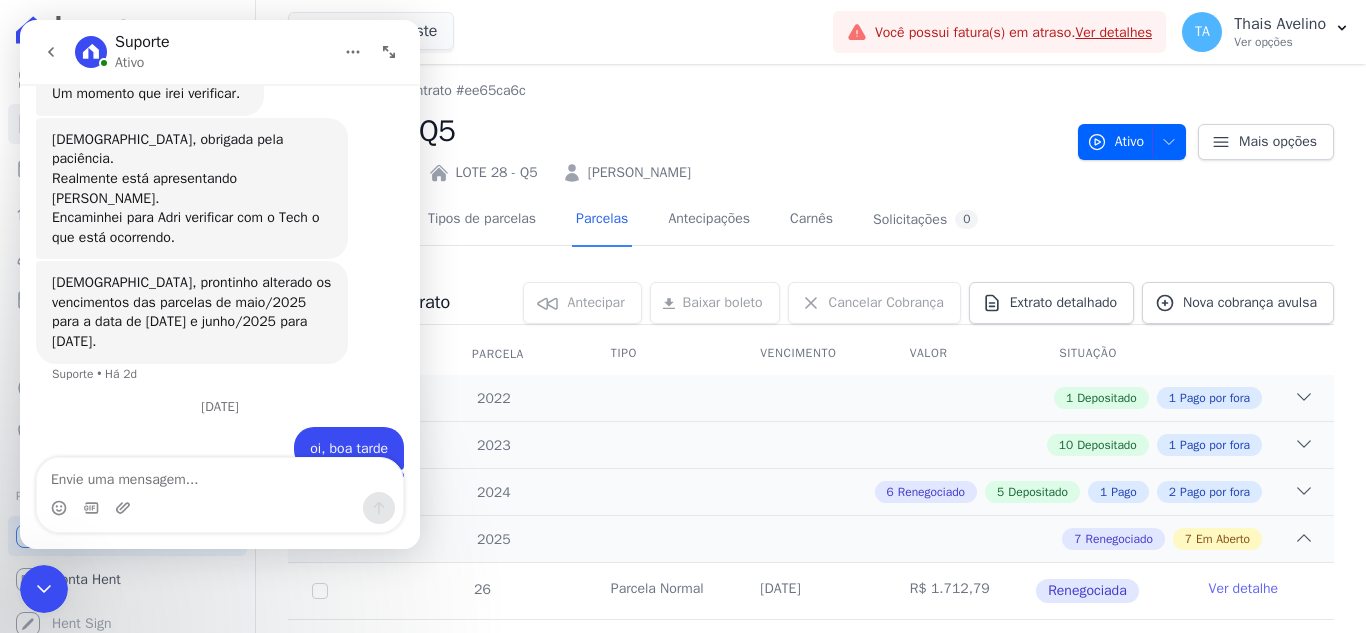 scroll, scrollTop: 3549, scrollLeft: 0, axis: vertical 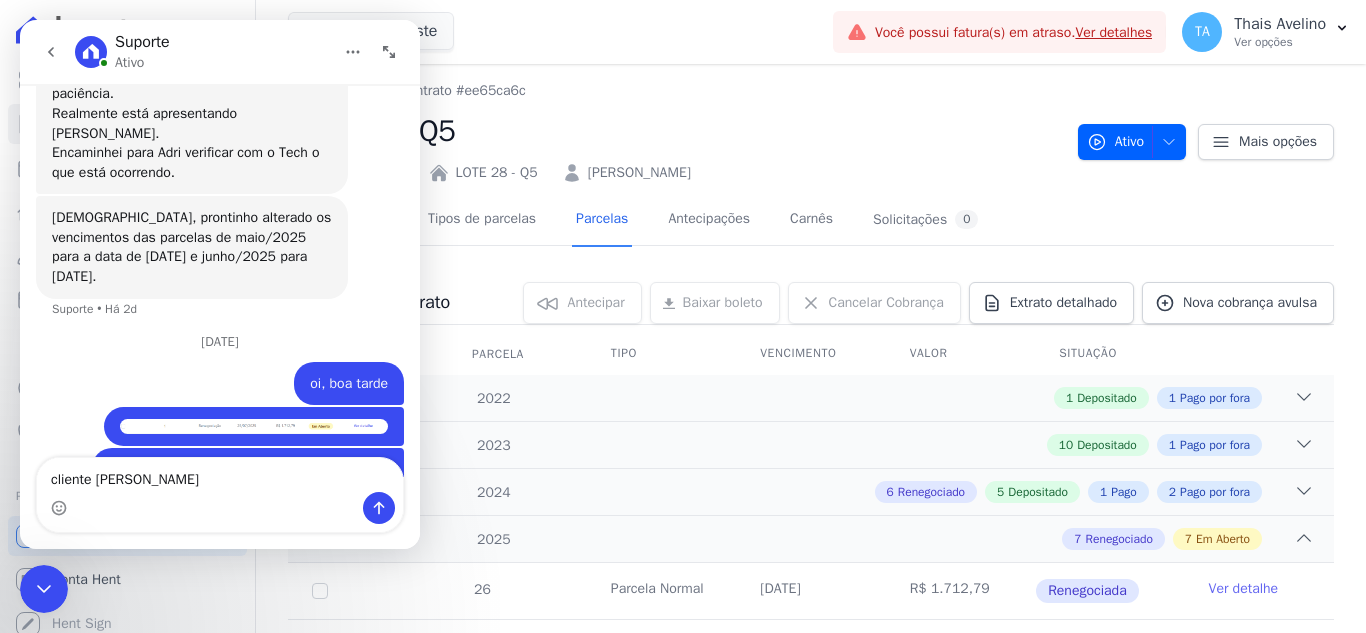 type on "cliente [PERSON_NAME]" 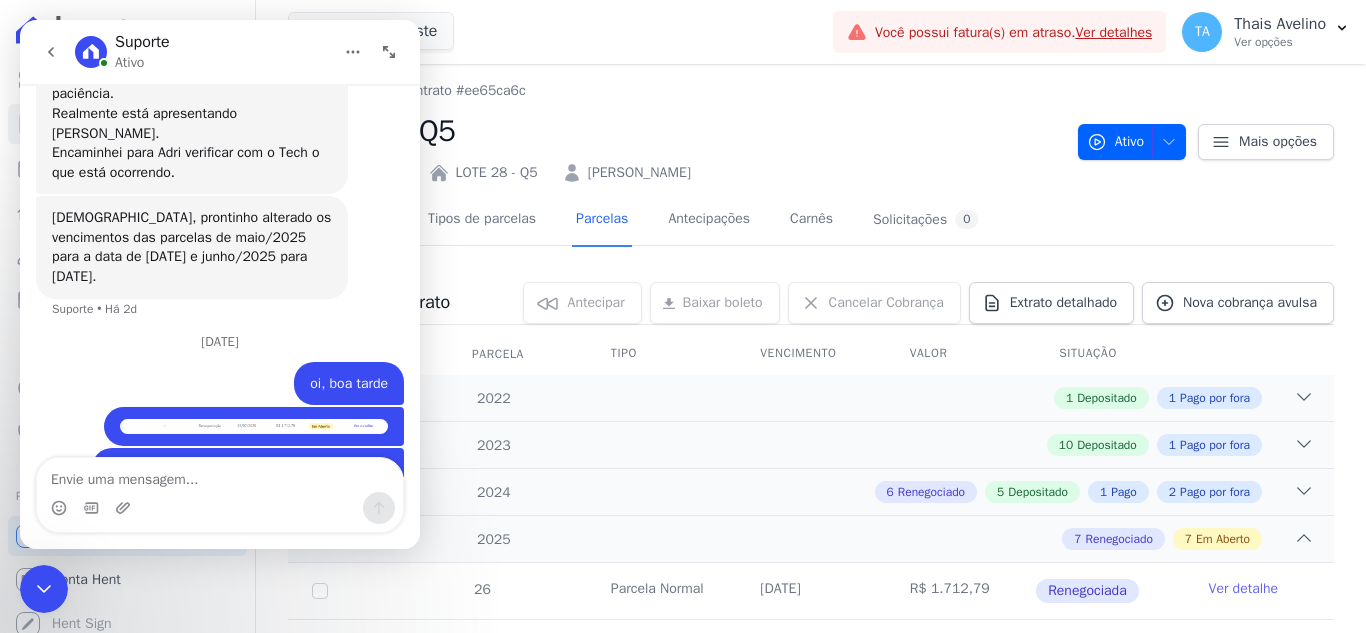 scroll, scrollTop: 3594, scrollLeft: 0, axis: vertical 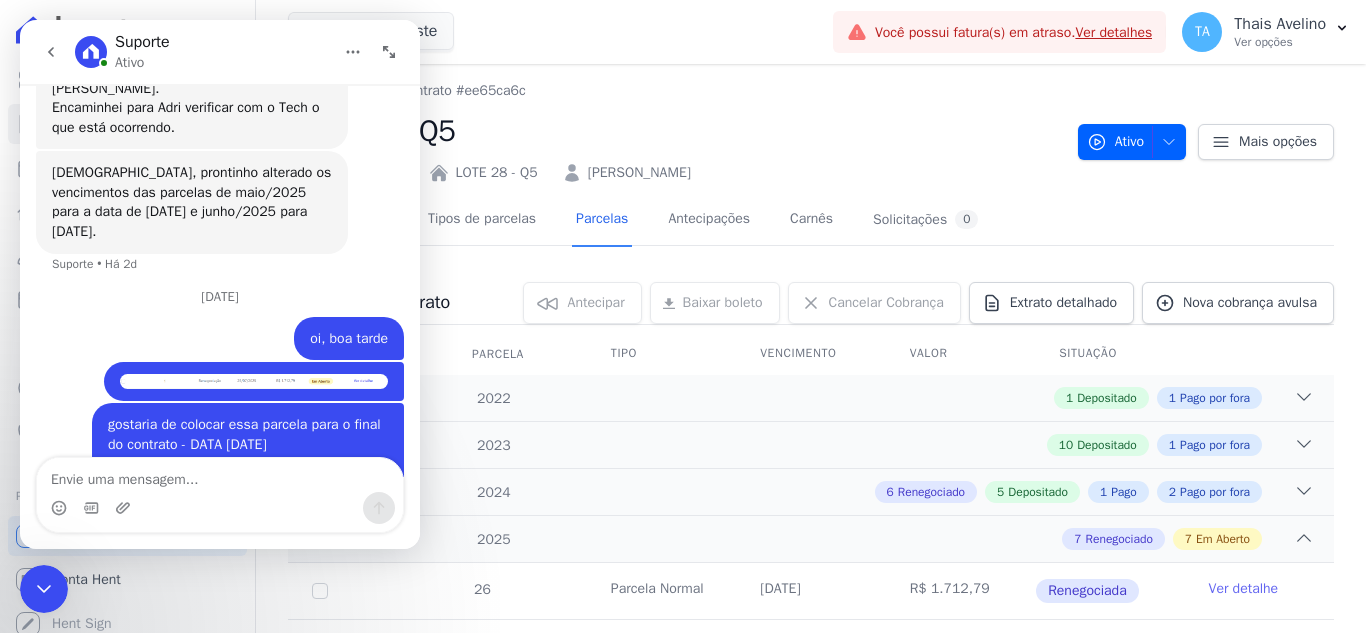 click 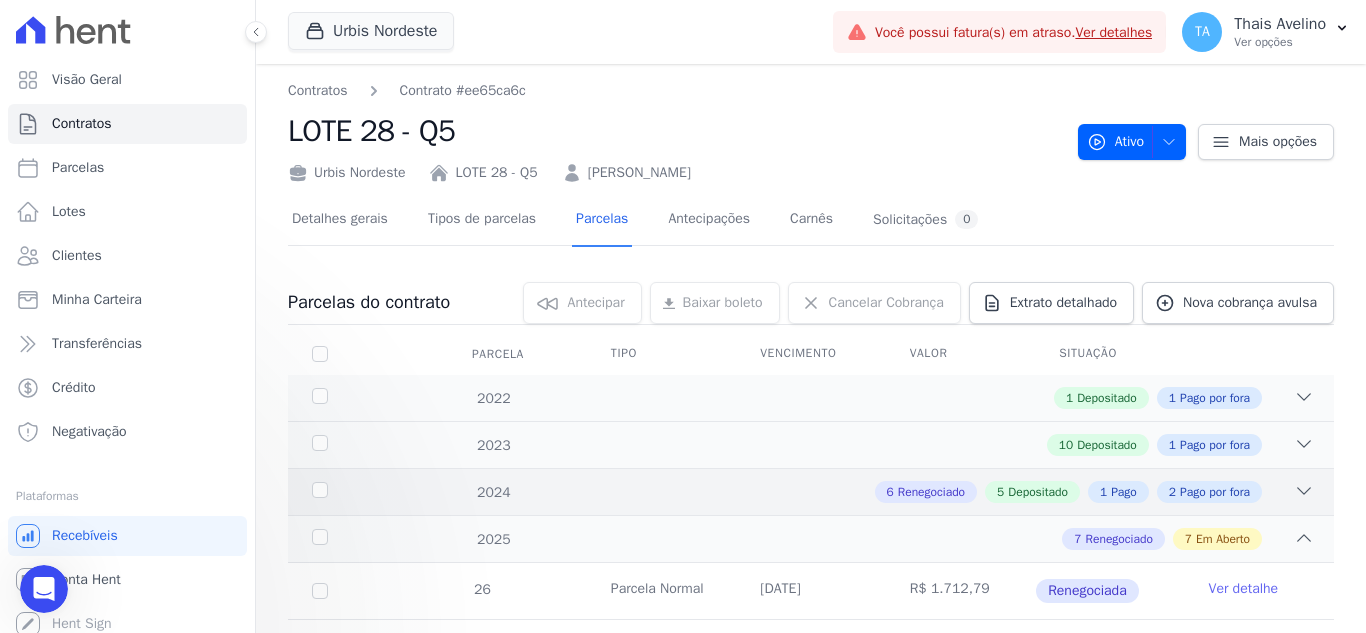 scroll, scrollTop: 0, scrollLeft: 0, axis: both 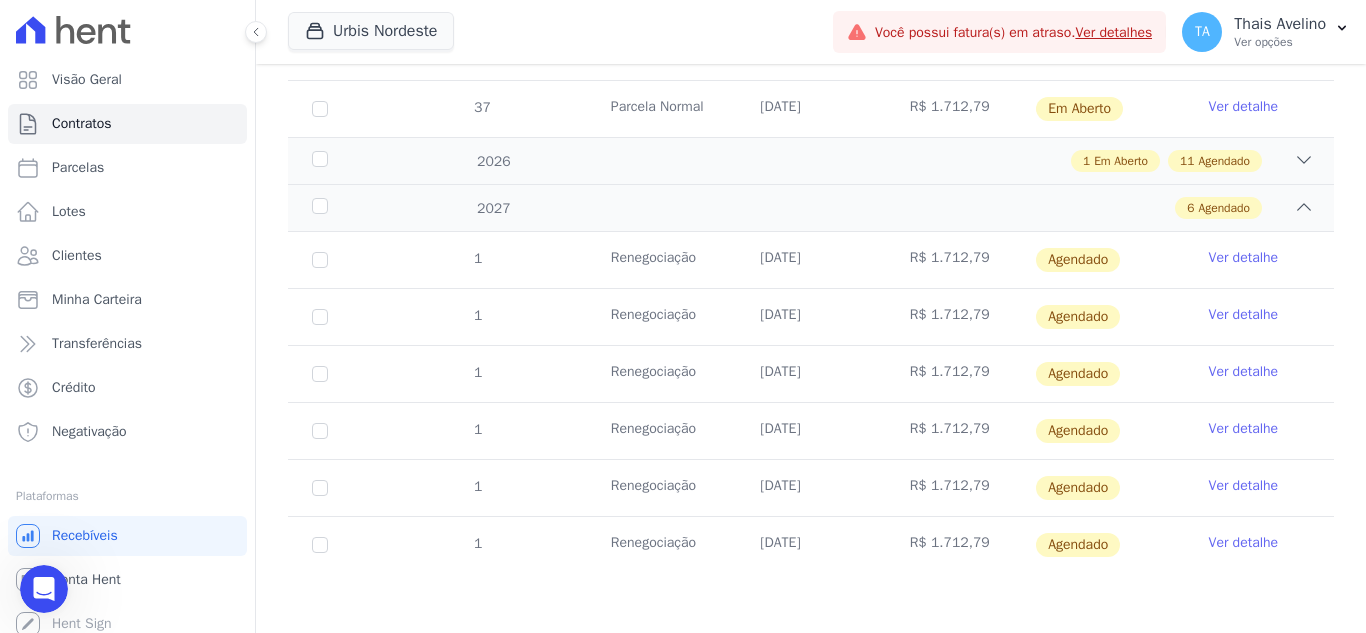click 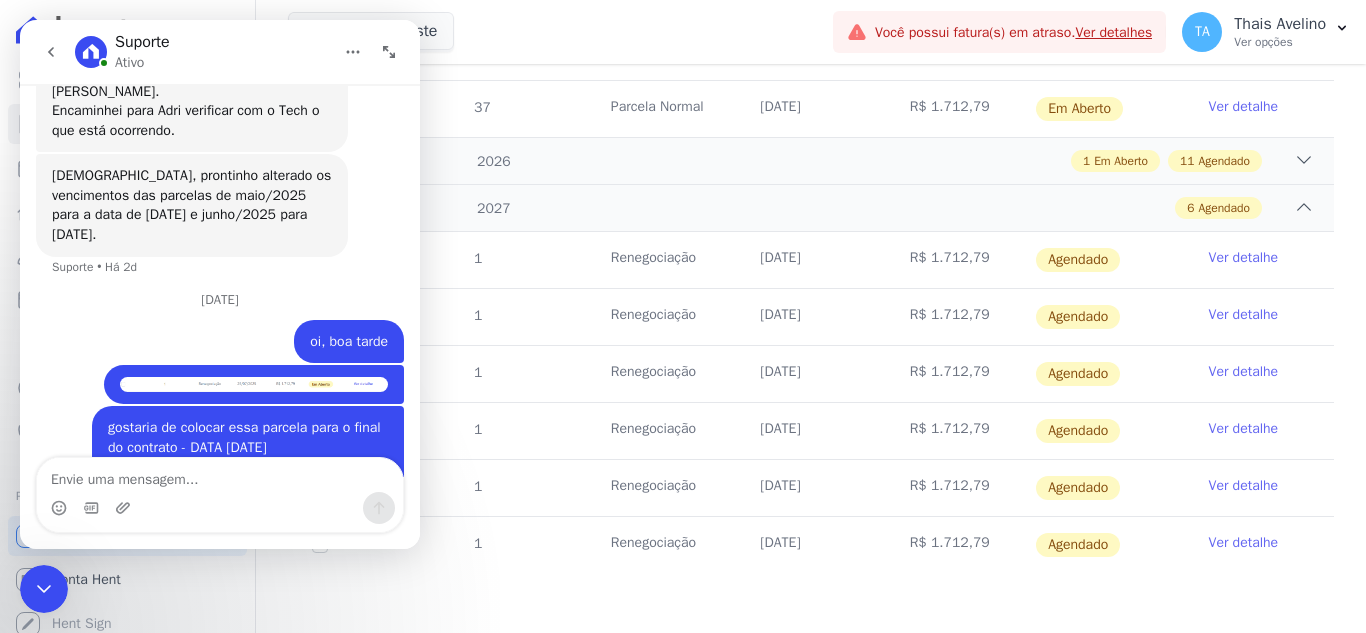 scroll, scrollTop: 3736, scrollLeft: 0, axis: vertical 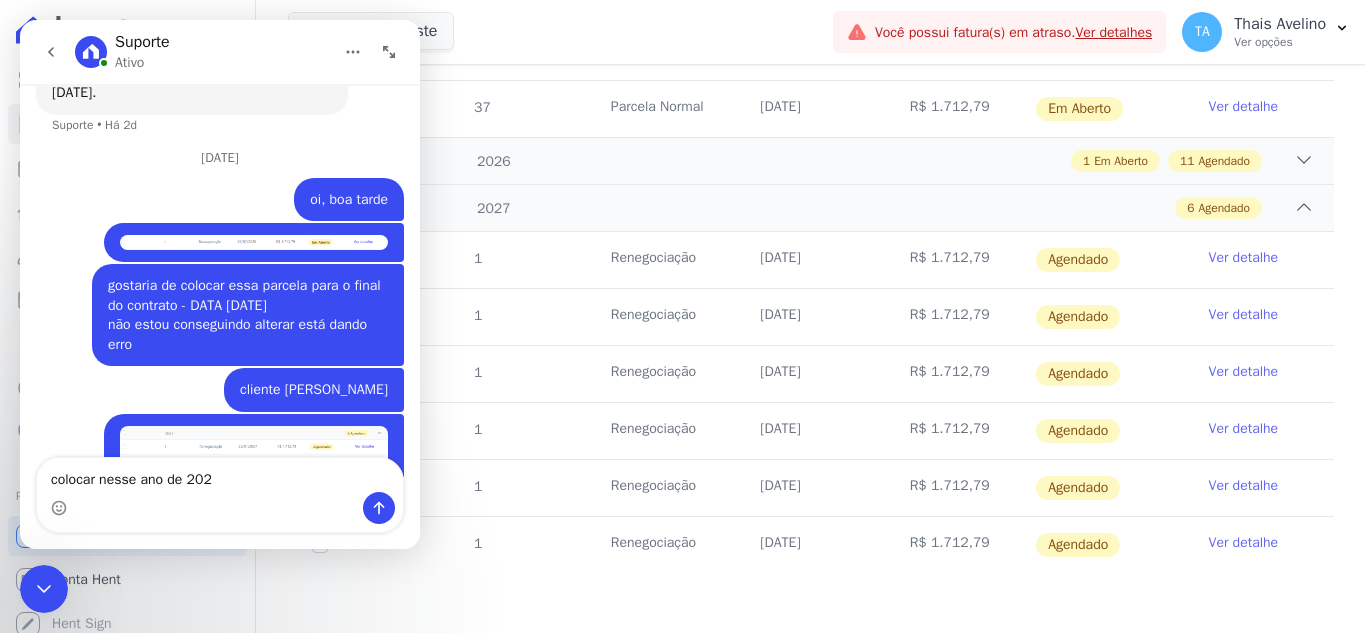 type on "colocar nesse ano de 2027" 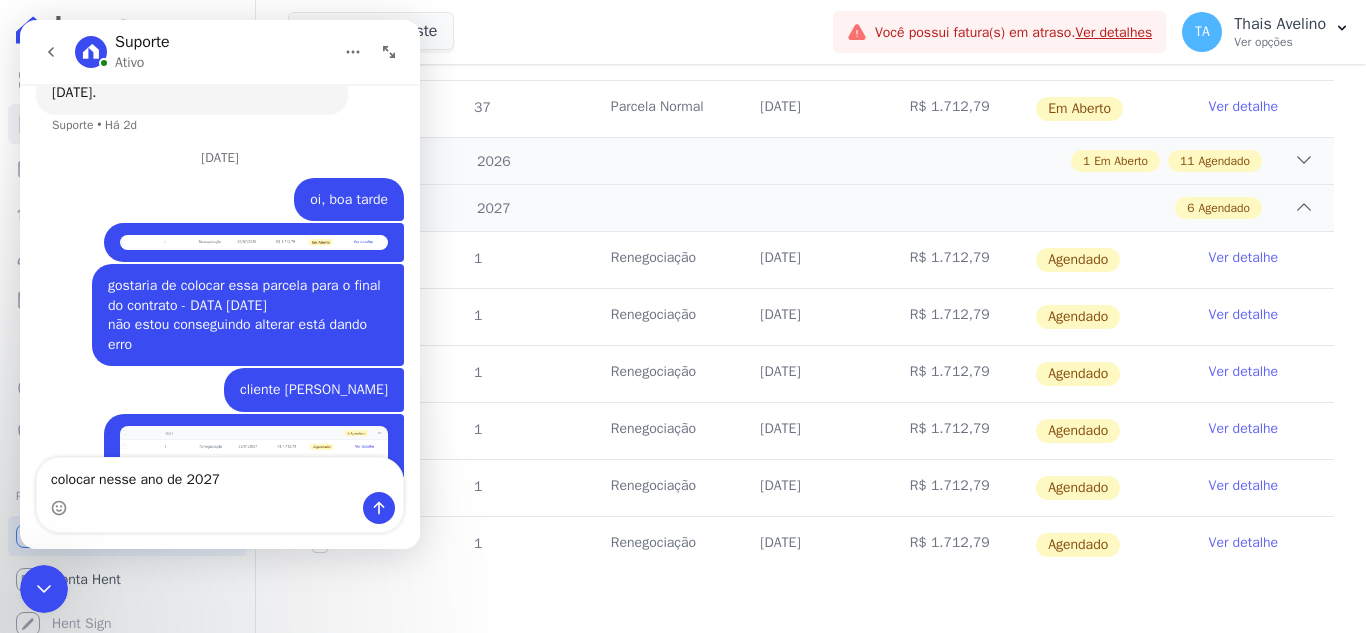 type 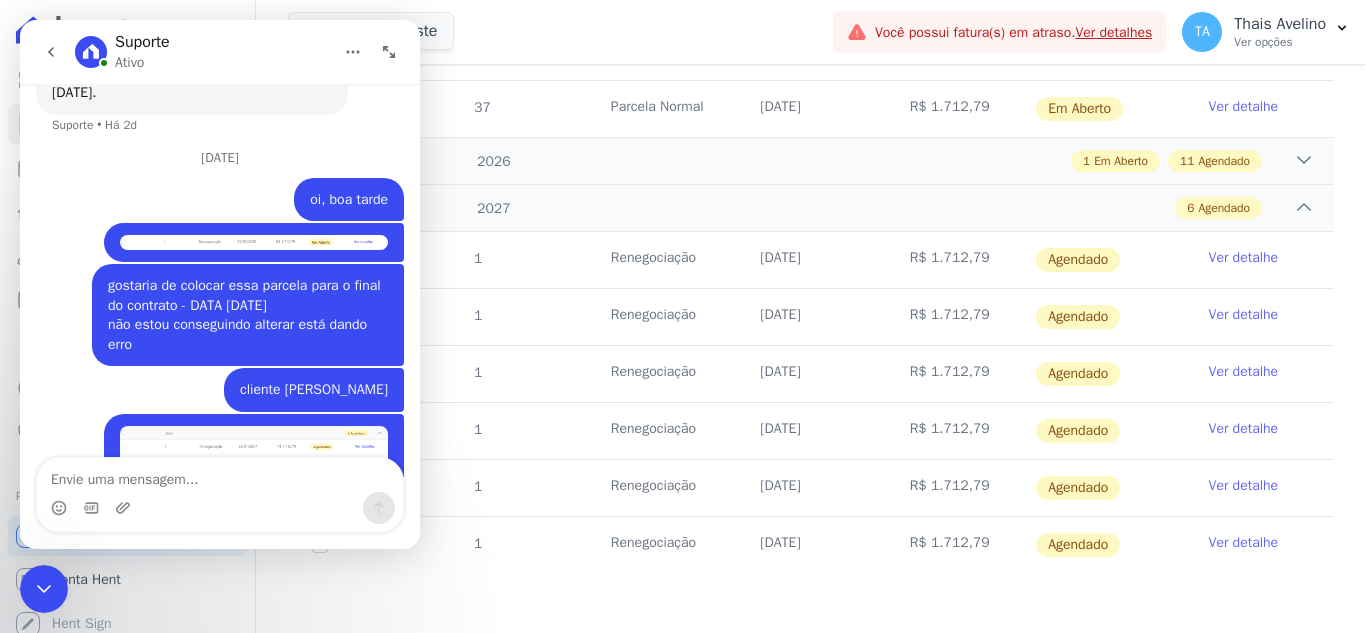 scroll, scrollTop: 3782, scrollLeft: 0, axis: vertical 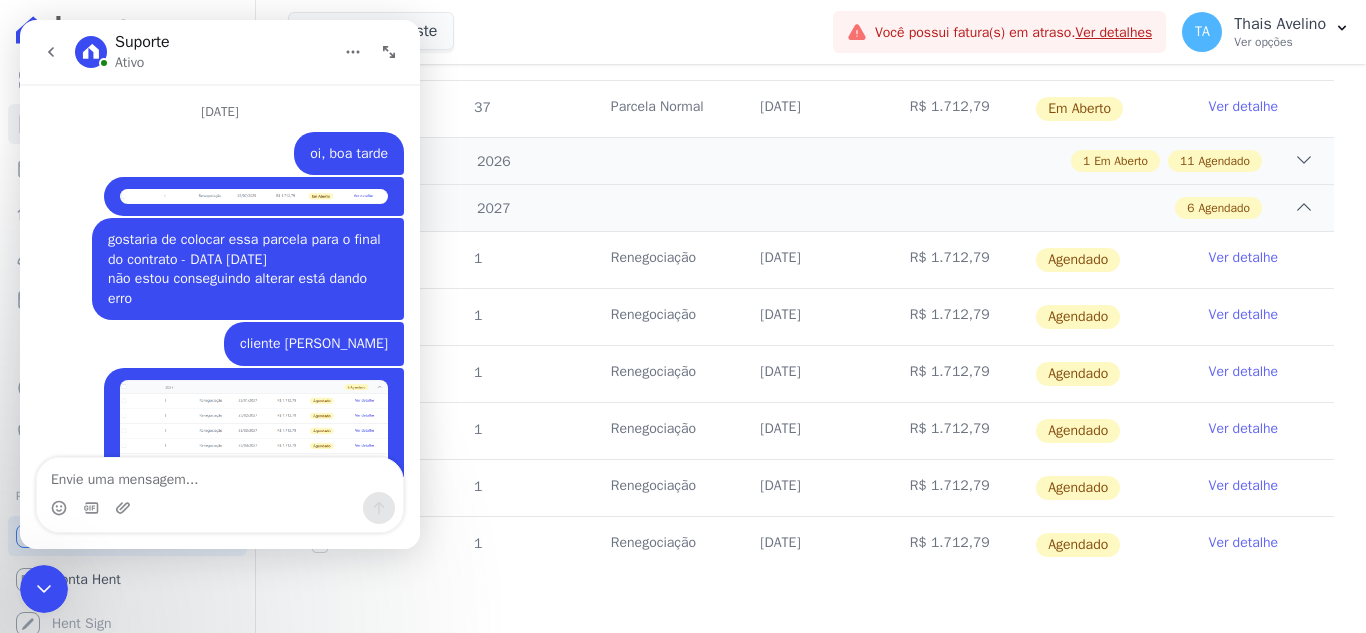 click at bounding box center [44, 589] 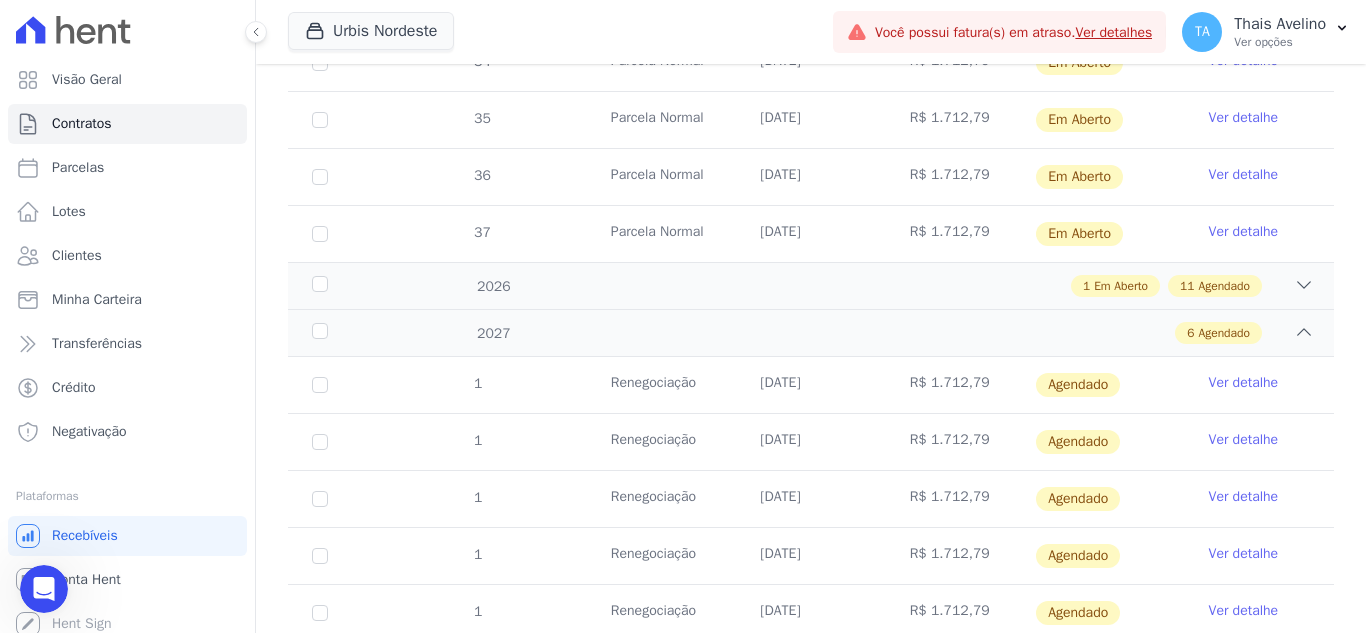 scroll, scrollTop: 723, scrollLeft: 0, axis: vertical 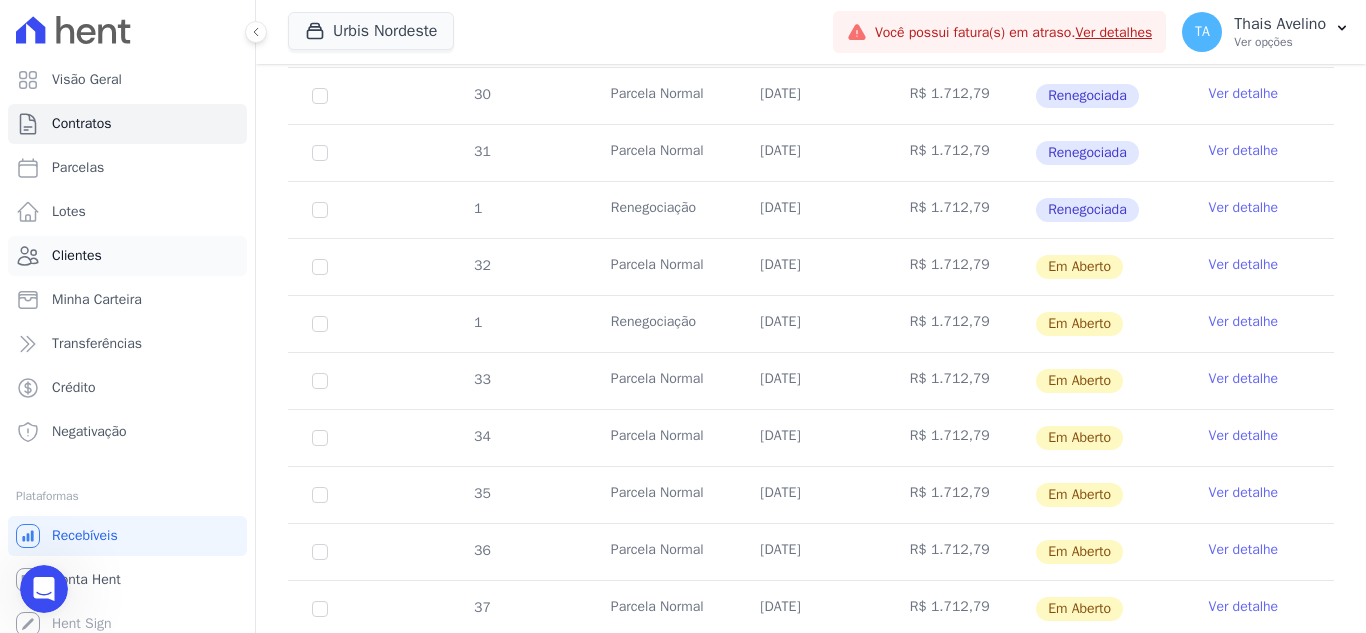 click on "Clientes" at bounding box center (127, 256) 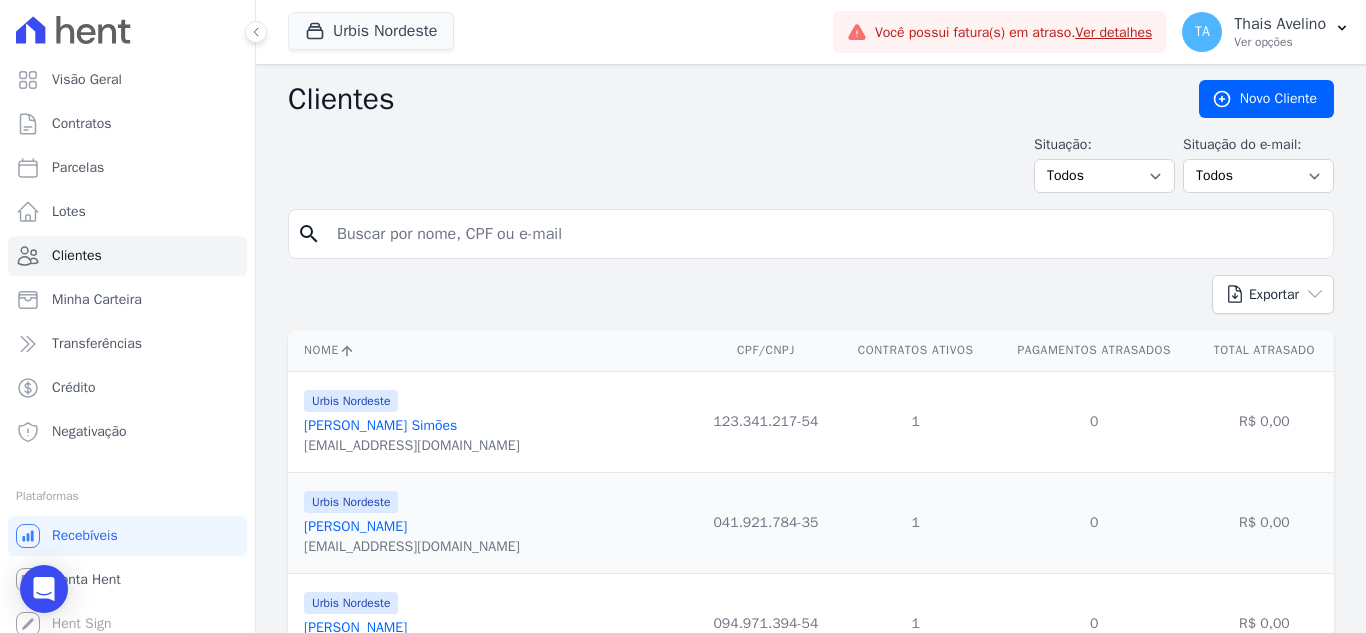 click at bounding box center (825, 234) 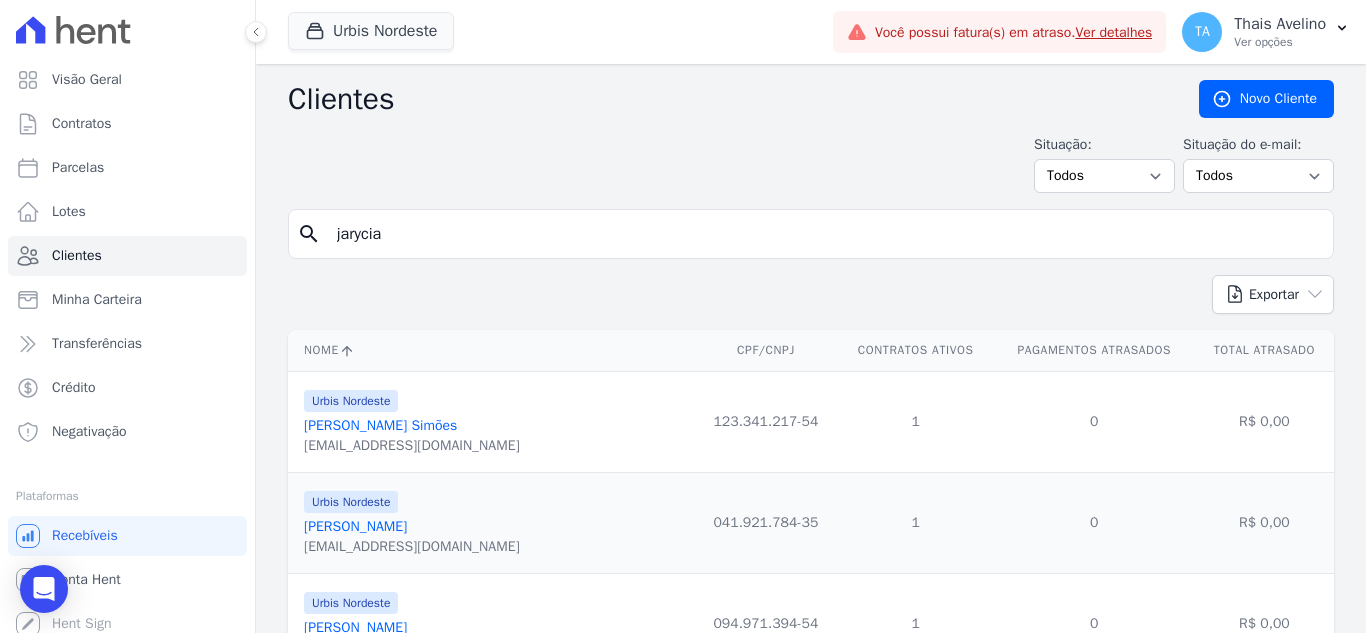 type on "jarycia" 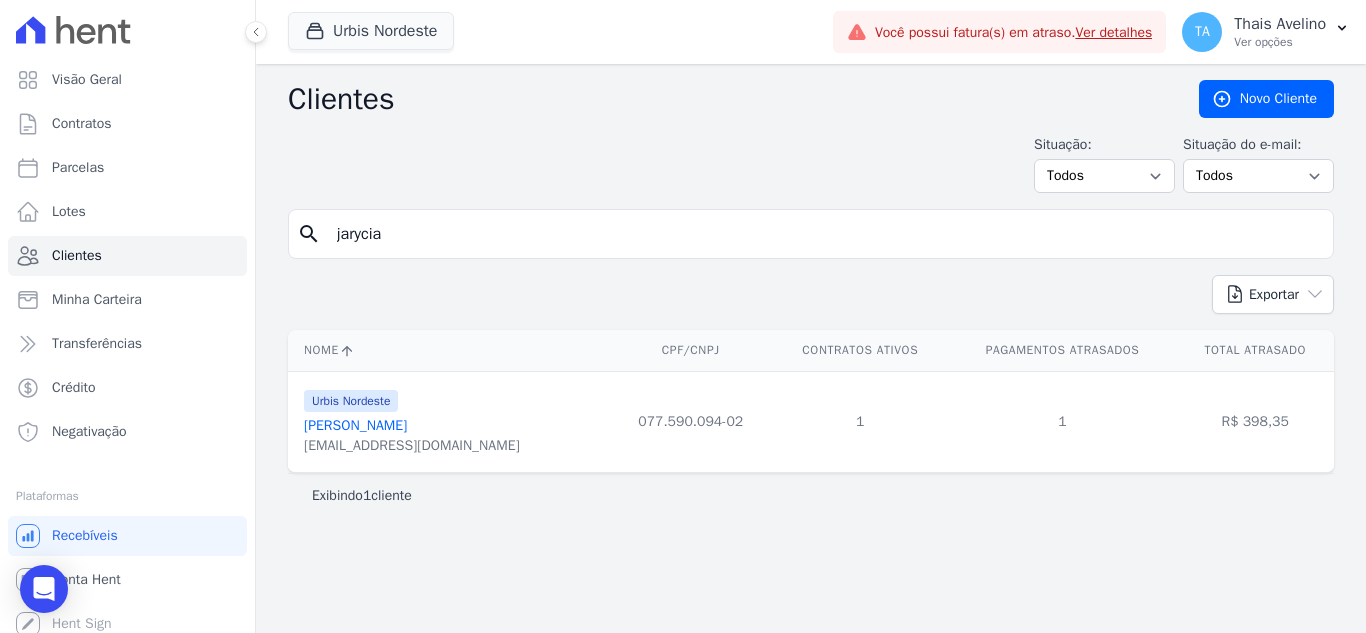 click on "[PERSON_NAME]" at bounding box center (355, 425) 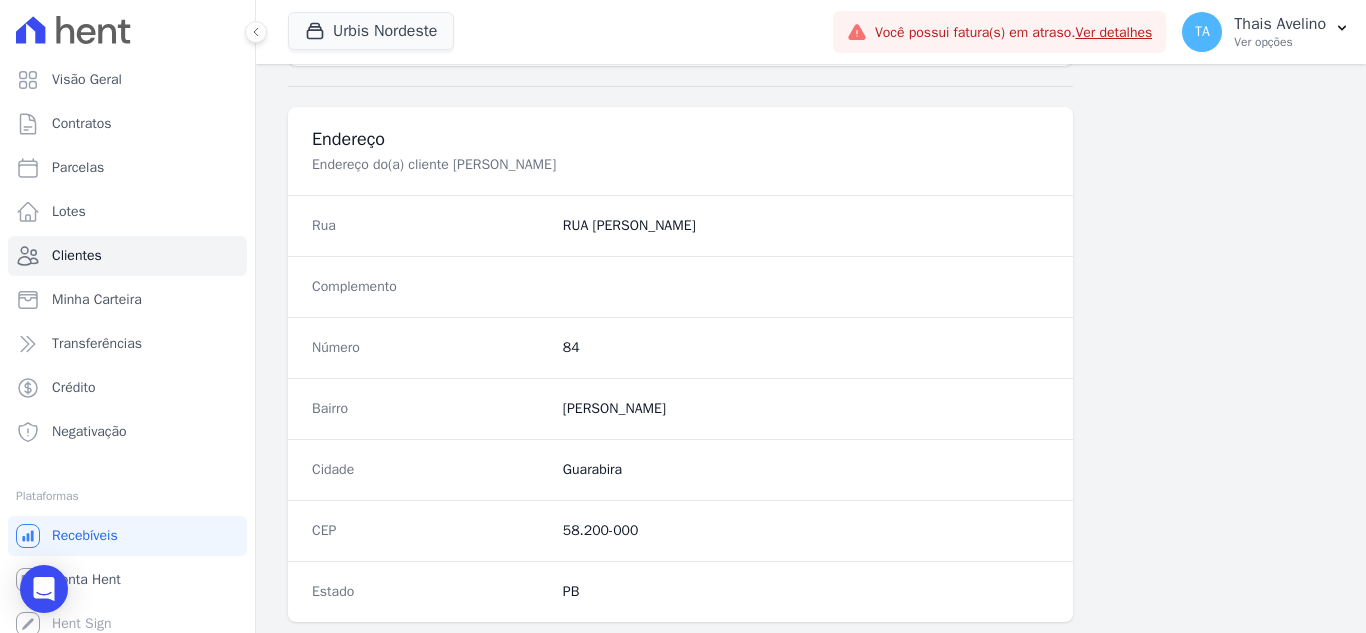 scroll, scrollTop: 1238, scrollLeft: 0, axis: vertical 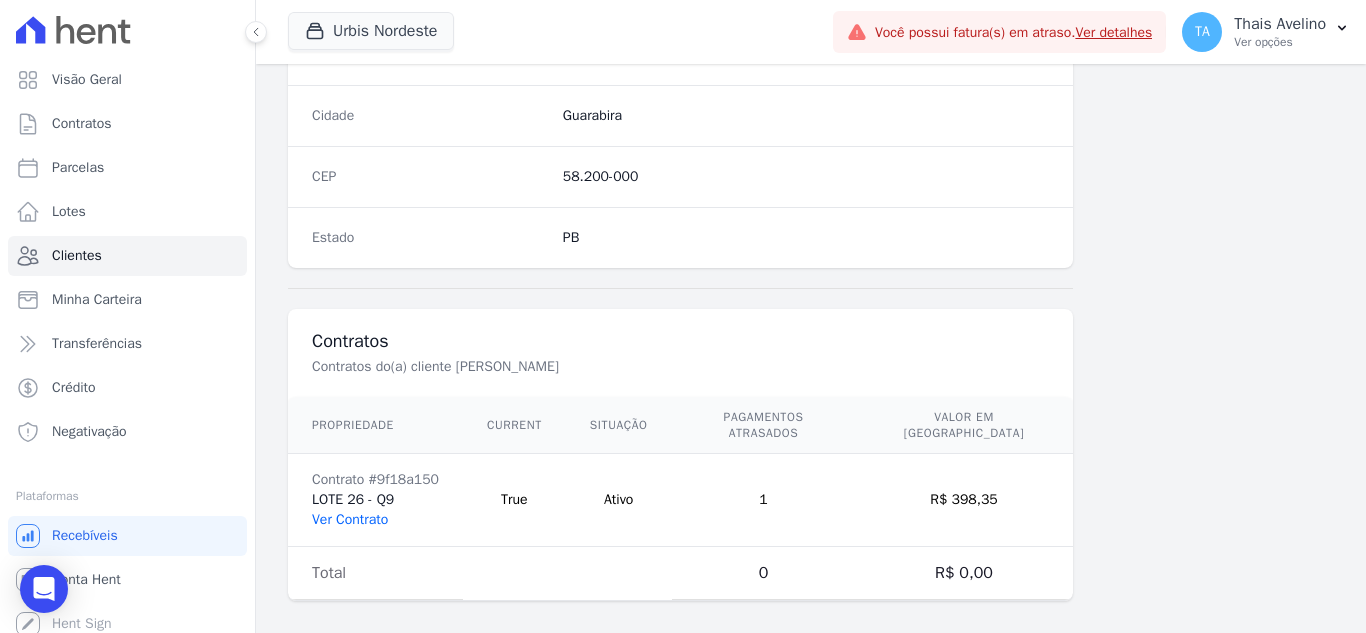 click on "Ver Contrato" at bounding box center [350, 519] 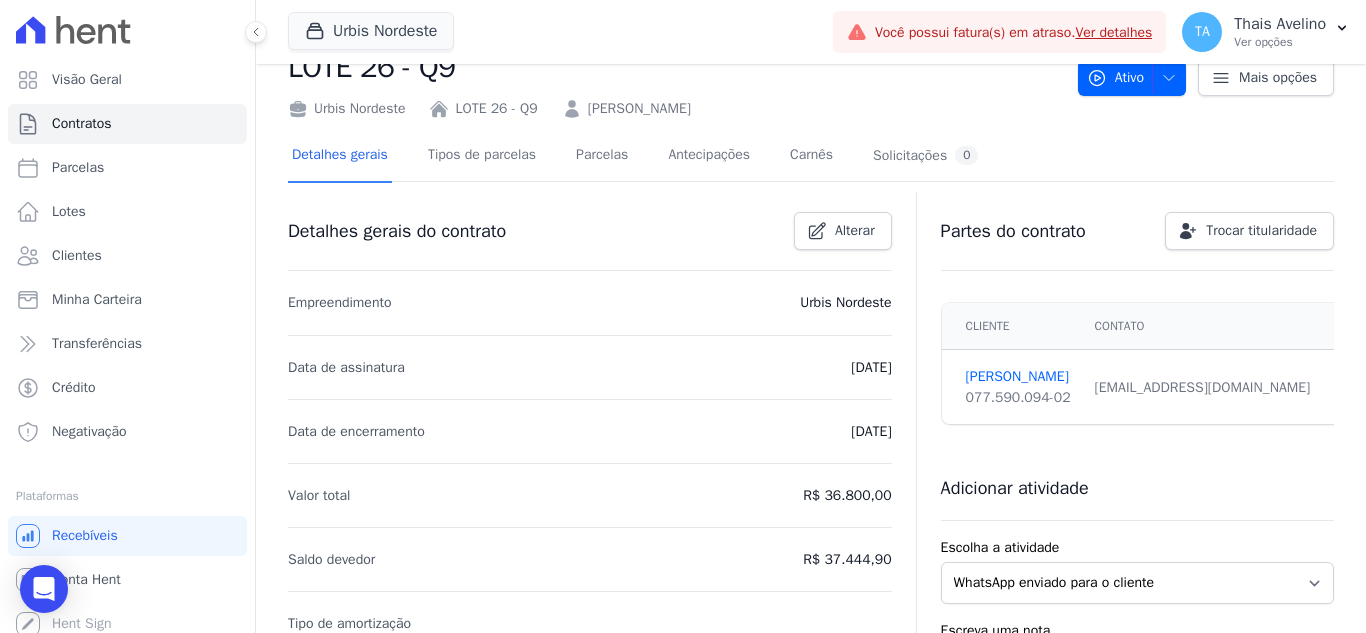 scroll, scrollTop: 100, scrollLeft: 0, axis: vertical 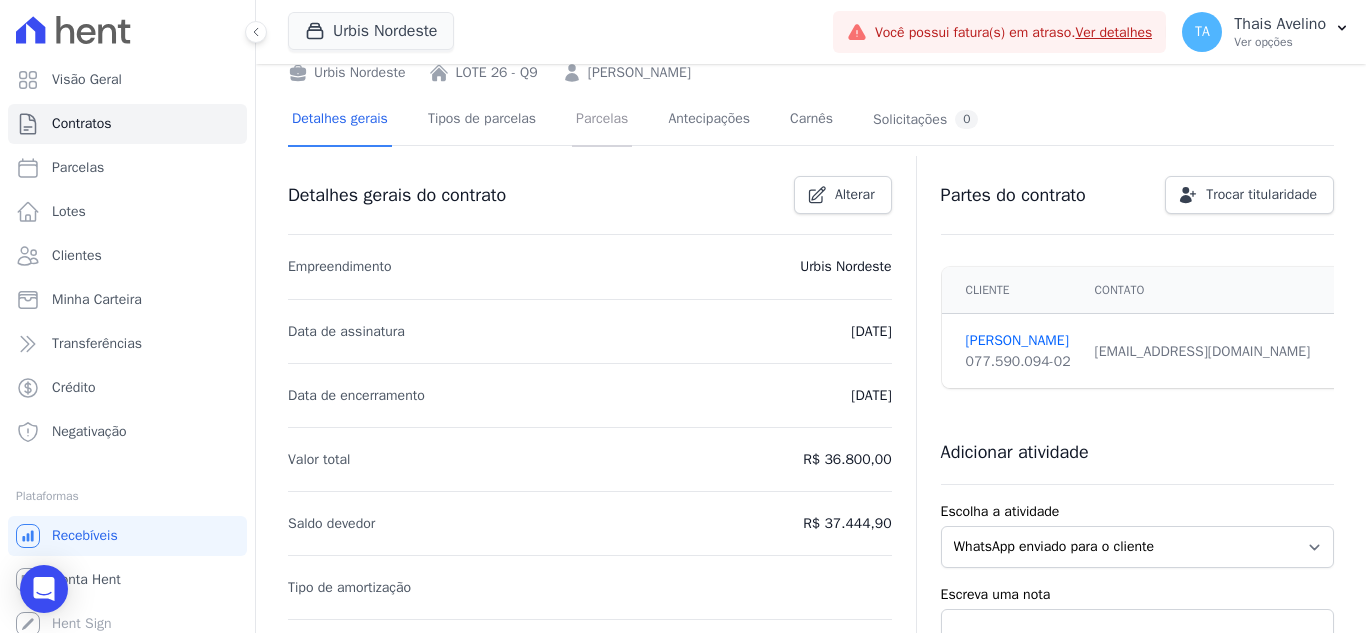 click on "Parcelas" at bounding box center (602, 120) 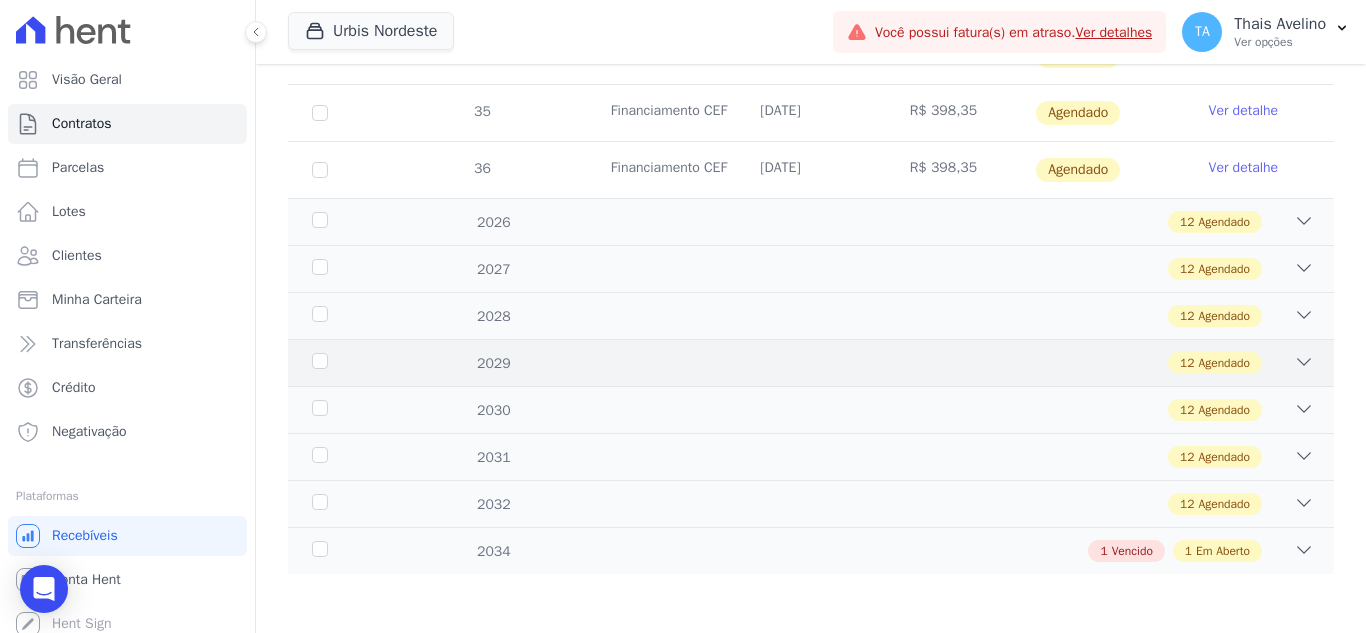 scroll, scrollTop: 754, scrollLeft: 0, axis: vertical 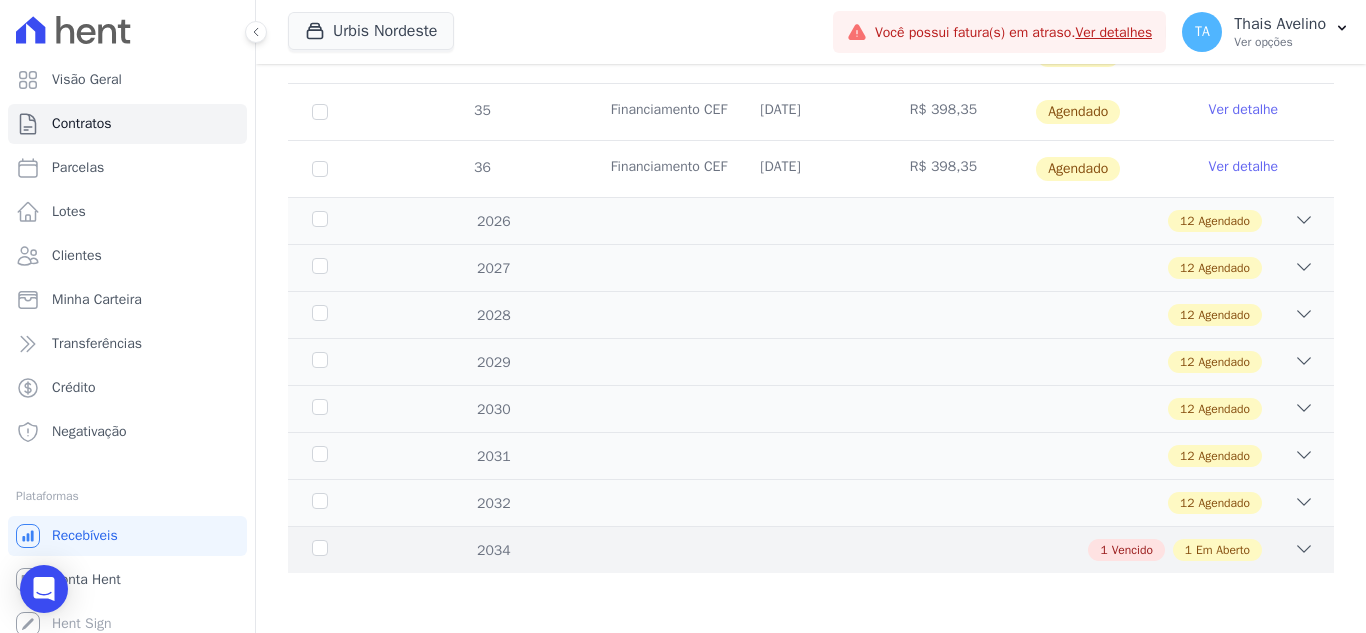 click on "2034
1
Vencido
1
Em Aberto" at bounding box center (811, 549) 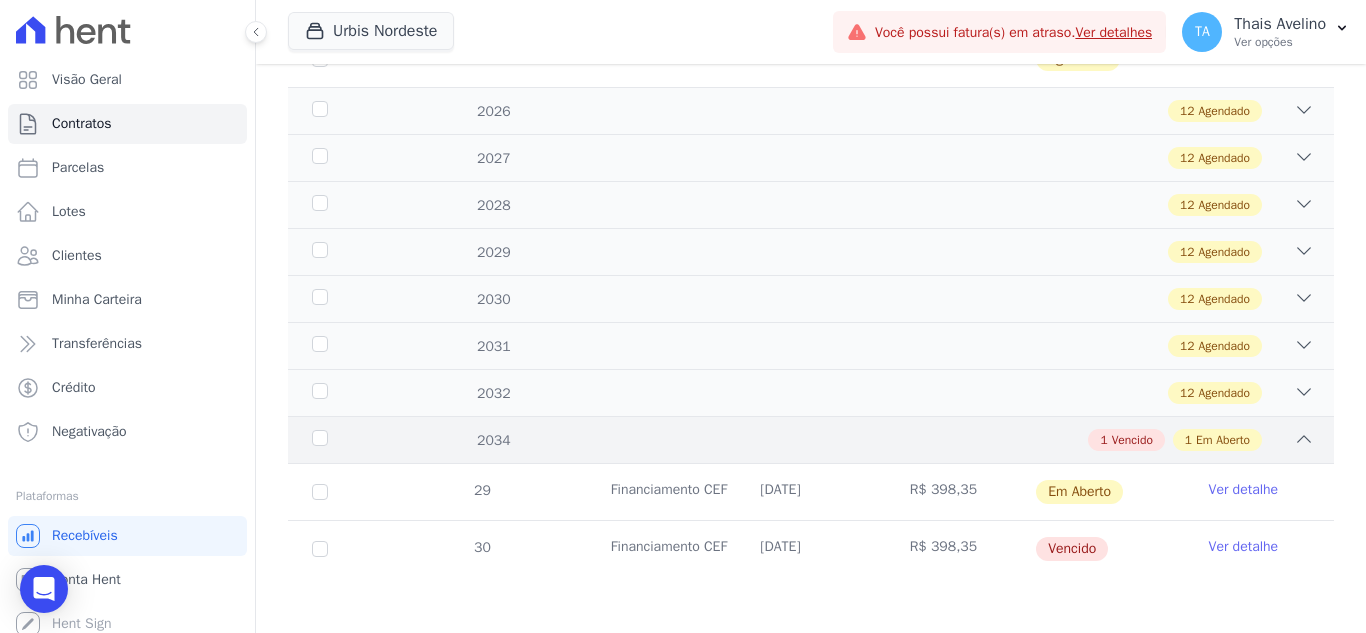 scroll, scrollTop: 868, scrollLeft: 0, axis: vertical 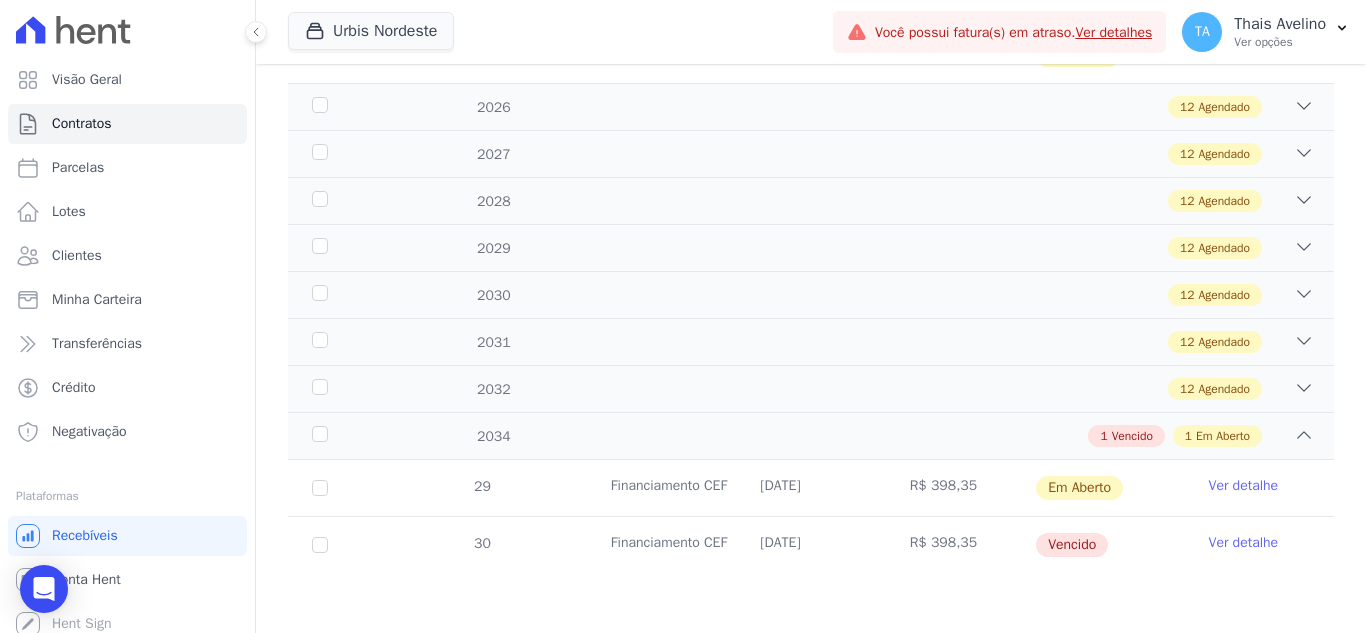 click on "Ver detalhe" at bounding box center (1244, 543) 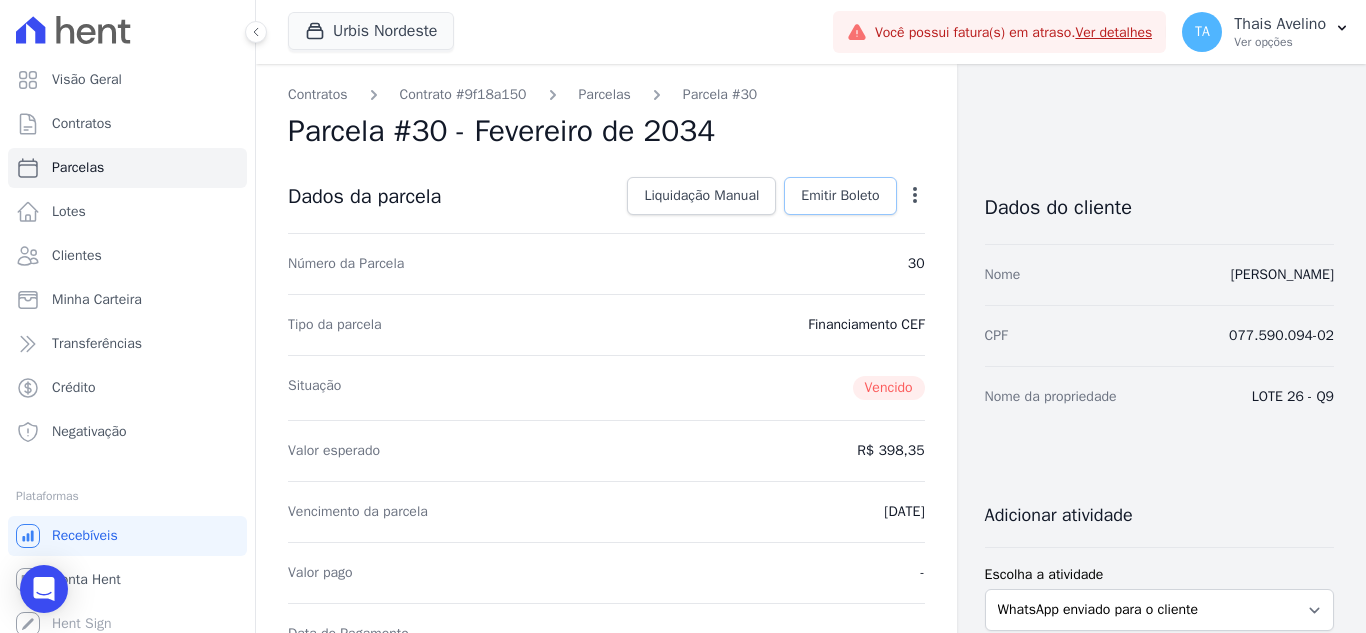 click on "Emitir Boleto" at bounding box center [840, 196] 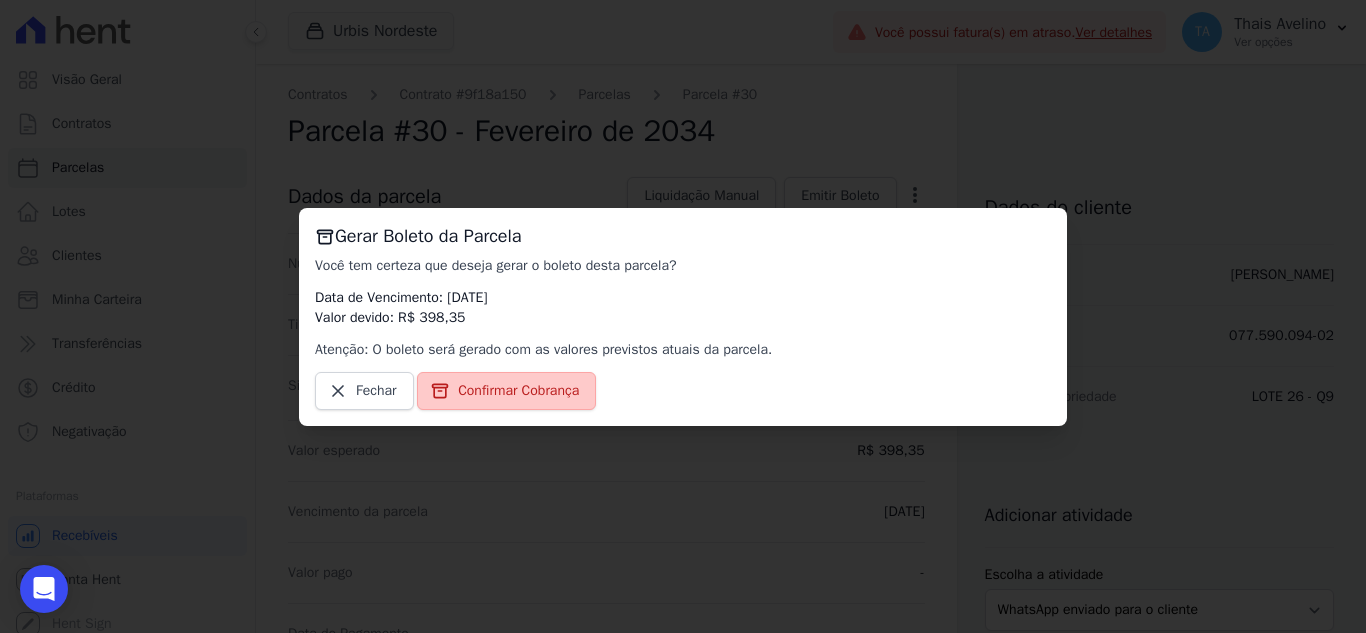 click on "Confirmar Cobrança" at bounding box center (518, 391) 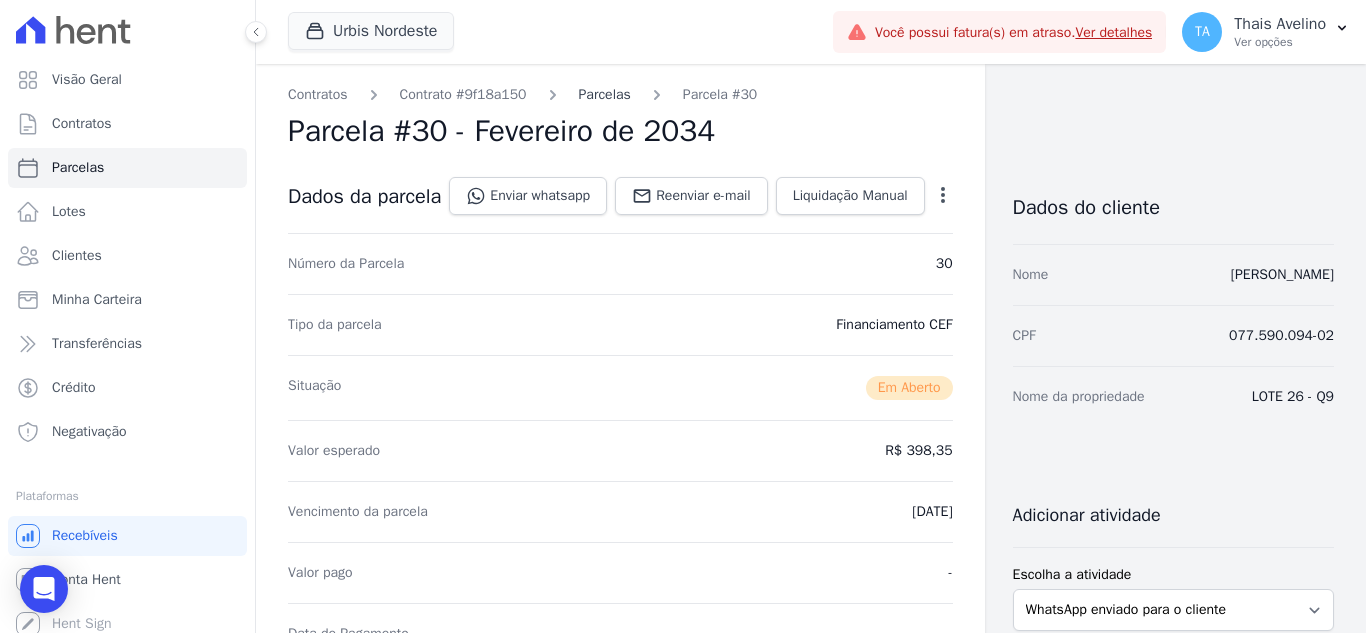 click on "Parcelas" at bounding box center [605, 94] 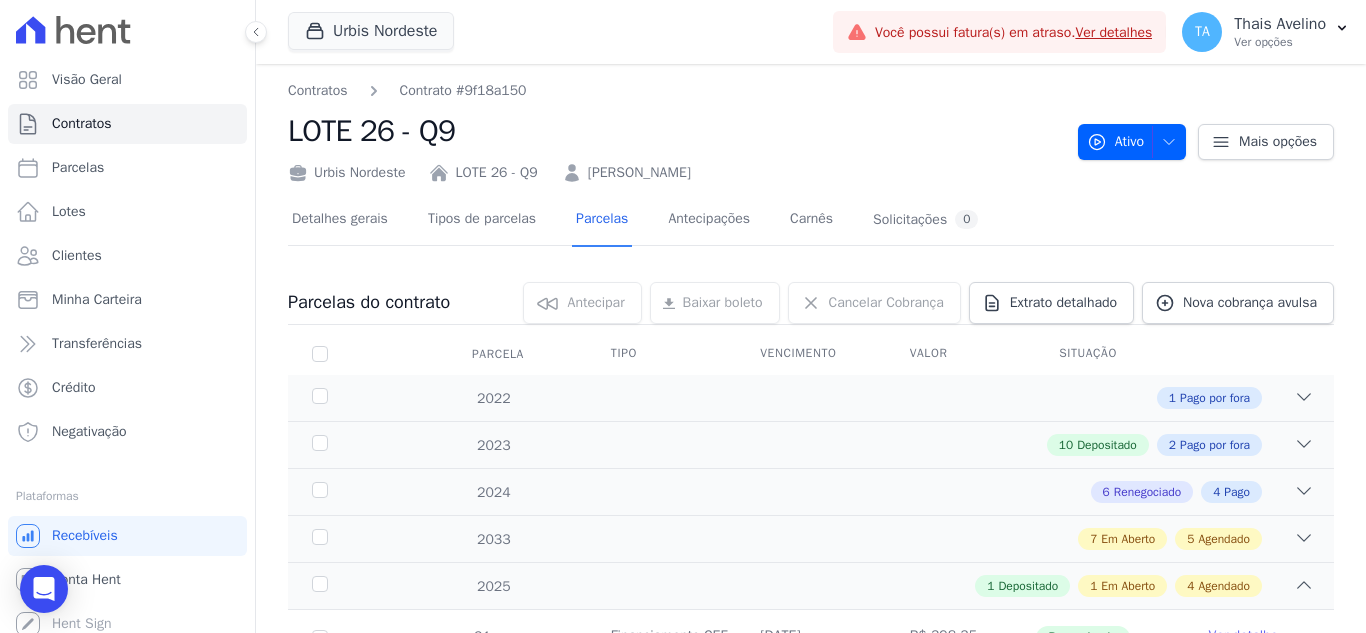click on "LOTE 26 - Q9" at bounding box center (675, 131) 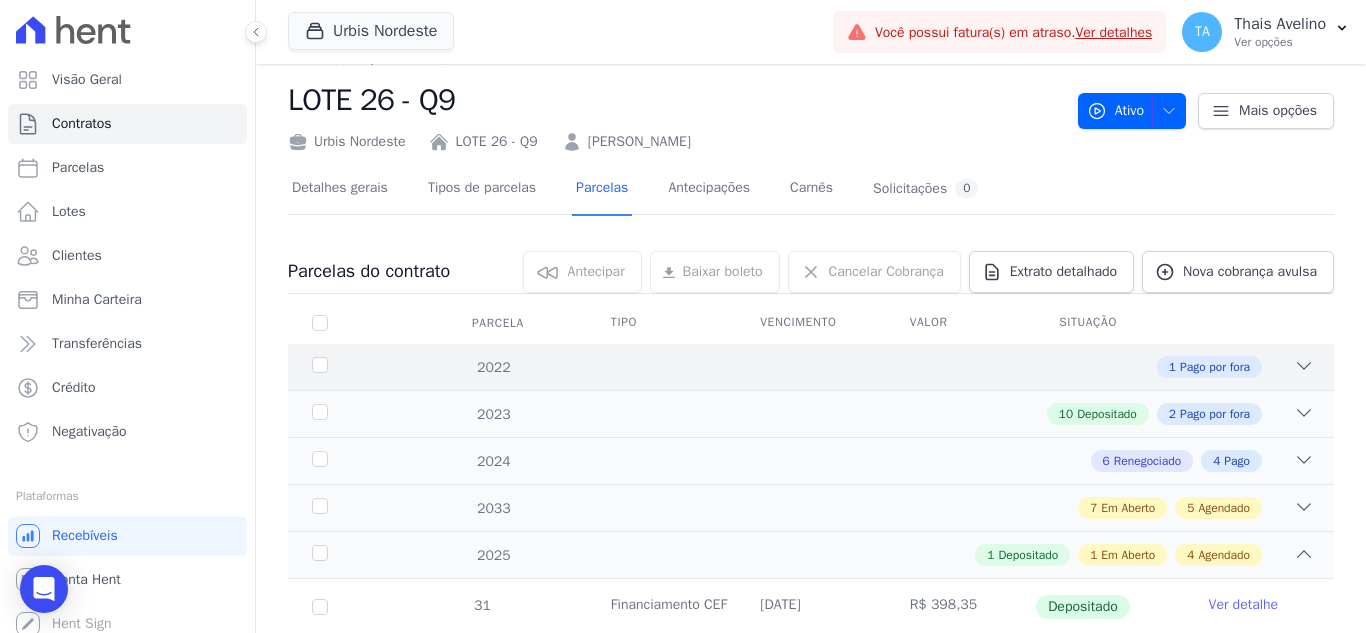 scroll, scrollTop: 0, scrollLeft: 0, axis: both 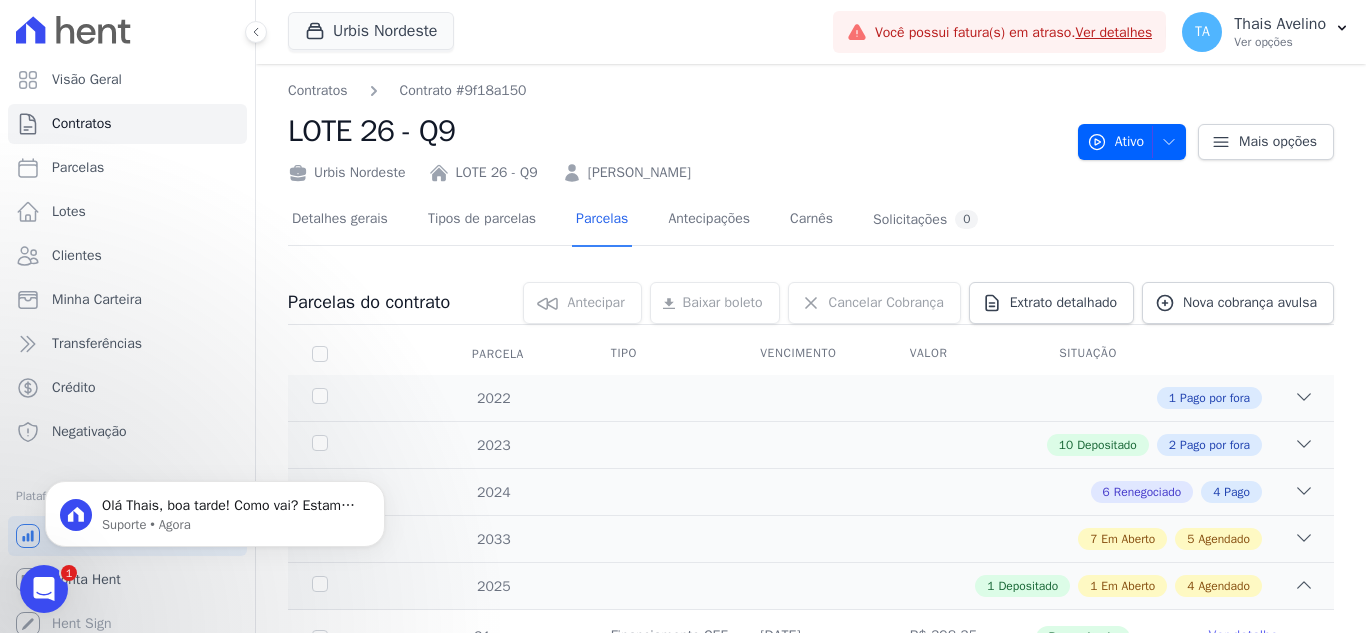 click at bounding box center (44, 589) 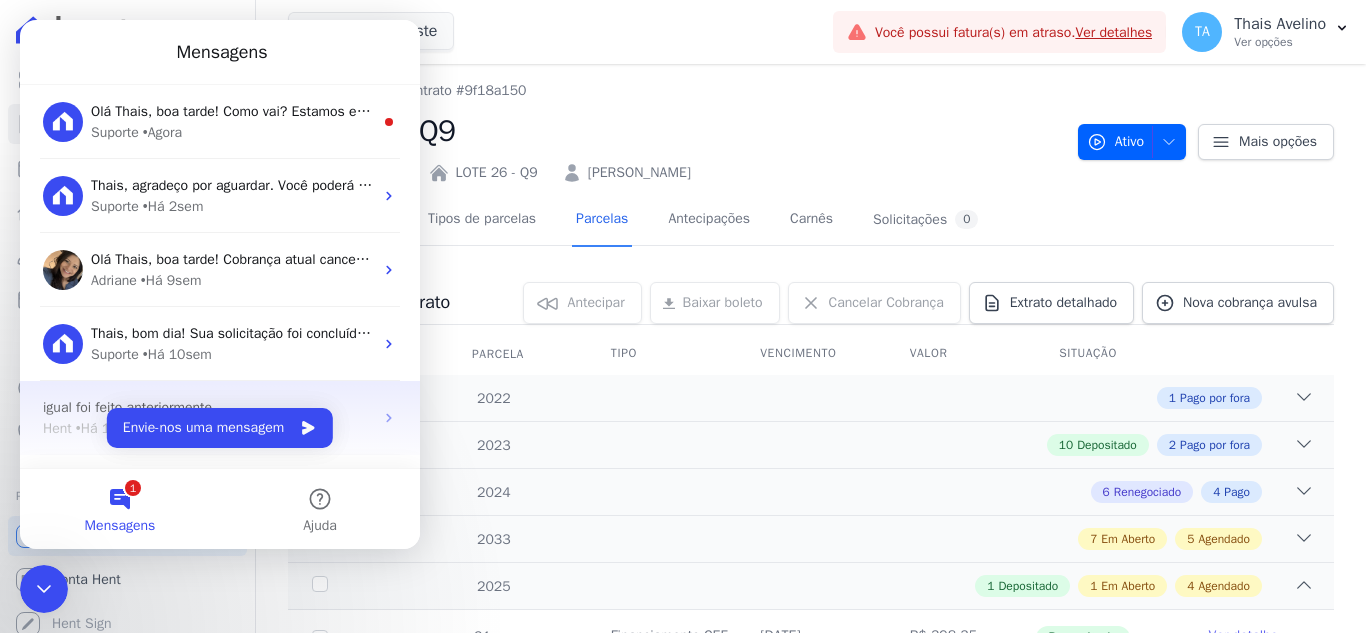 scroll, scrollTop: 0, scrollLeft: 0, axis: both 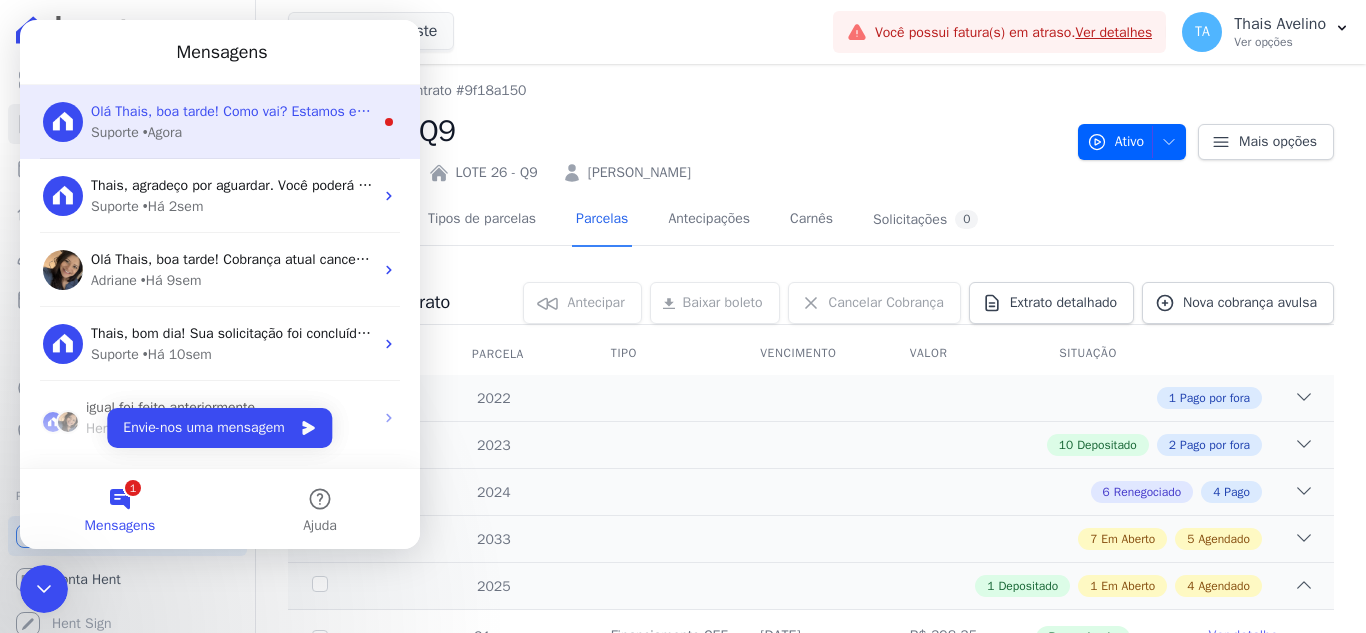 click on "Olá Thais, boa tarde! Como vai? Estamos em outro atendimento, assim que finalizarmos iremos verificar a sua solicitação." at bounding box center [232, 111] 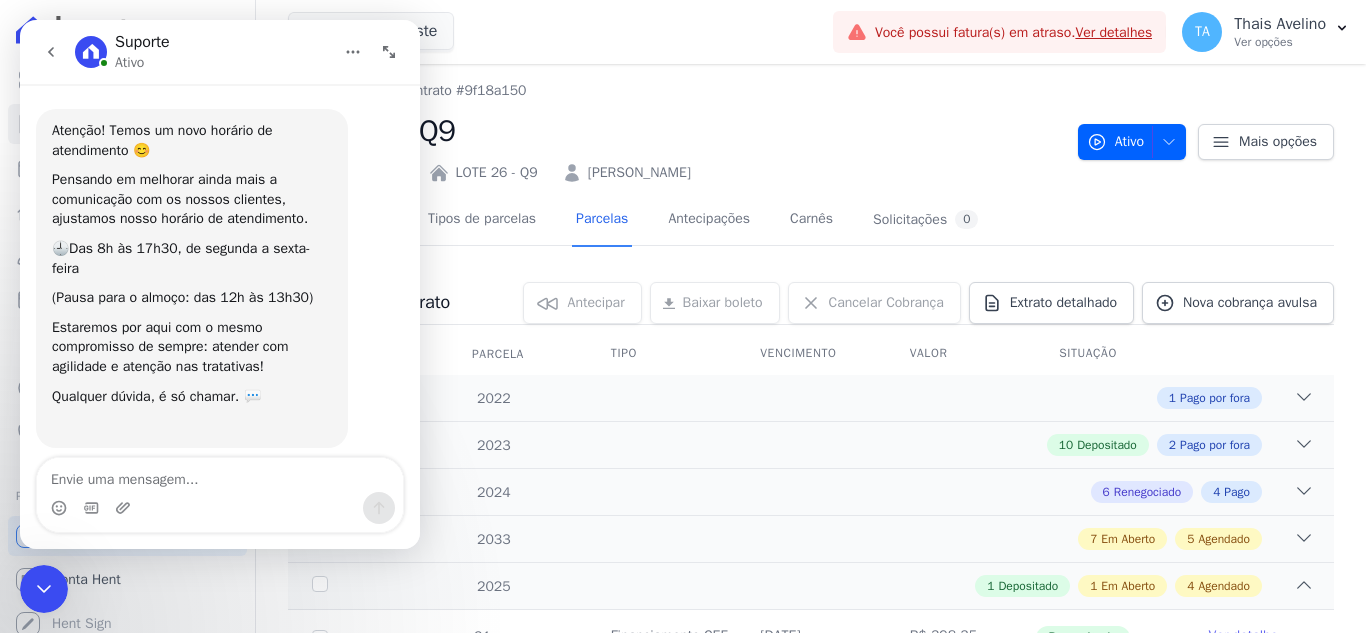 scroll, scrollTop: 3, scrollLeft: 0, axis: vertical 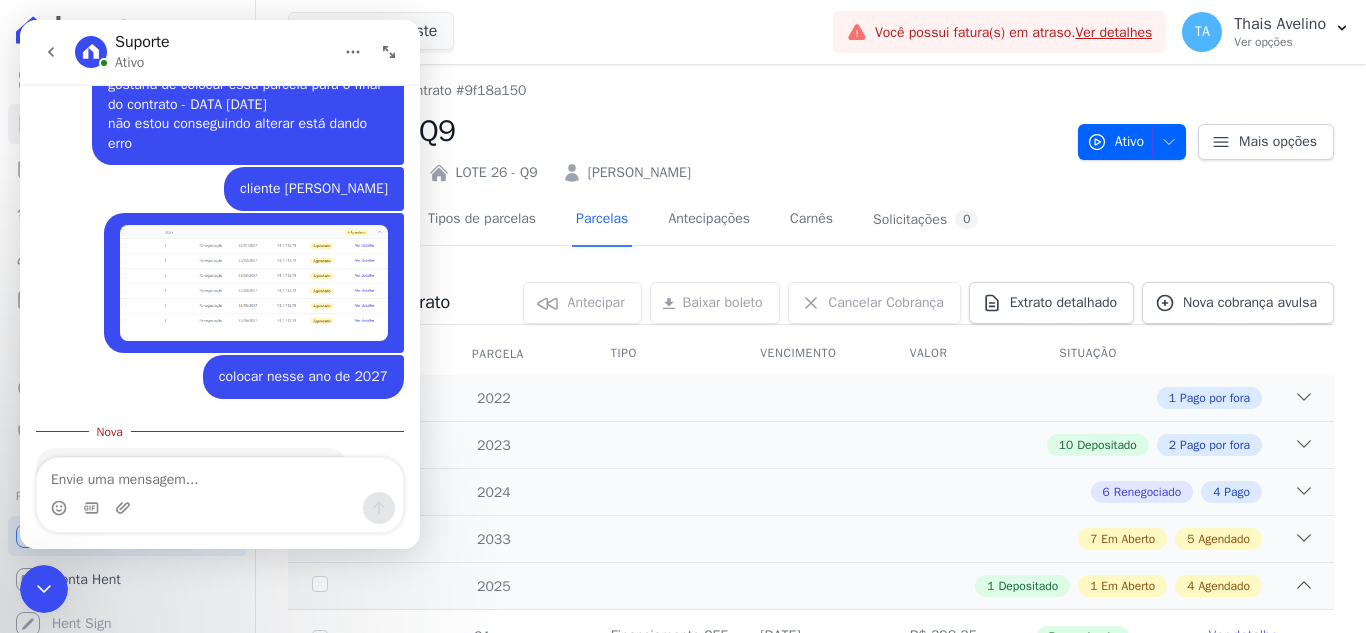 click at bounding box center [220, 475] 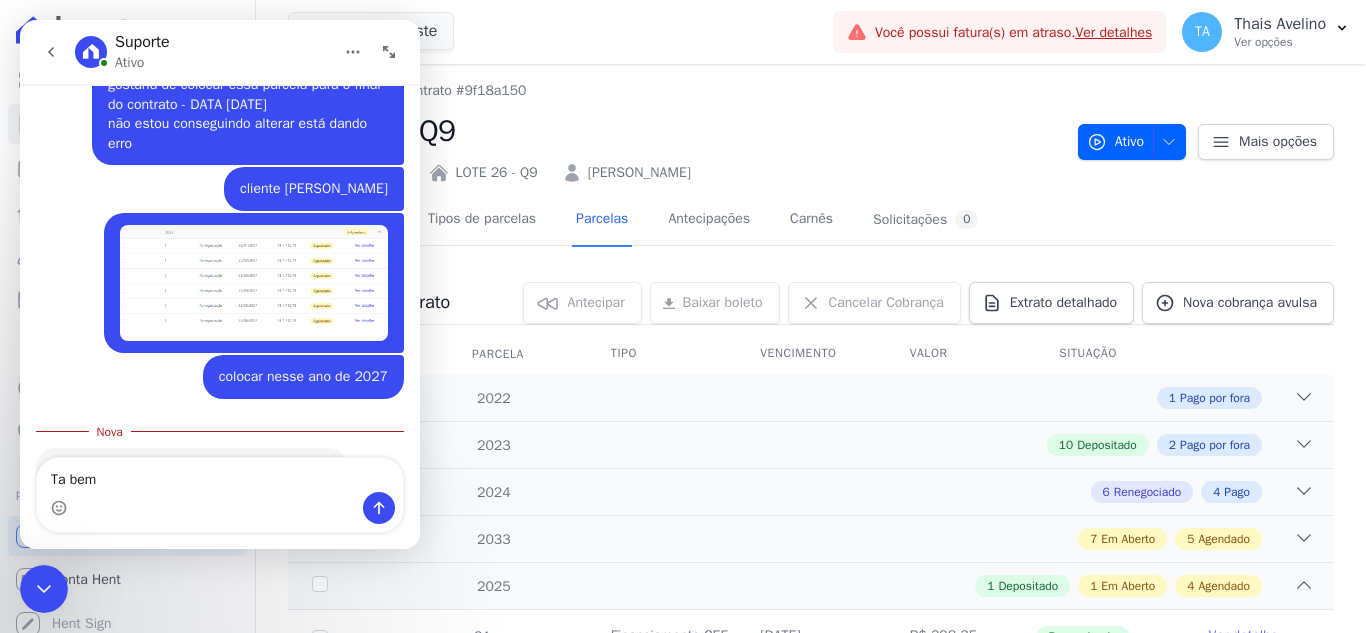 type on "Ta bem" 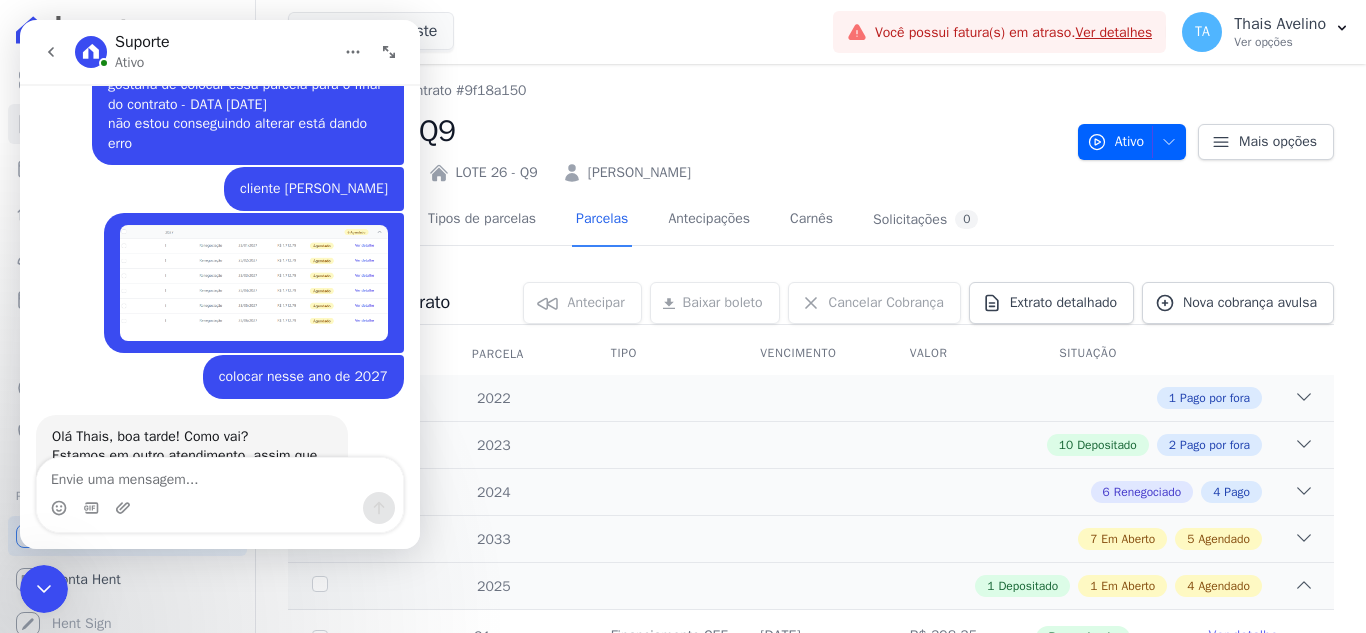 scroll, scrollTop: 3940, scrollLeft: 0, axis: vertical 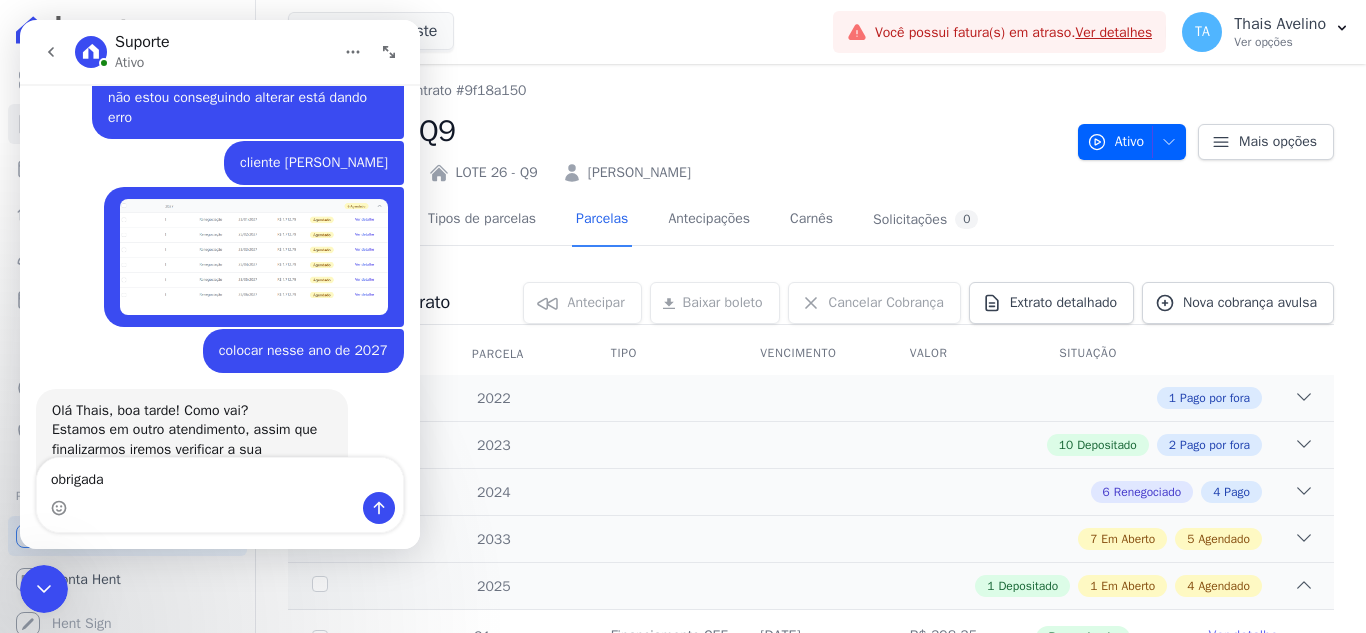 type on "obrigada" 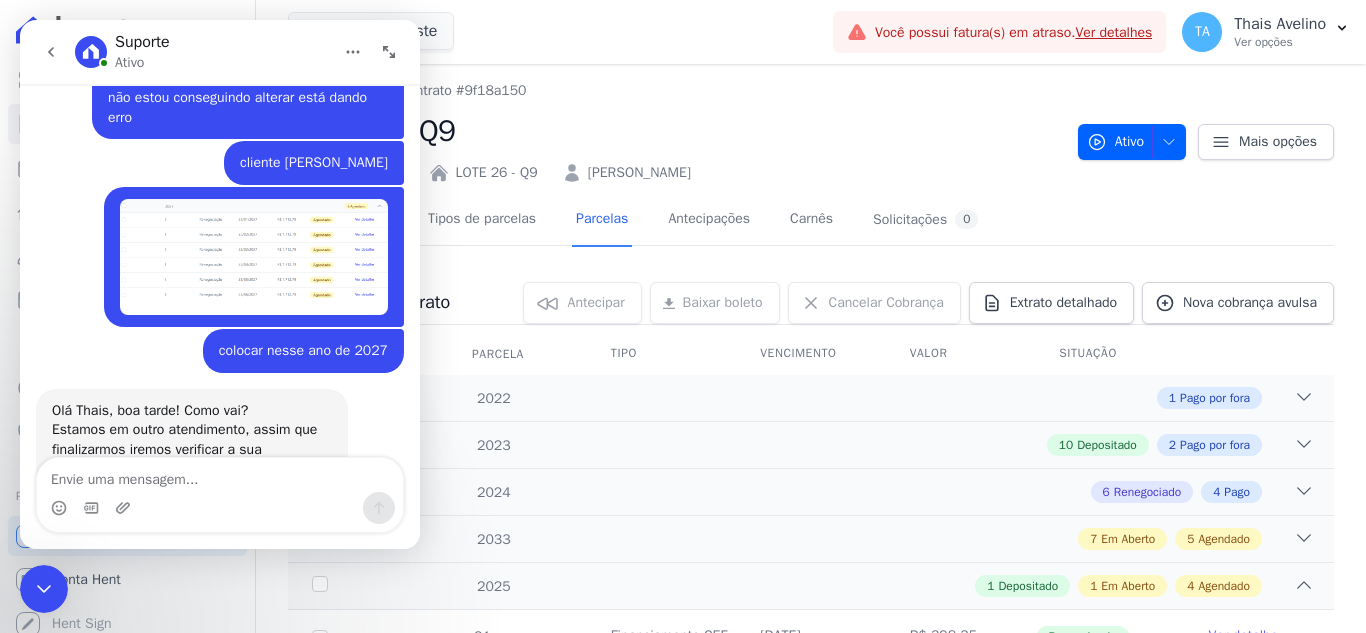 scroll, scrollTop: 3986, scrollLeft: 0, axis: vertical 